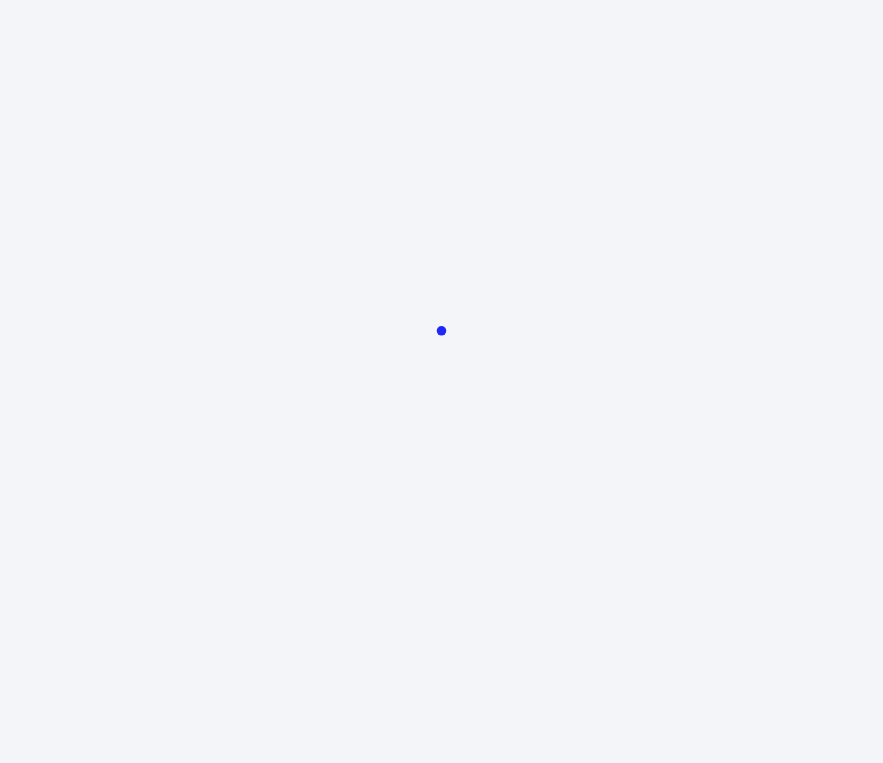 scroll, scrollTop: 0, scrollLeft: 0, axis: both 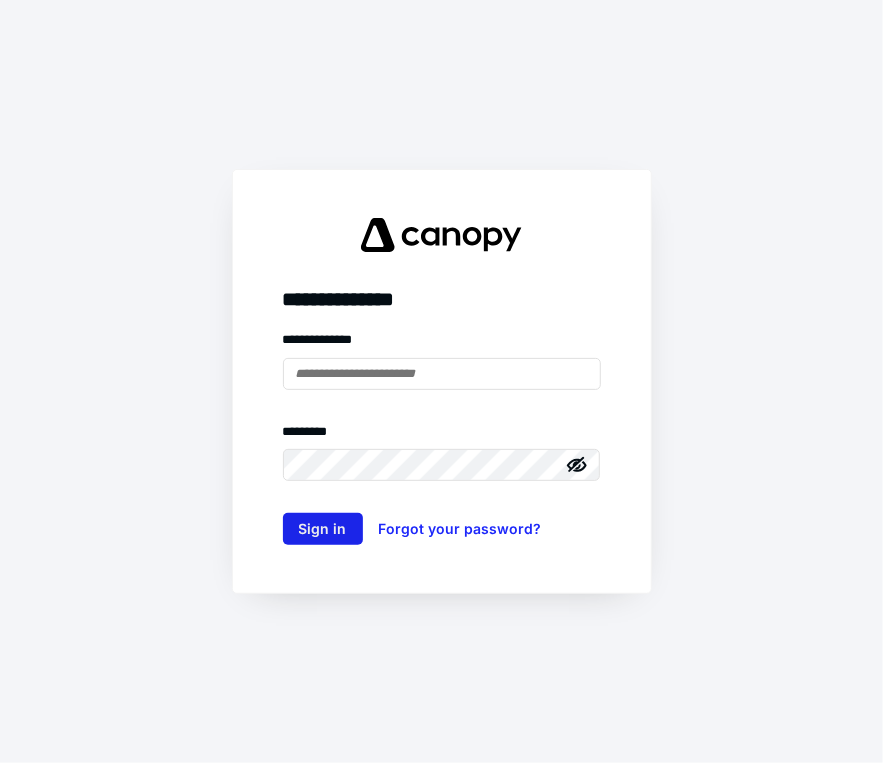 type on "**********" 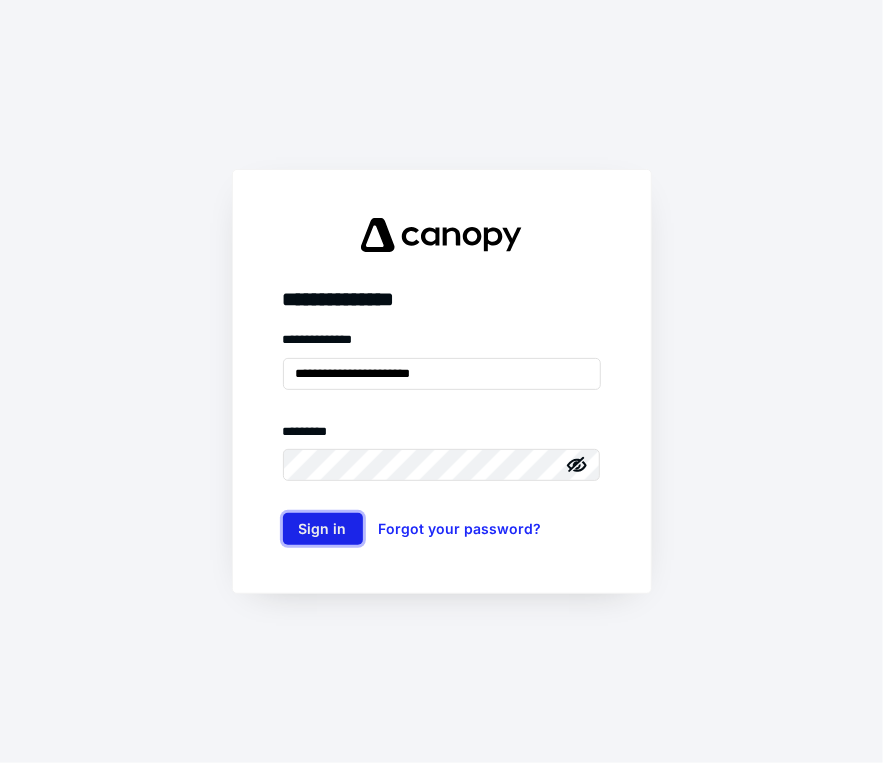 click on "Sign in" at bounding box center (323, 529) 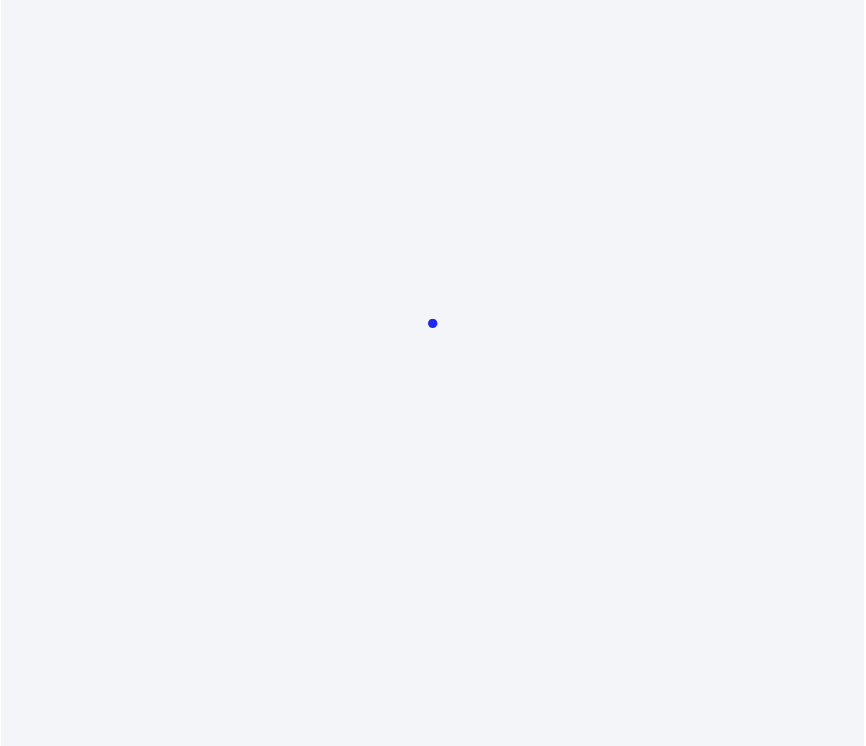 scroll, scrollTop: 0, scrollLeft: 0, axis: both 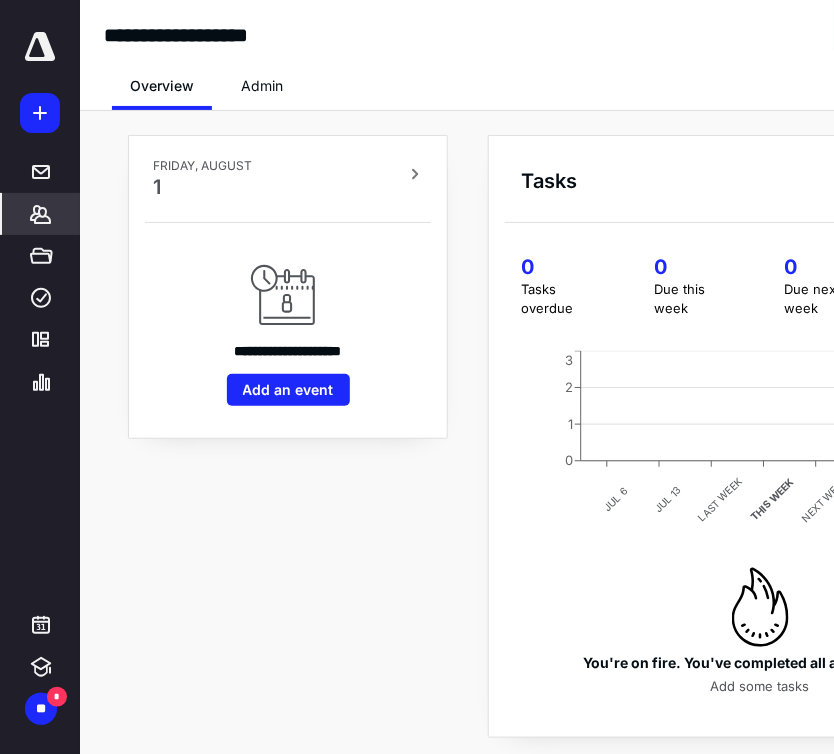 click on "*******" at bounding box center [41, 214] 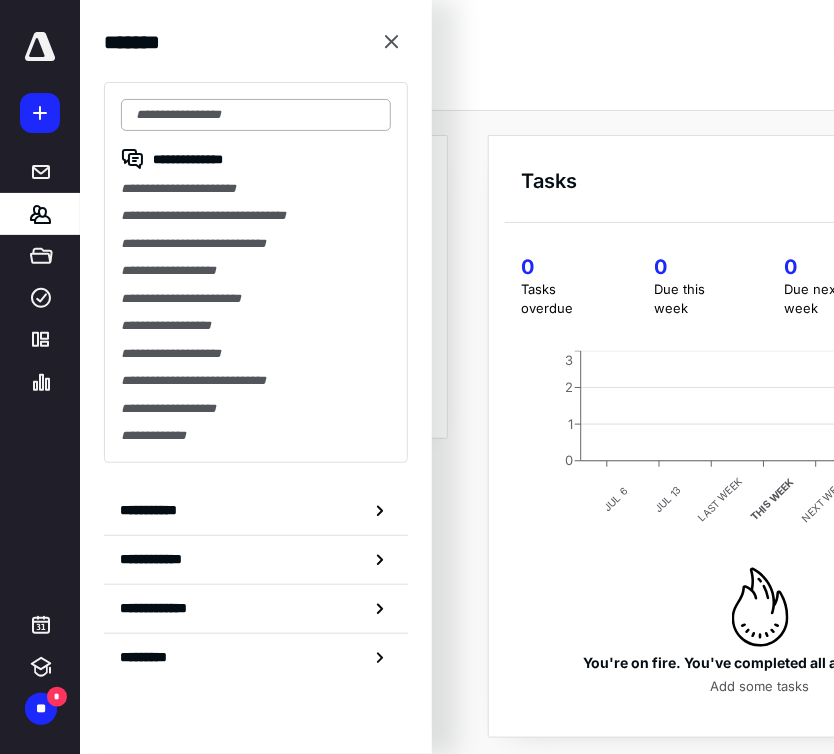 click at bounding box center [256, 115] 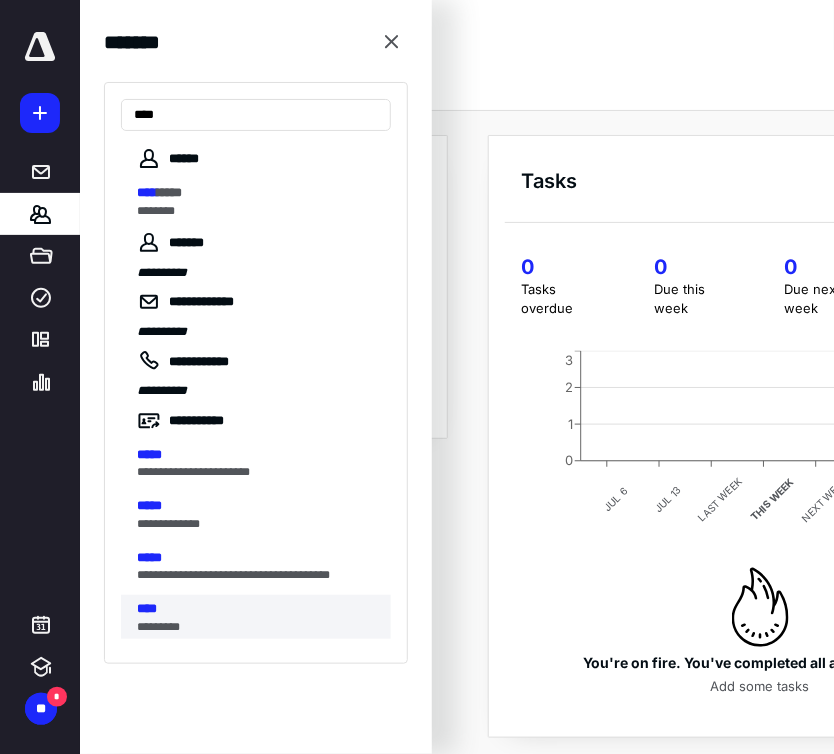 type on "****" 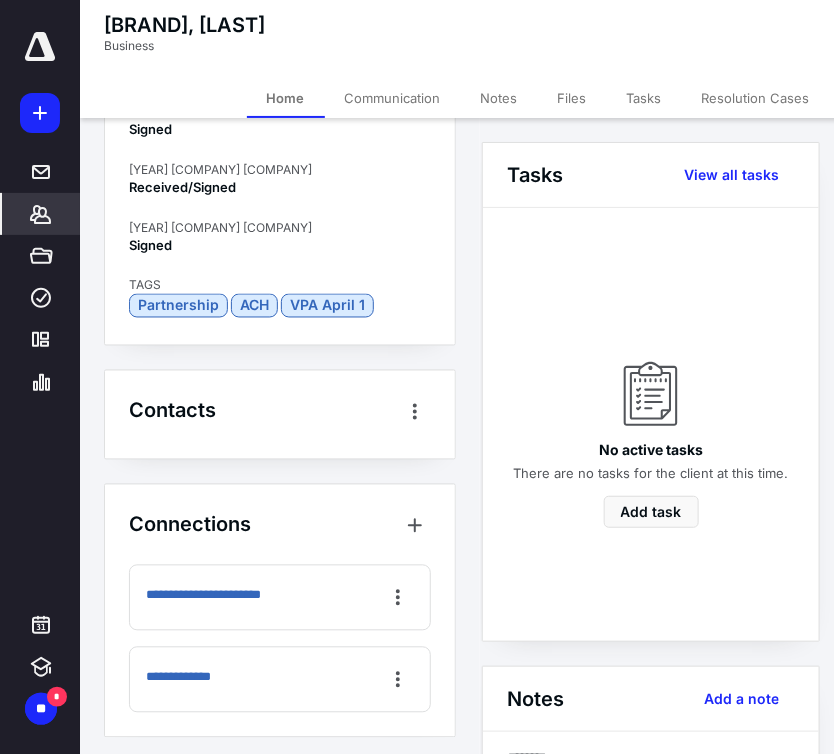 scroll, scrollTop: 783, scrollLeft: 0, axis: vertical 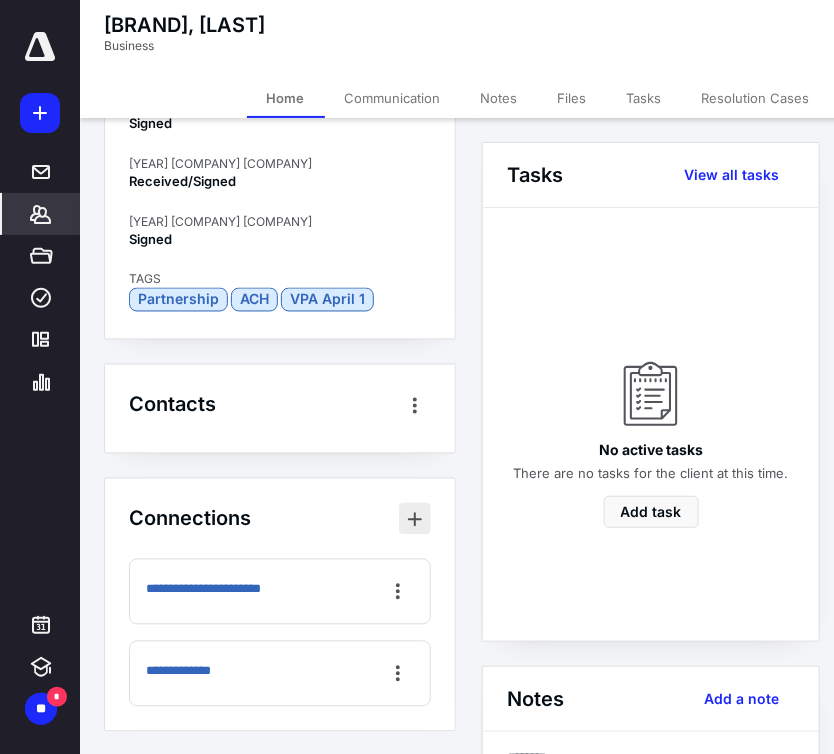 click at bounding box center [415, 519] 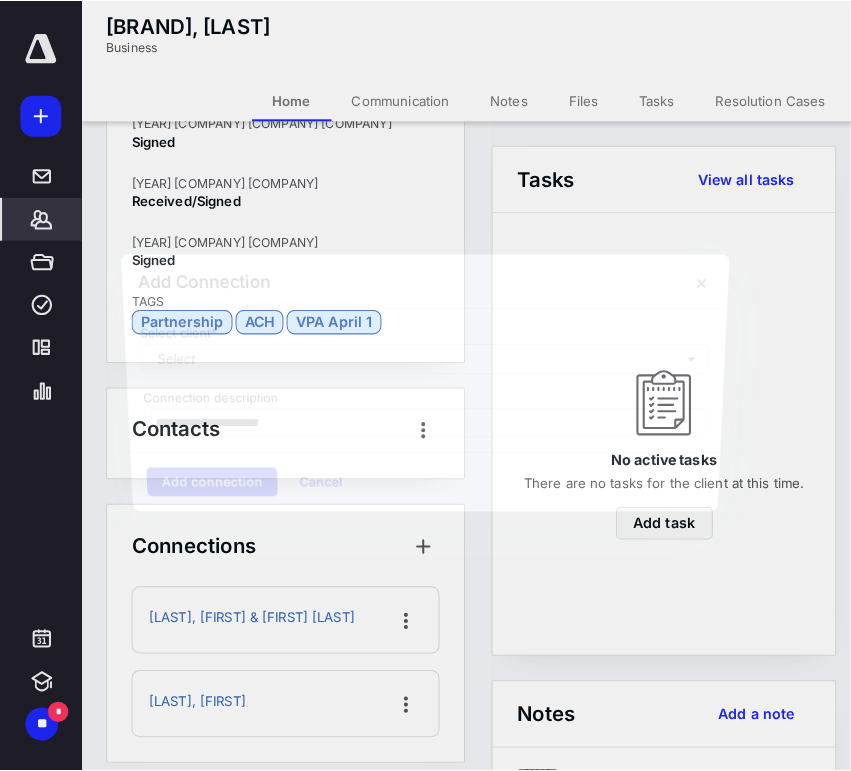 scroll, scrollTop: 766, scrollLeft: 0, axis: vertical 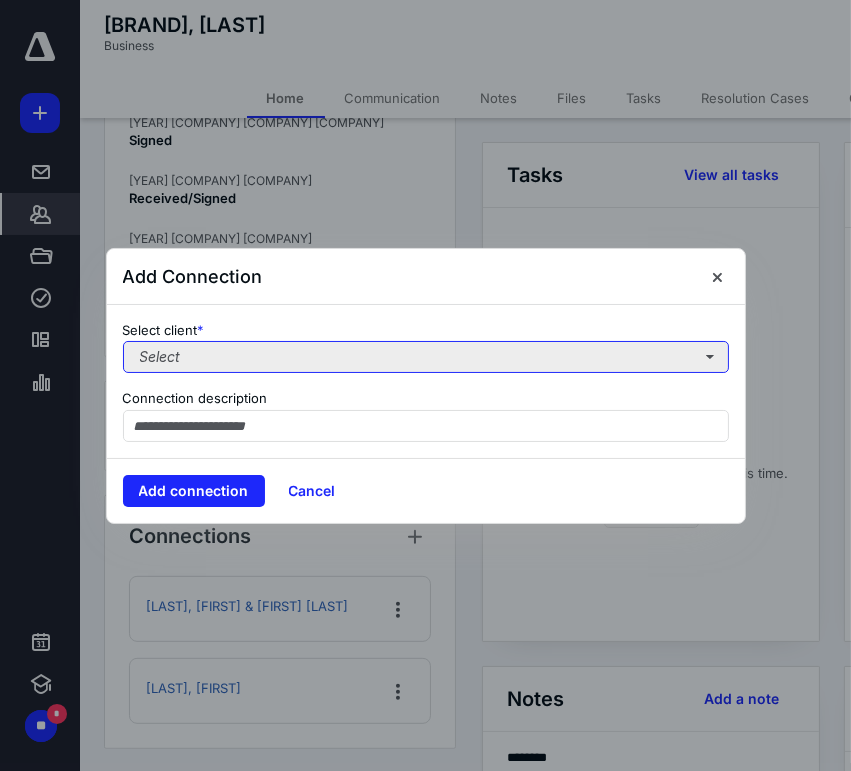 click on "Select" at bounding box center (426, 357) 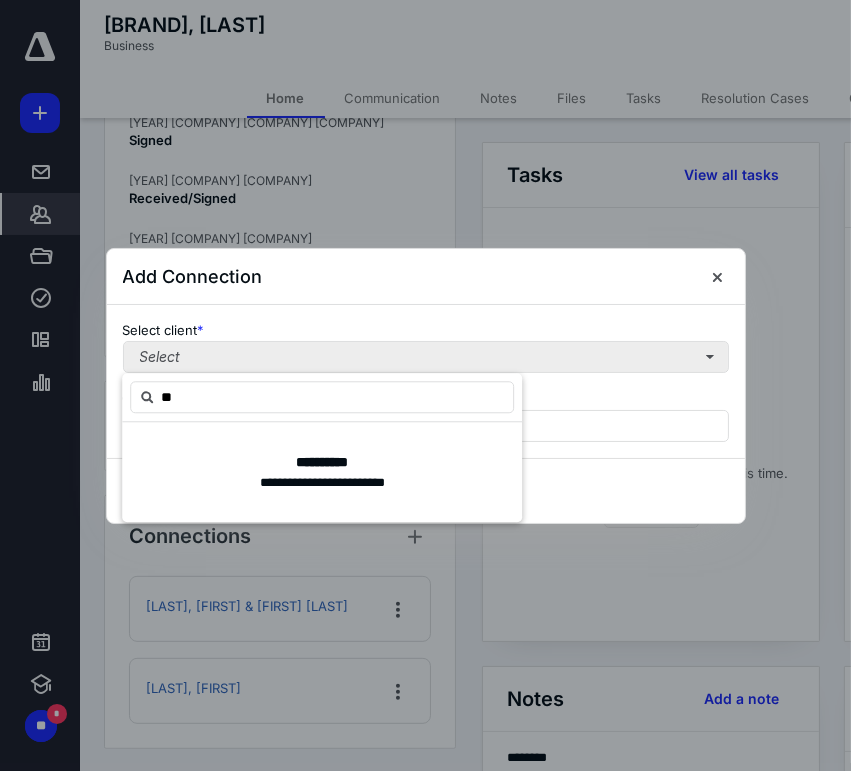type on "*" 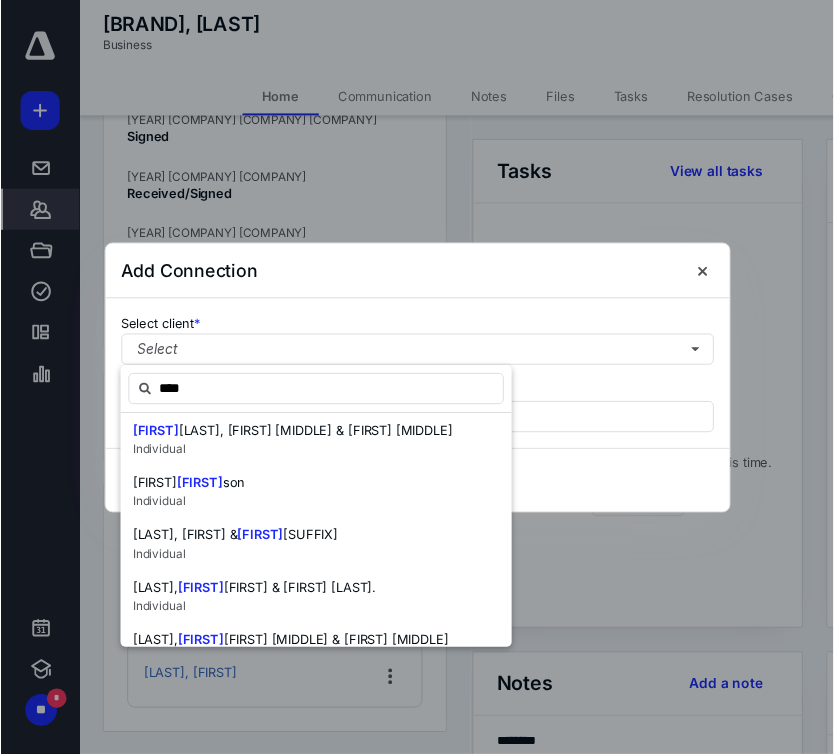 scroll, scrollTop: 311, scrollLeft: 0, axis: vertical 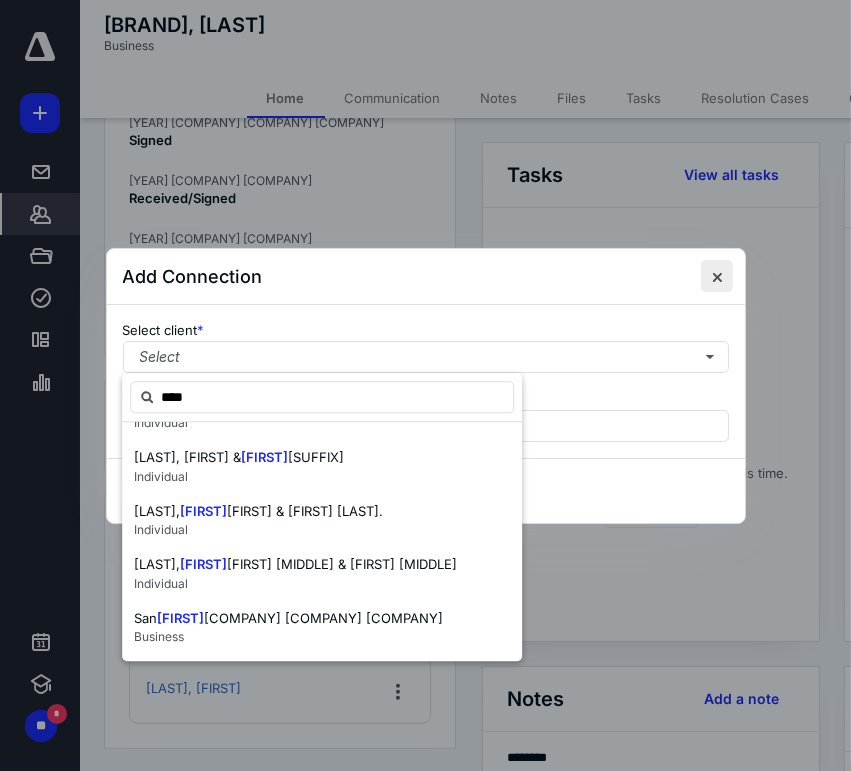type on "****" 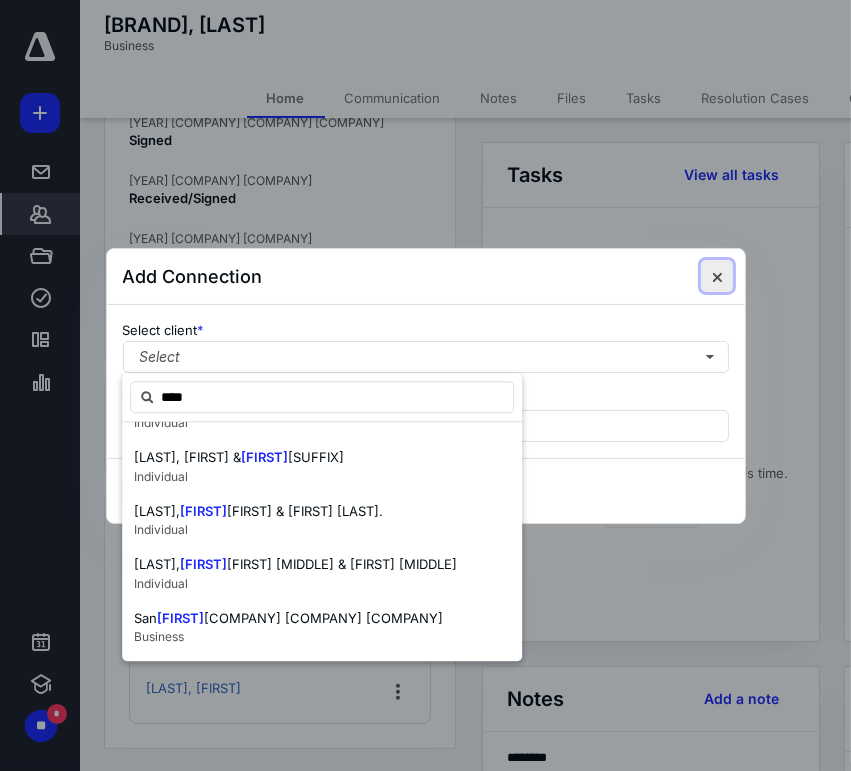 click at bounding box center (717, 276) 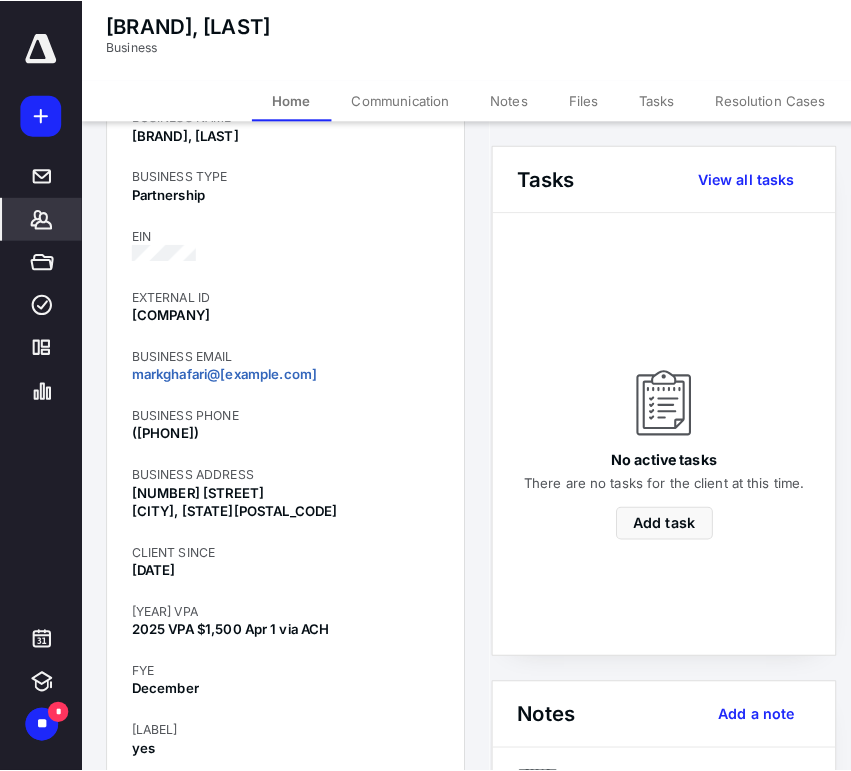 scroll, scrollTop: 0, scrollLeft: 0, axis: both 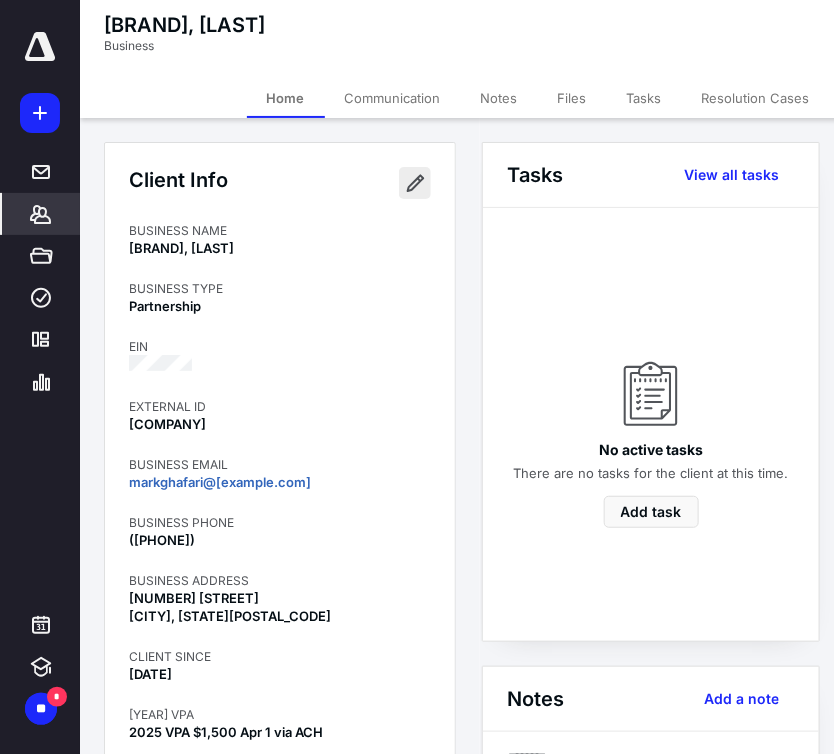 click at bounding box center [415, 183] 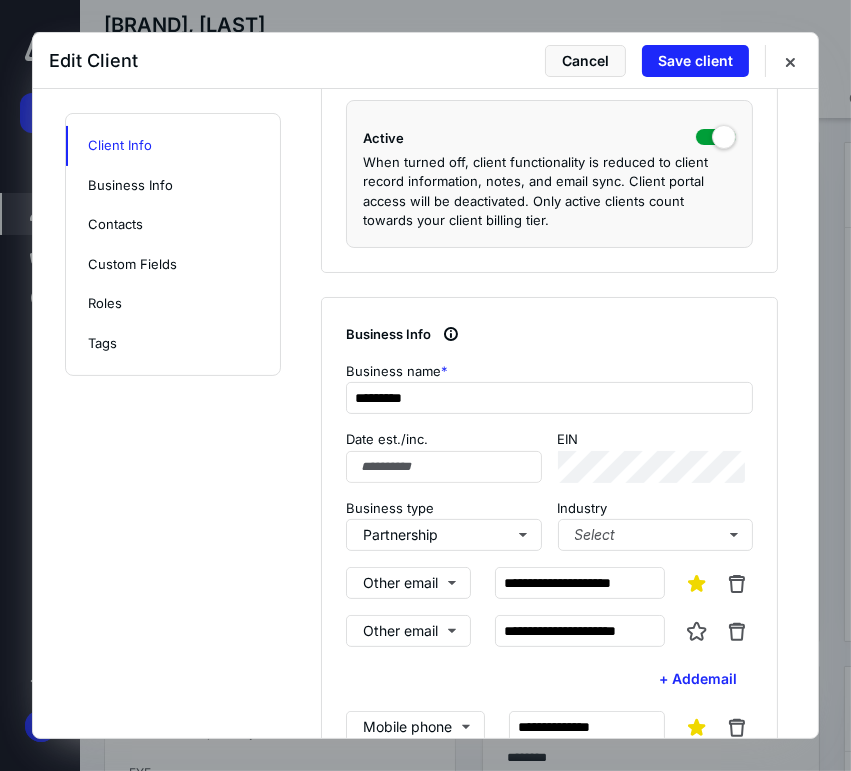 scroll, scrollTop: 555, scrollLeft: 0, axis: vertical 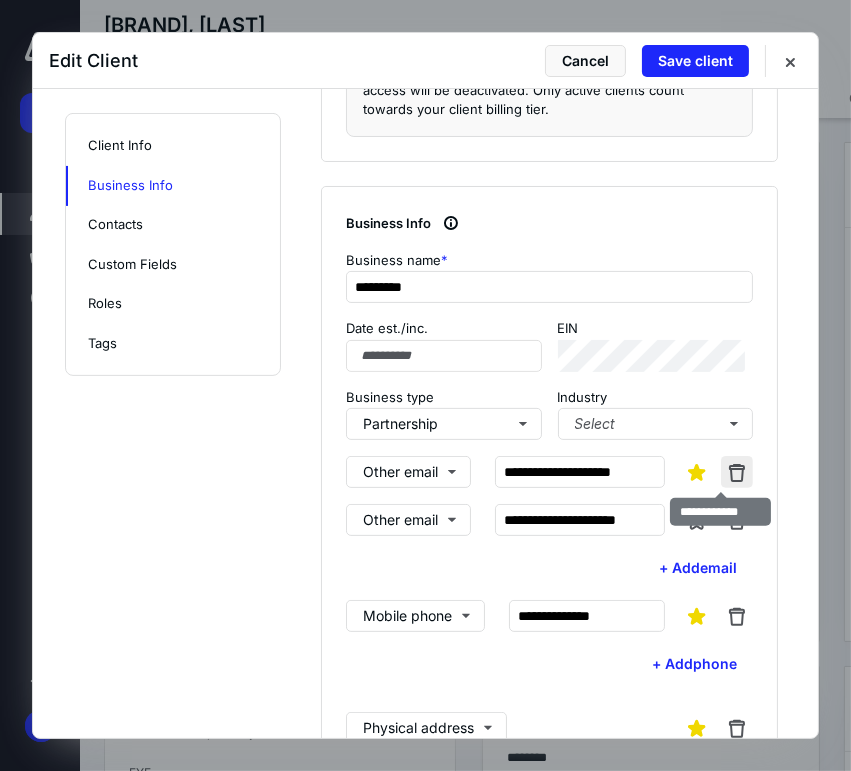 click at bounding box center (737, 472) 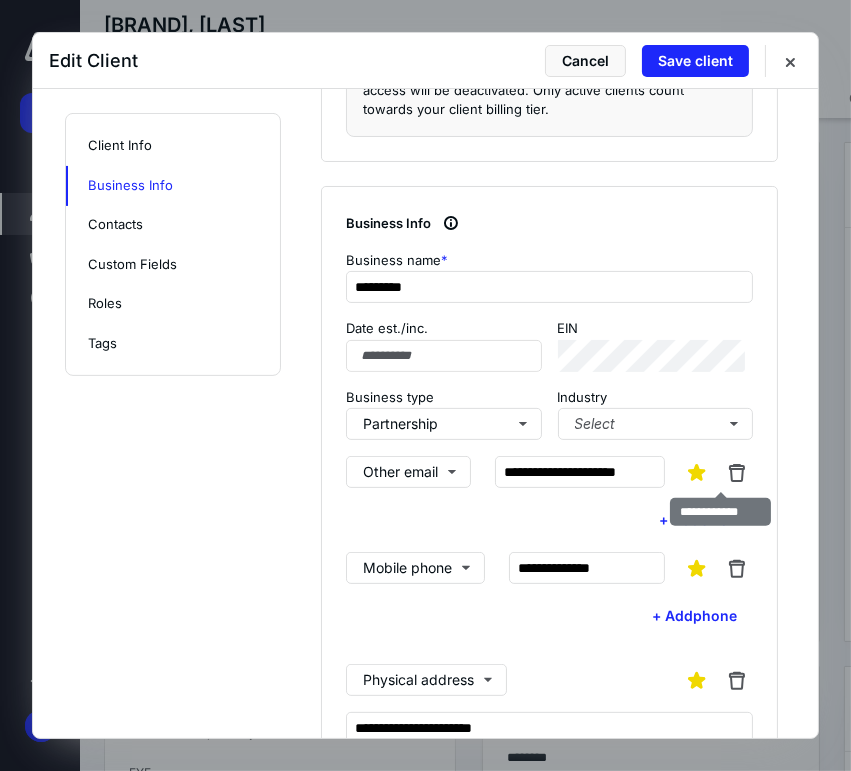 click at bounding box center [737, 472] 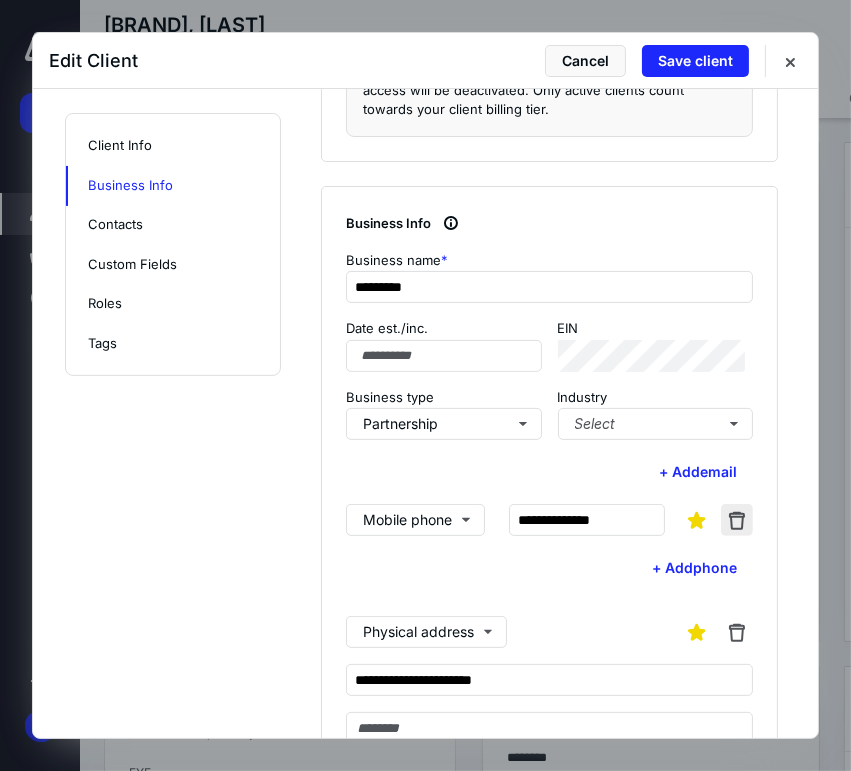 click at bounding box center (737, 520) 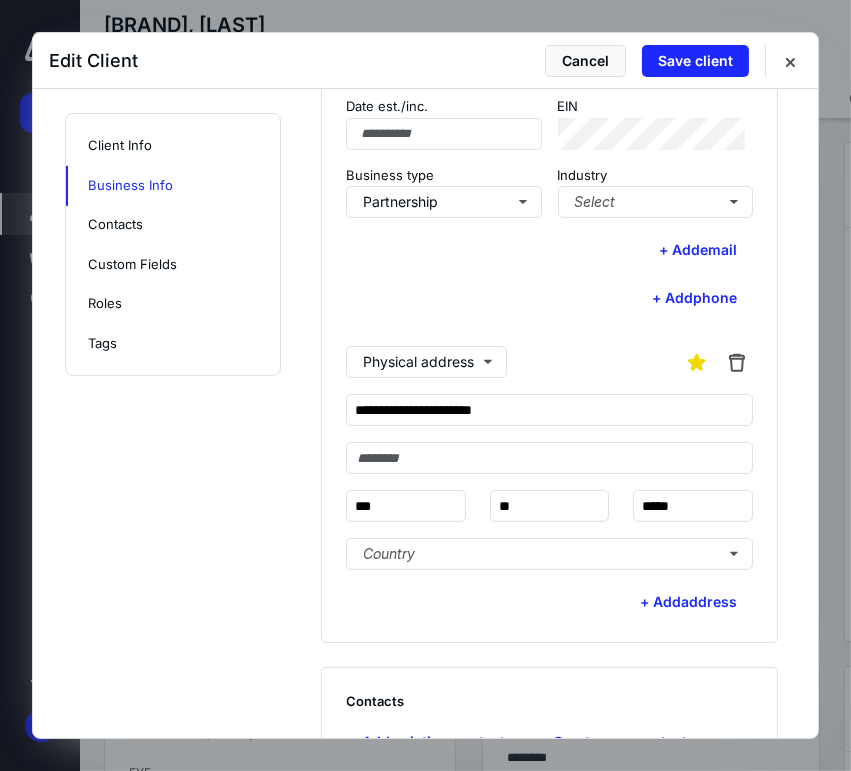 scroll, scrollTop: 1111, scrollLeft: 0, axis: vertical 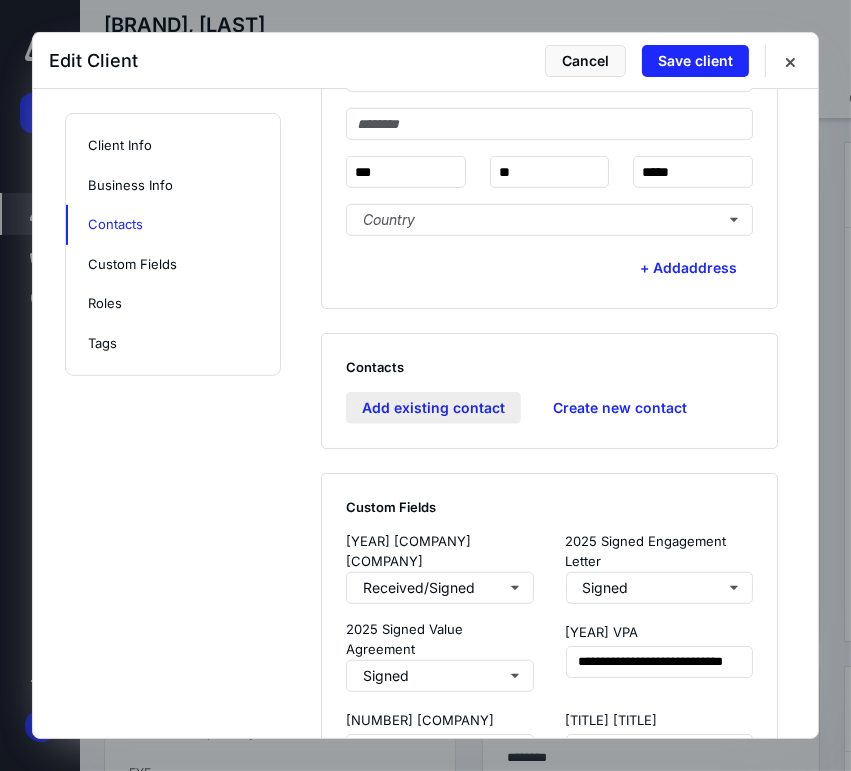 click on "Add existing contact" at bounding box center (433, 408) 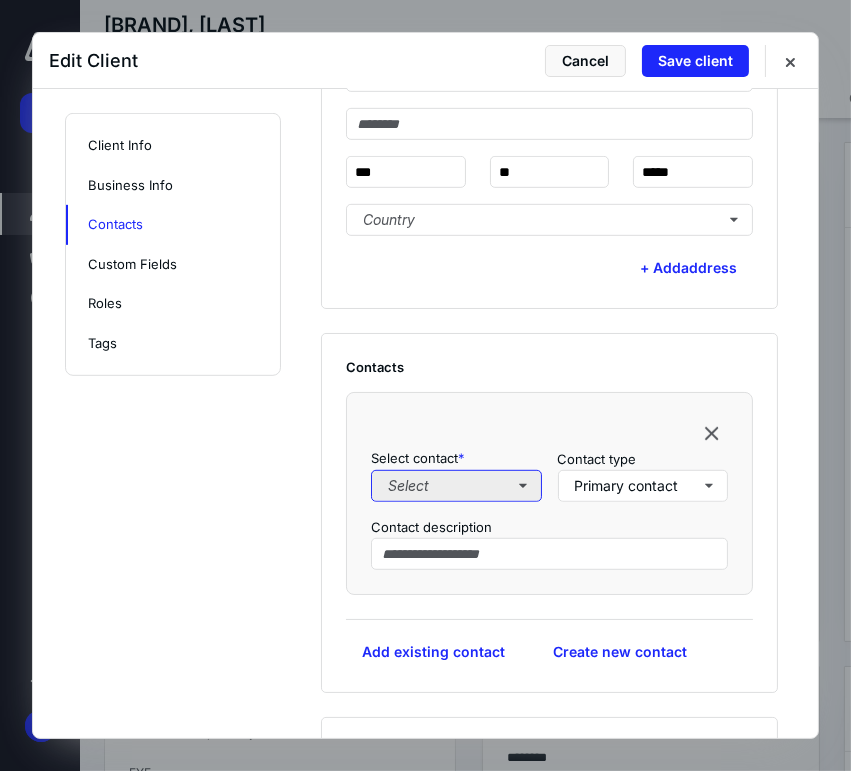 click on "Select" at bounding box center [456, 486] 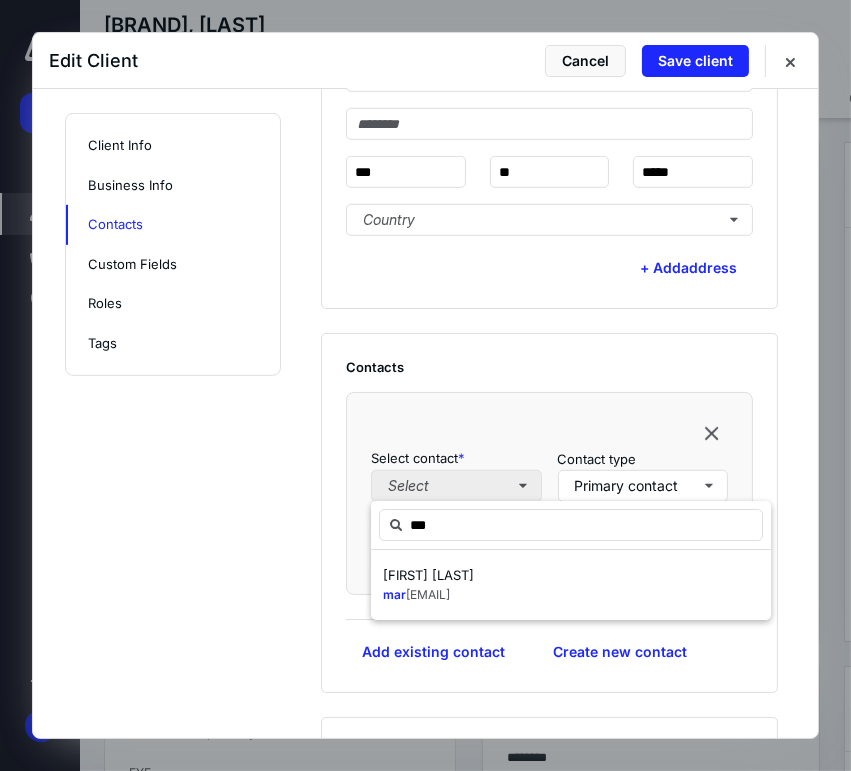 type on "****" 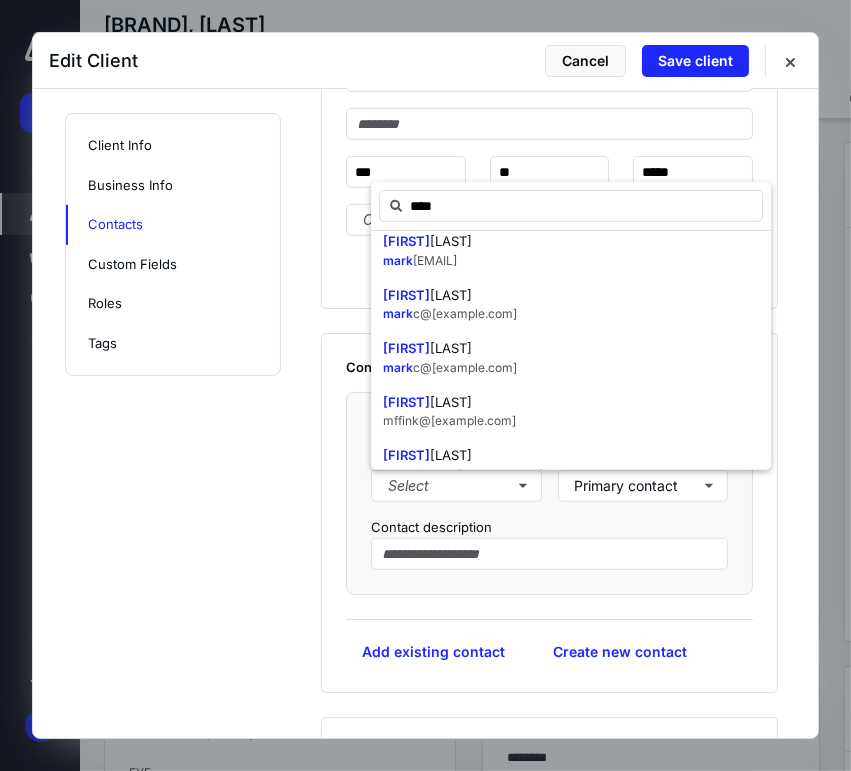 scroll, scrollTop: 1000, scrollLeft: 0, axis: vertical 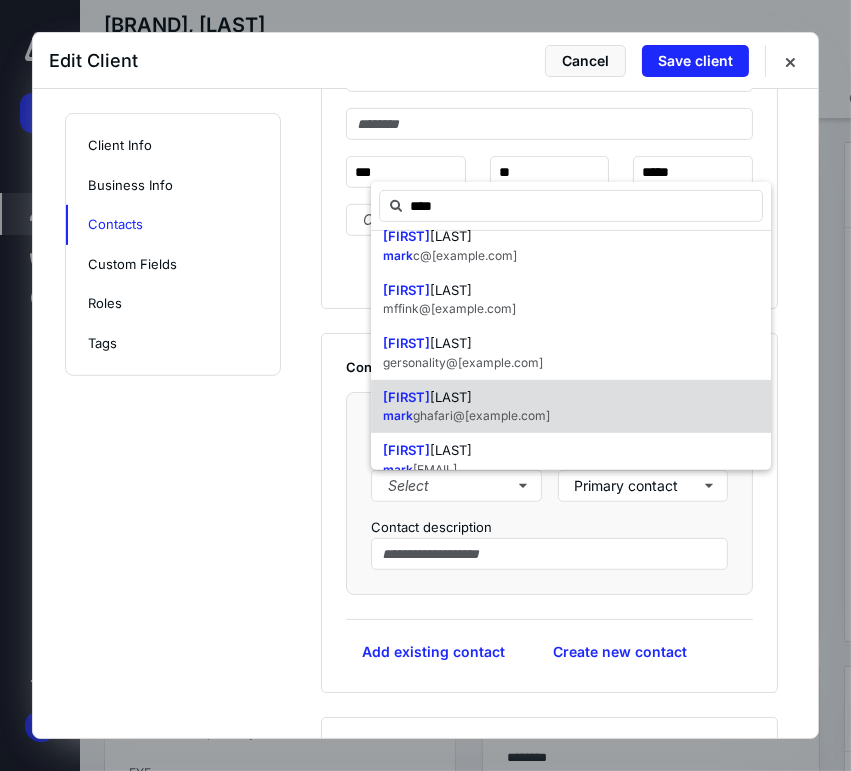 click on "[FIRST] [LAST]" at bounding box center (466, 398) 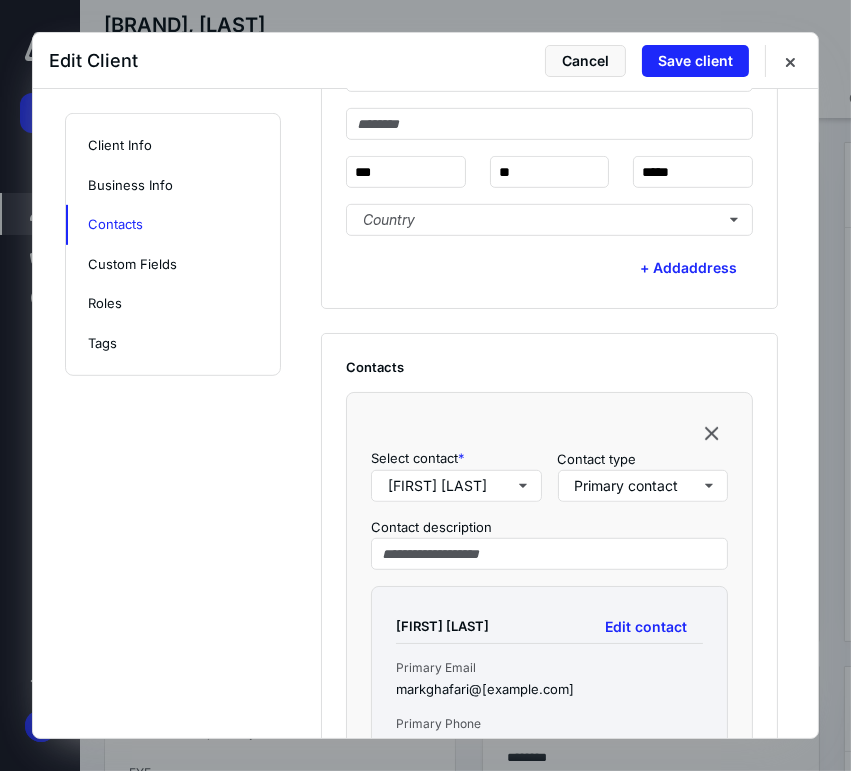 scroll, scrollTop: 1333, scrollLeft: 0, axis: vertical 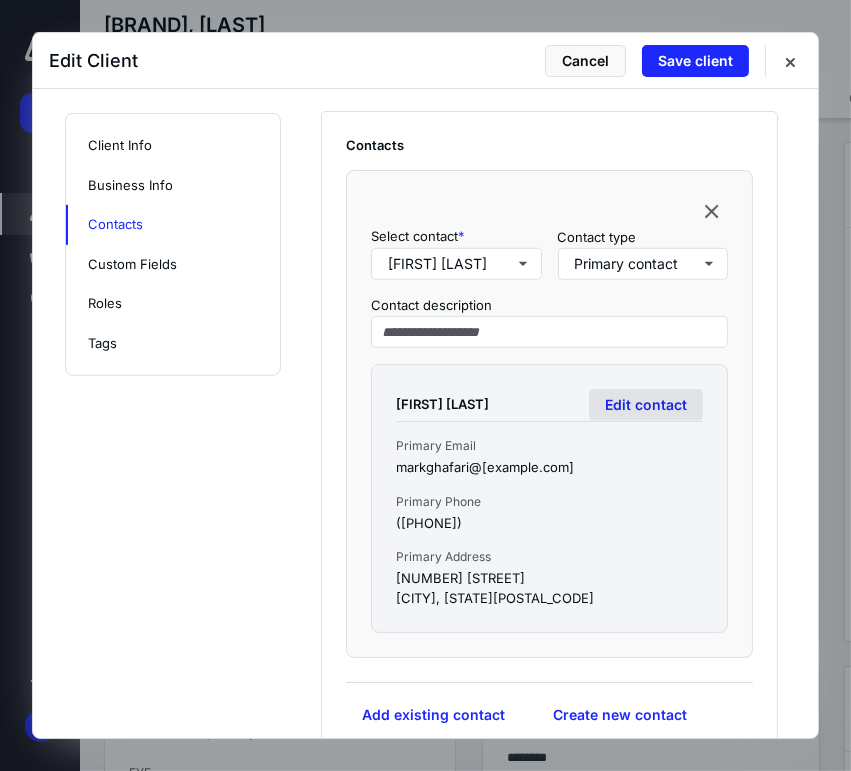 click on "Edit contact" at bounding box center (646, 405) 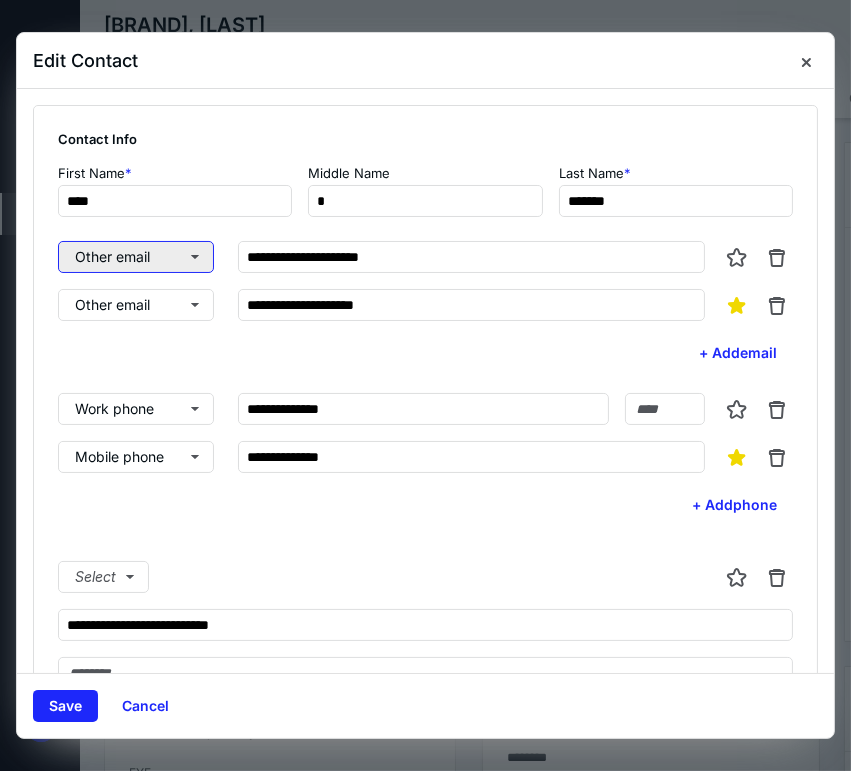 click on "Other email" at bounding box center (136, 257) 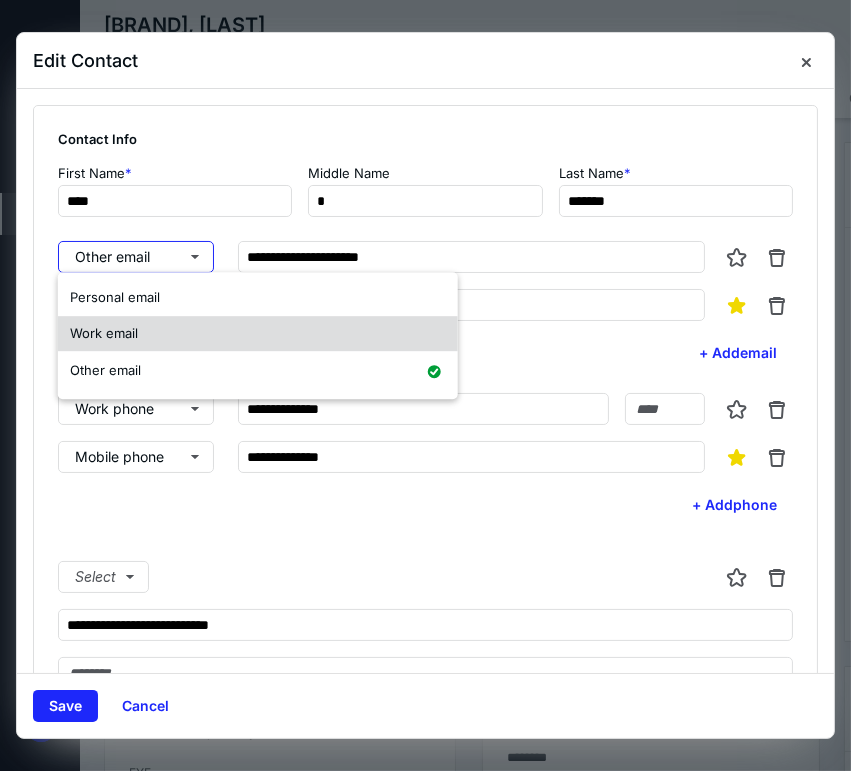 click on "Work email" at bounding box center (258, 334) 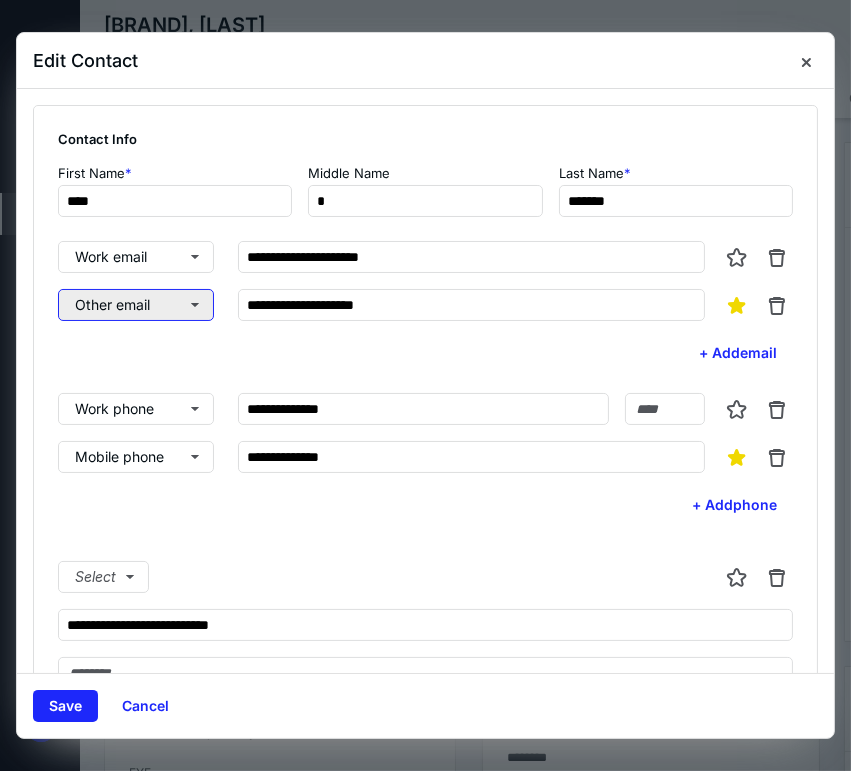 click on "Other email" at bounding box center (136, 305) 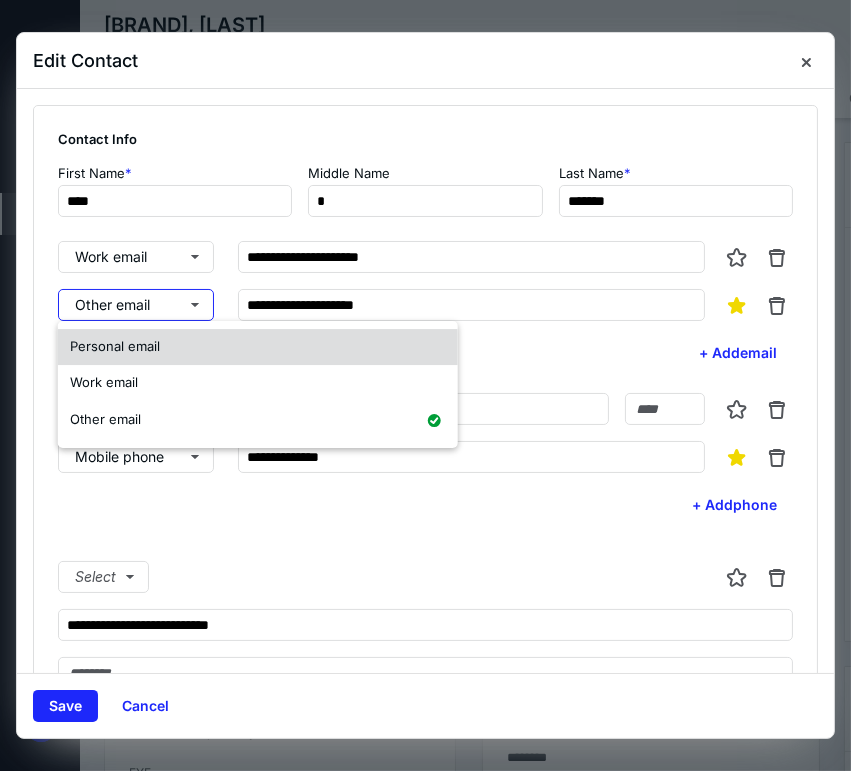 click on "Personal email" at bounding box center [115, 346] 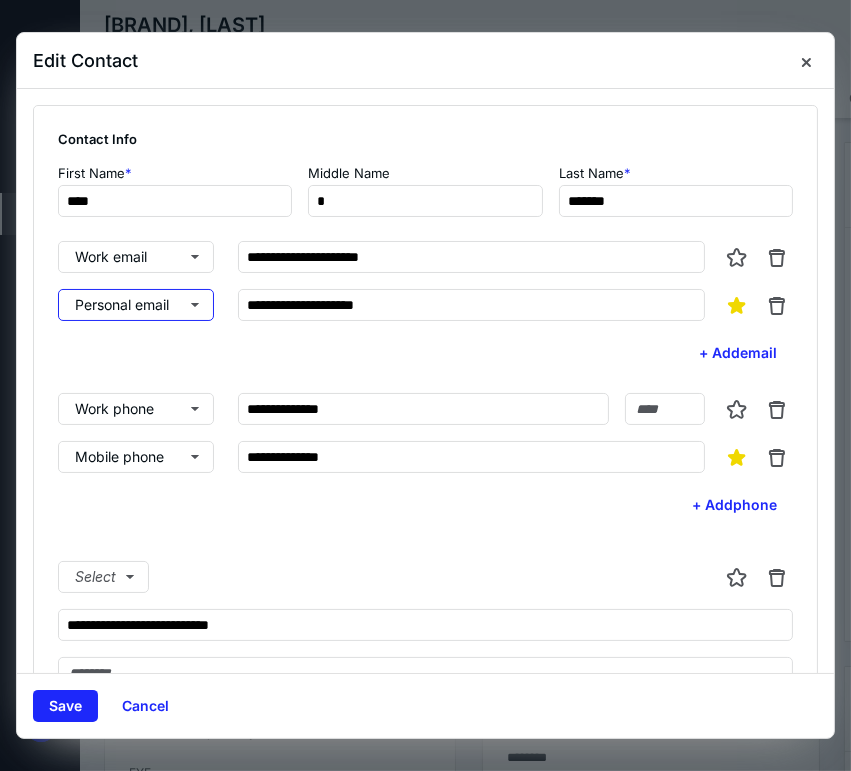 scroll, scrollTop: 222, scrollLeft: 0, axis: vertical 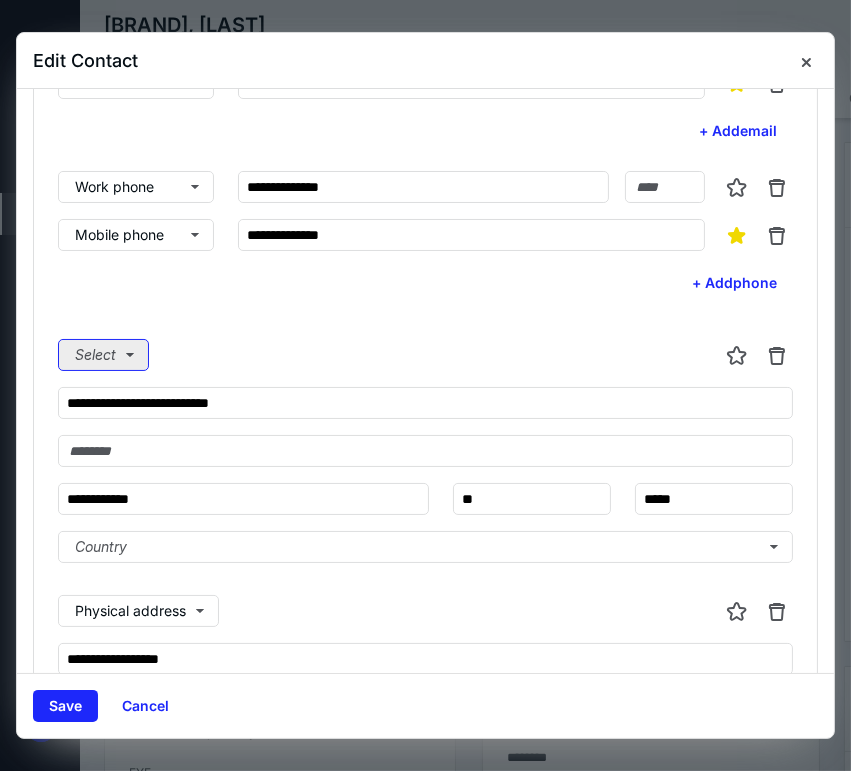 click on "Select" at bounding box center [103, 355] 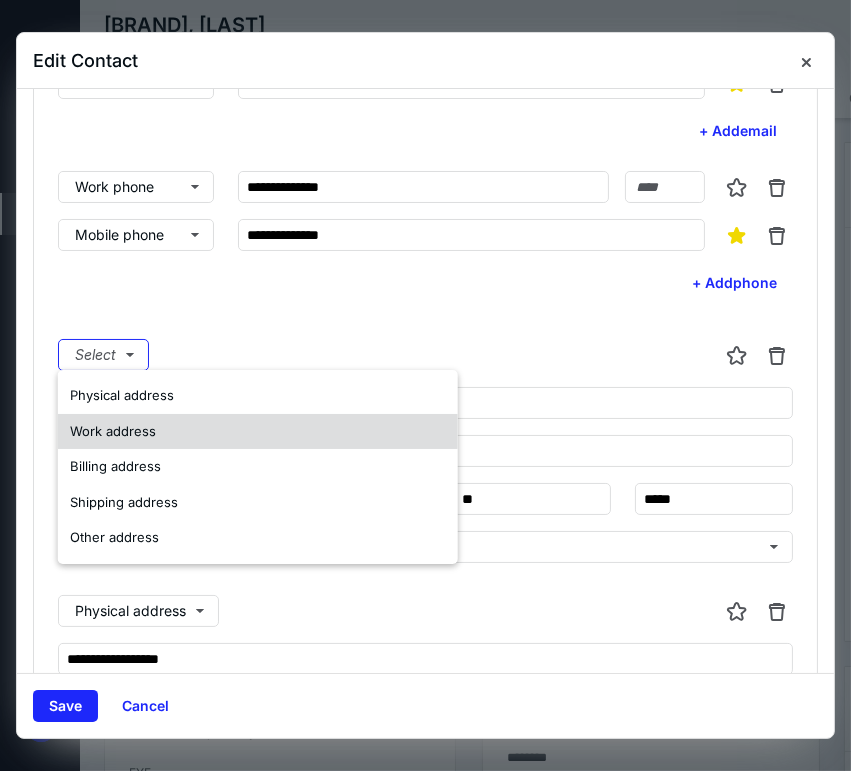 click on "Work address" at bounding box center (113, 431) 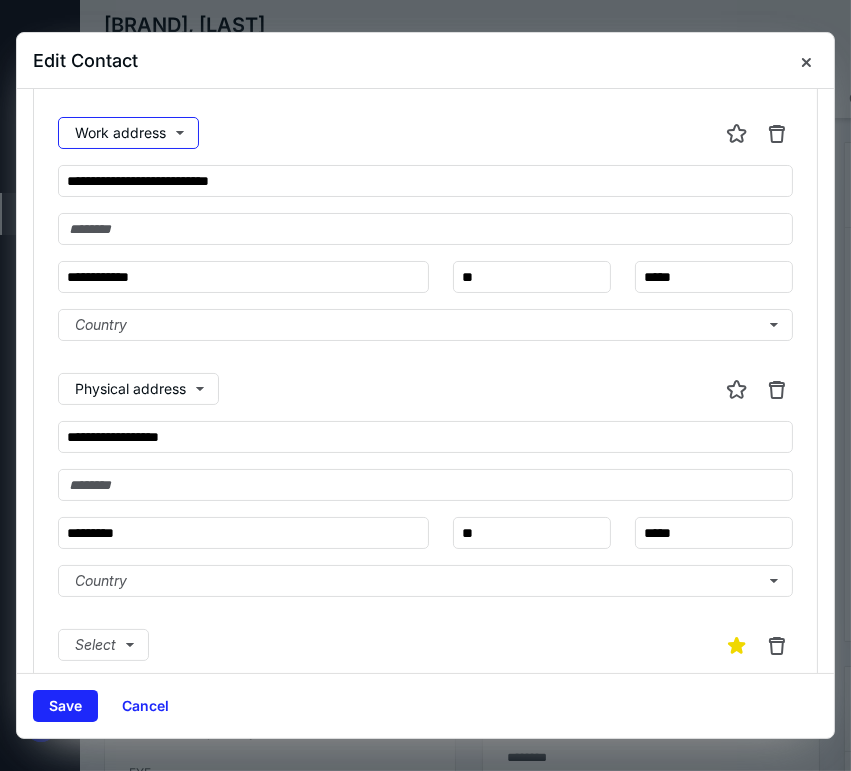 scroll, scrollTop: 666, scrollLeft: 0, axis: vertical 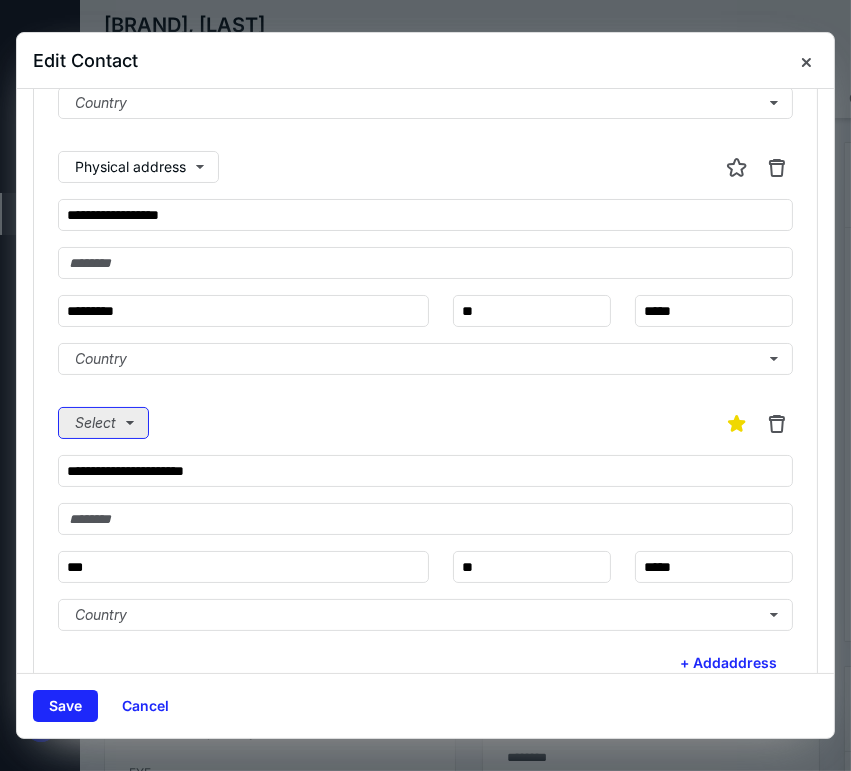 click on "Select" at bounding box center (103, 423) 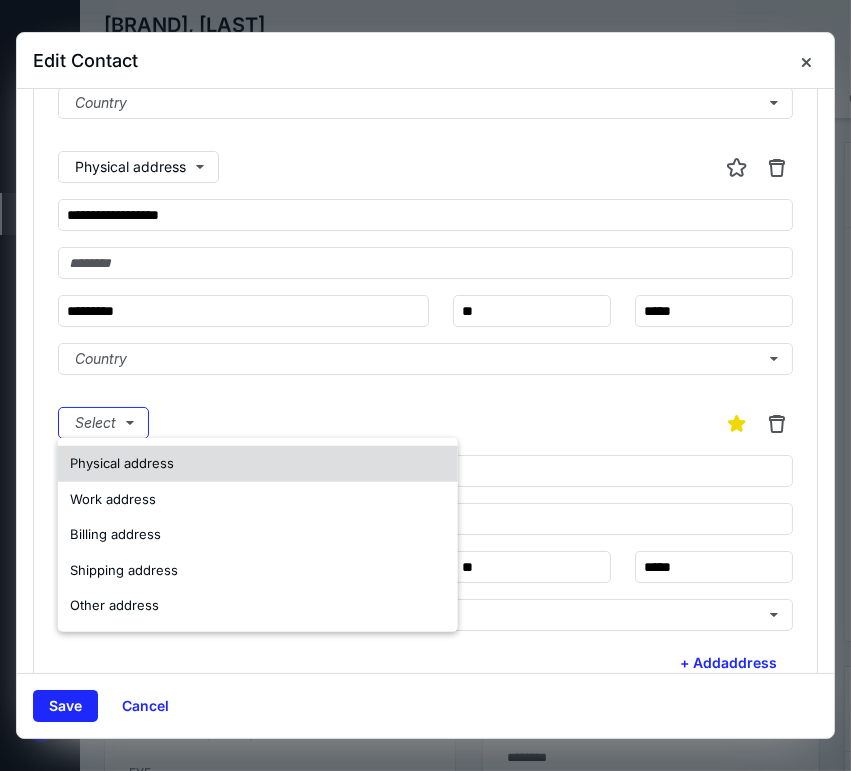 click on "Physical address" at bounding box center [122, 464] 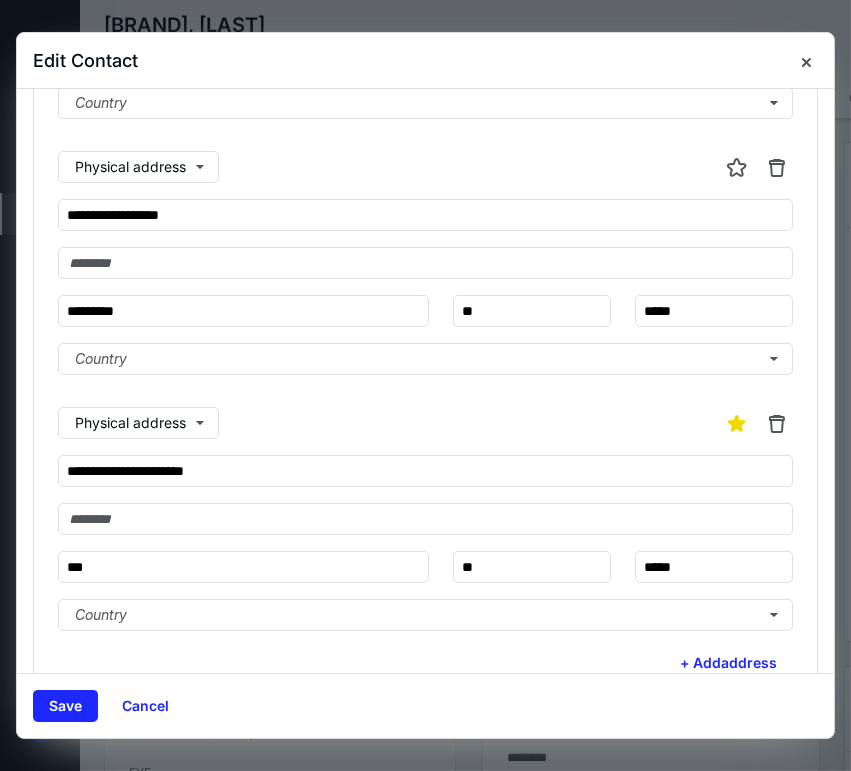 click on "[ADDRESS] [COUNTRY]" at bounding box center (425, 511) 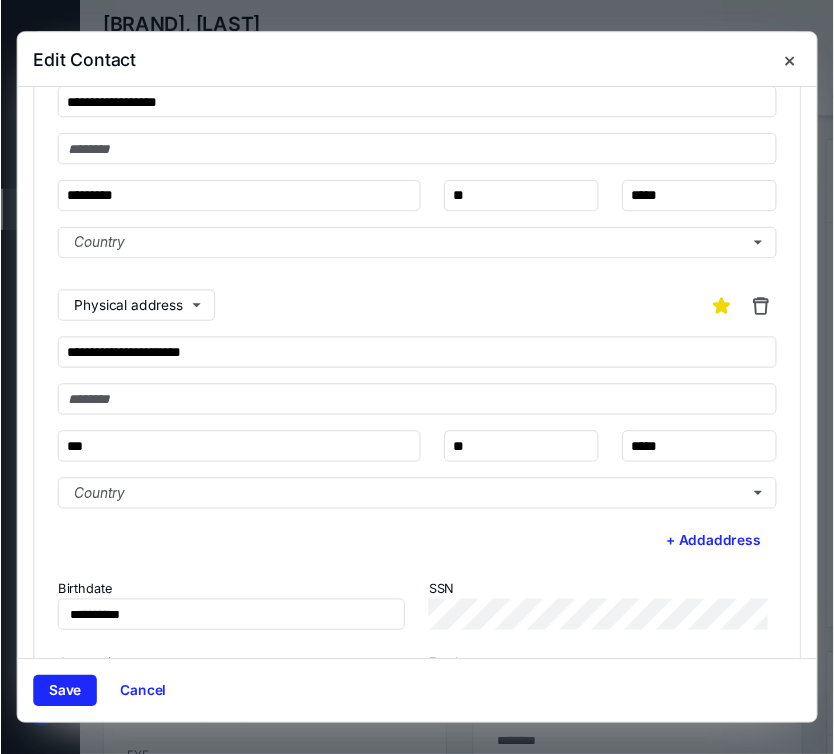 scroll, scrollTop: 865, scrollLeft: 0, axis: vertical 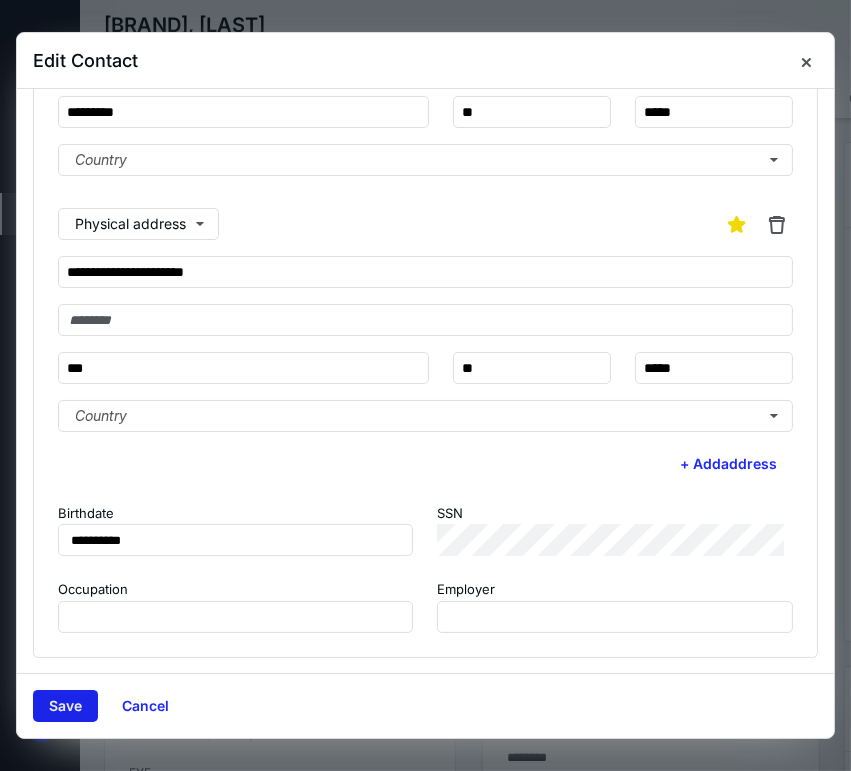 click on "Save" at bounding box center [65, 706] 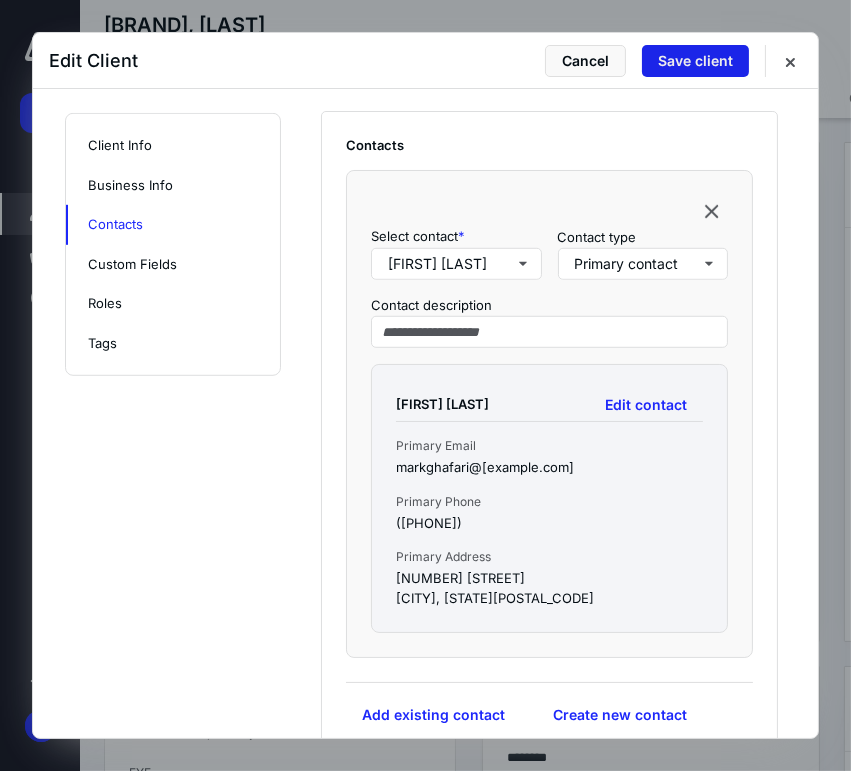 click on "Save client" at bounding box center (695, 61) 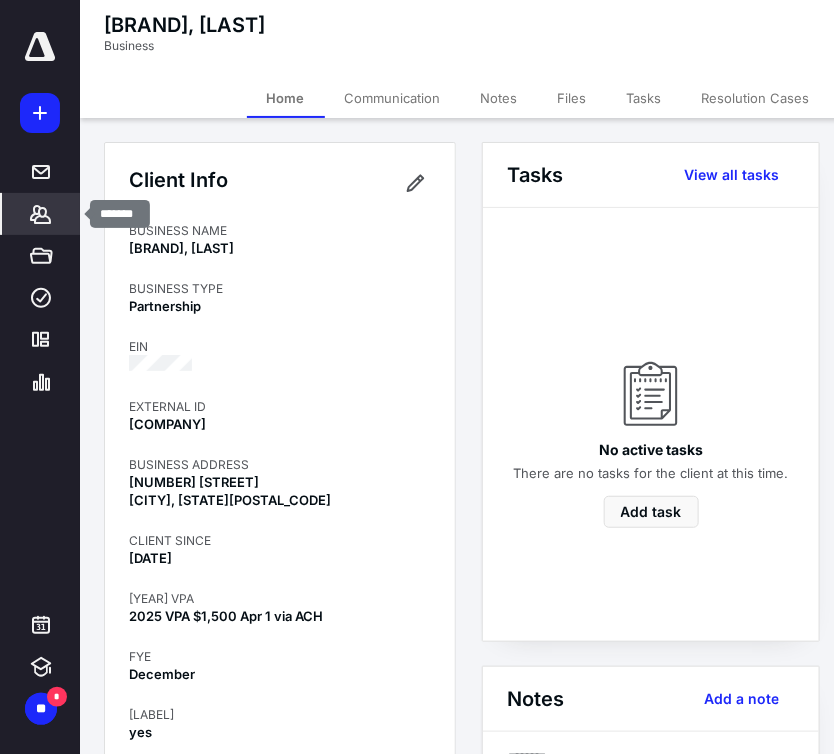 click 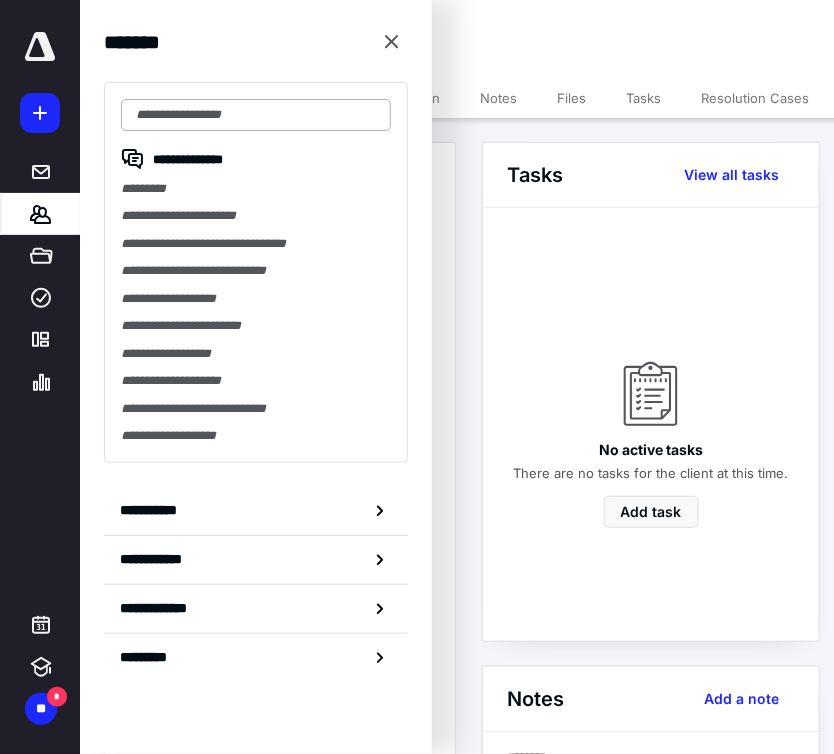 click at bounding box center [256, 115] 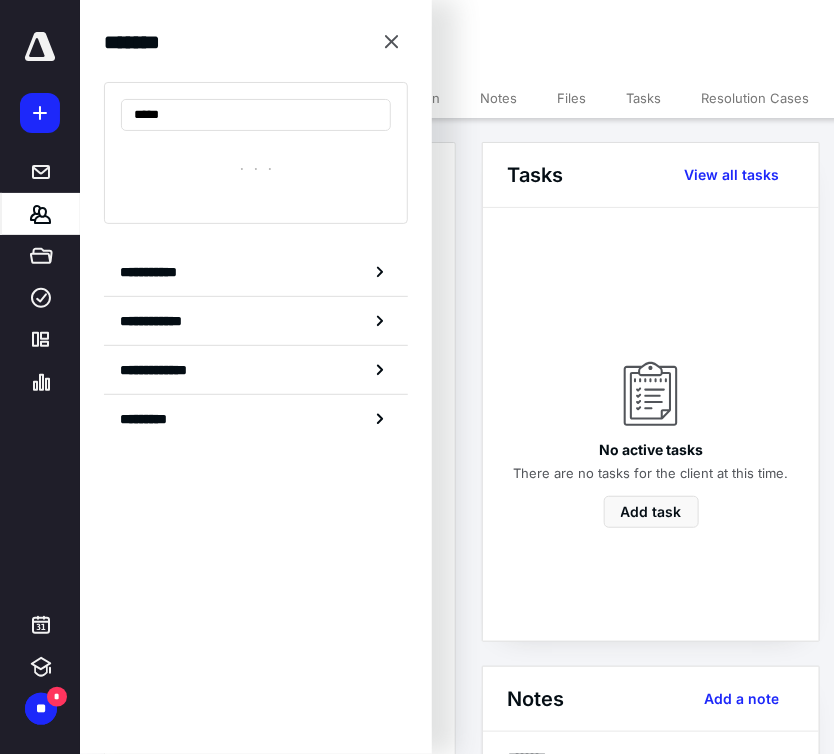 type on "*****" 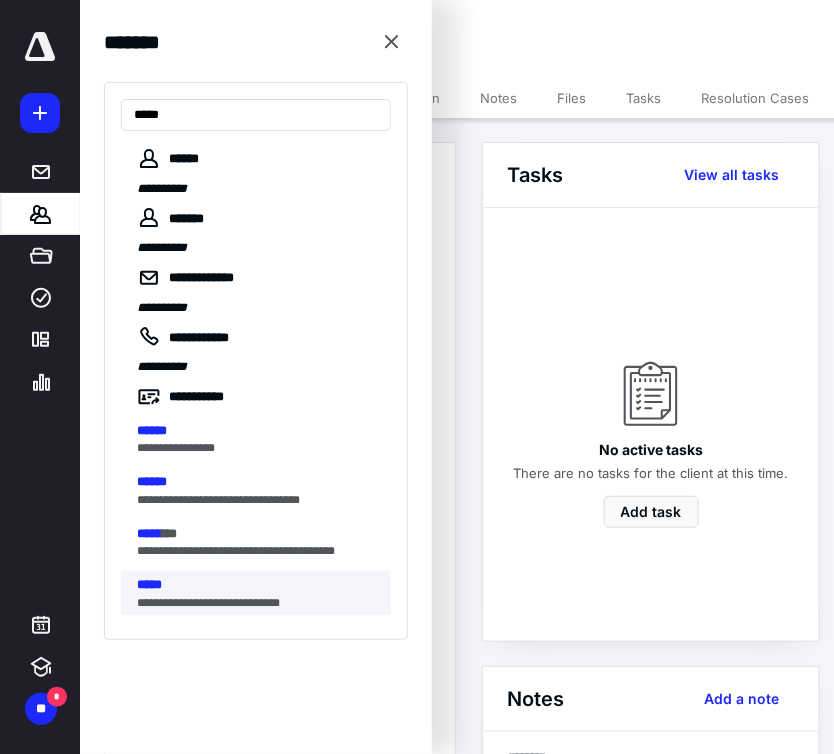 click on "*****" at bounding box center (258, 585) 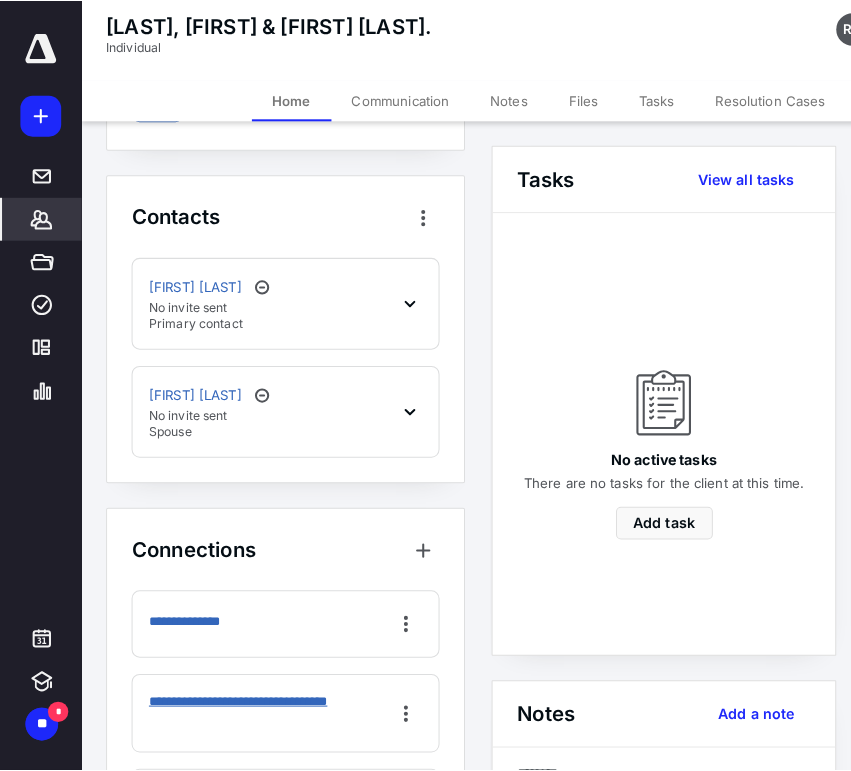 scroll, scrollTop: 874, scrollLeft: 0, axis: vertical 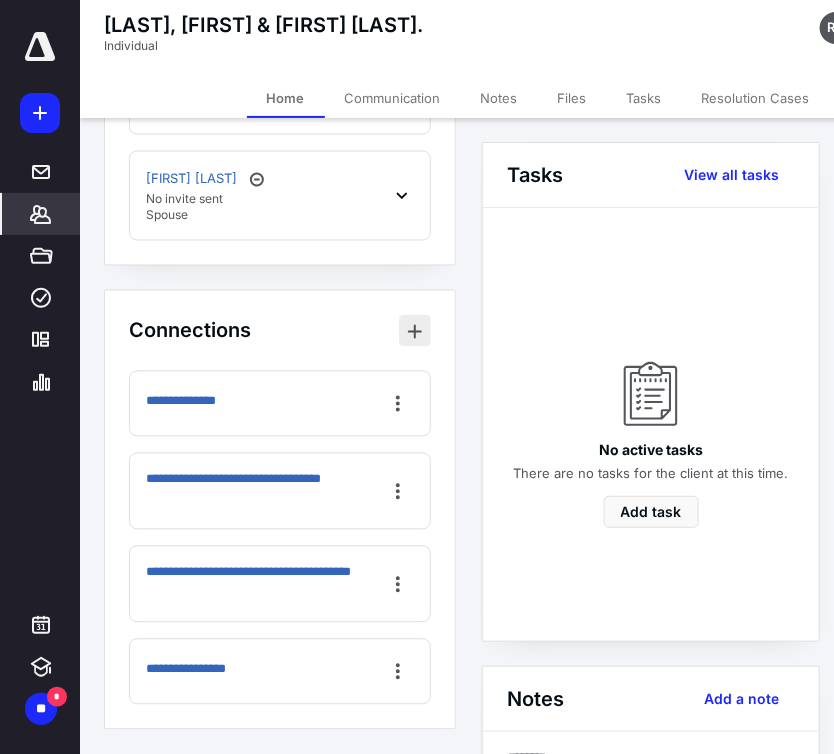click at bounding box center (415, 331) 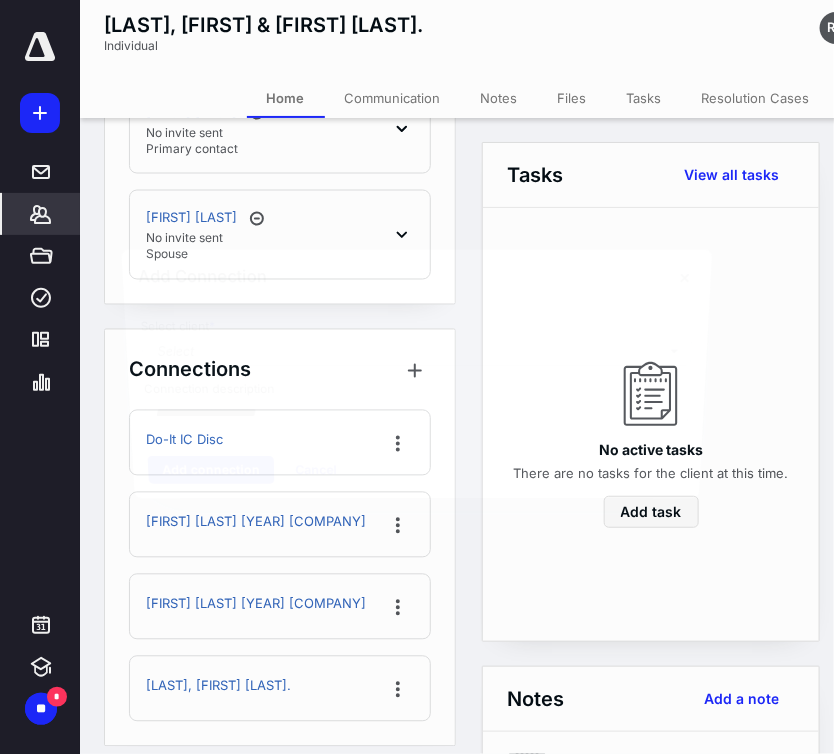 scroll, scrollTop: 857, scrollLeft: 0, axis: vertical 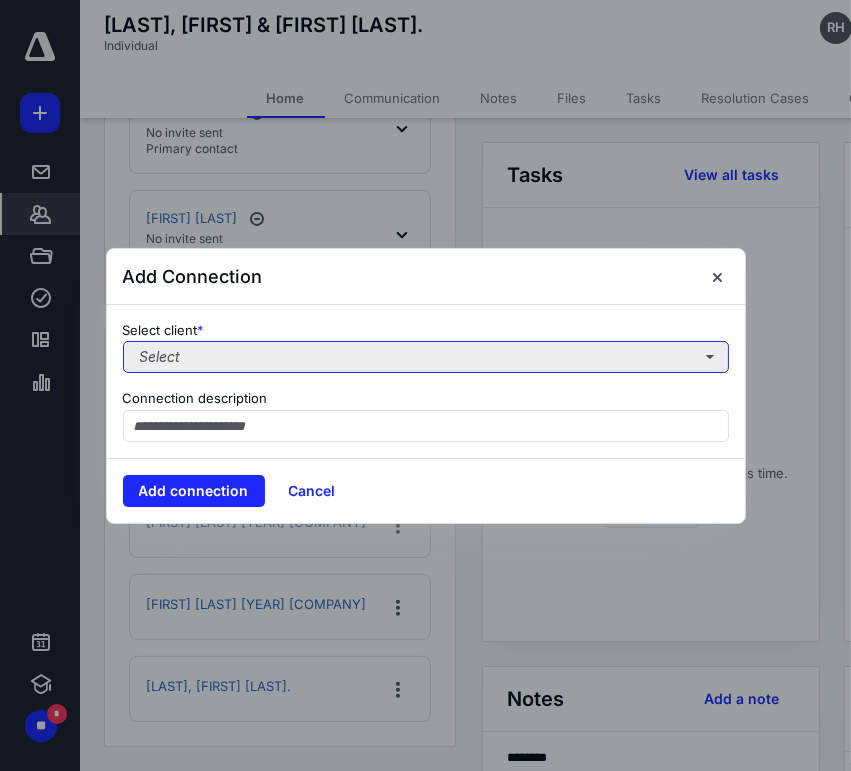 click on "Select" at bounding box center (426, 357) 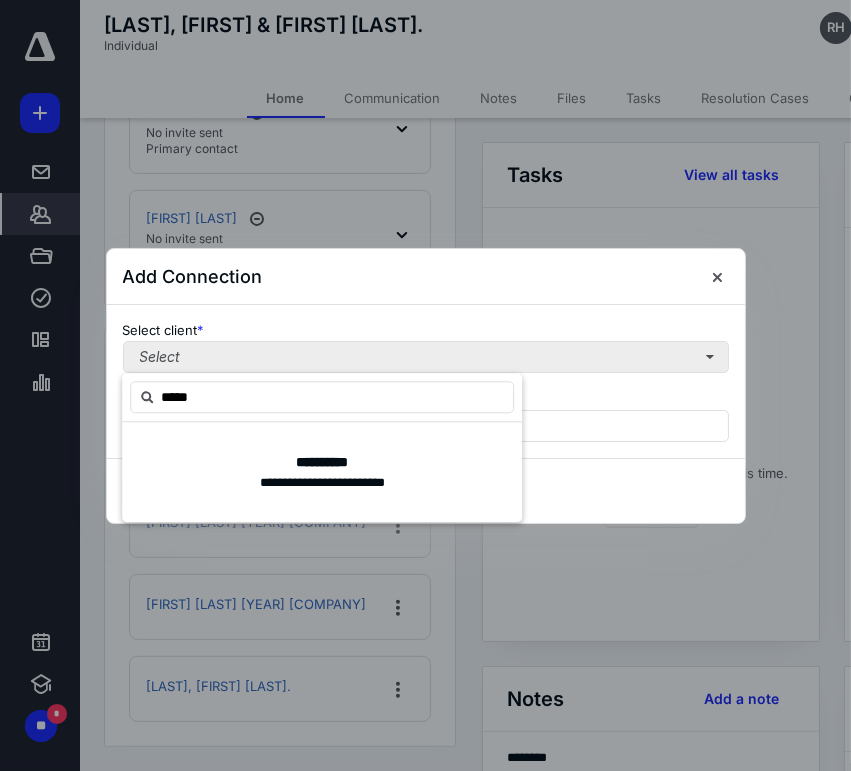 type on "******" 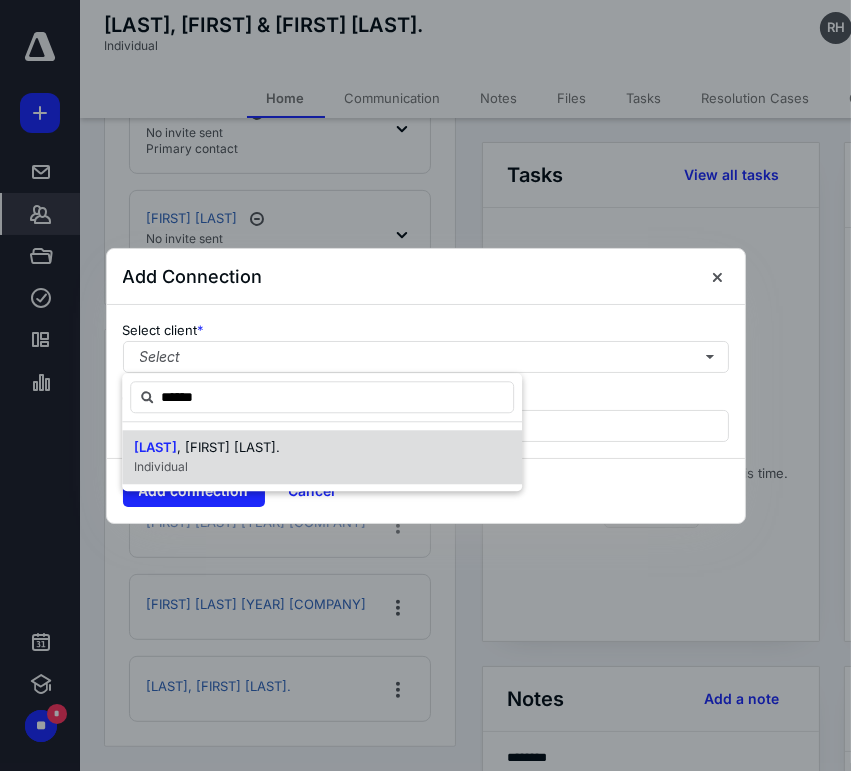 click on ", [FIRST] [LAST]." at bounding box center (228, 447) 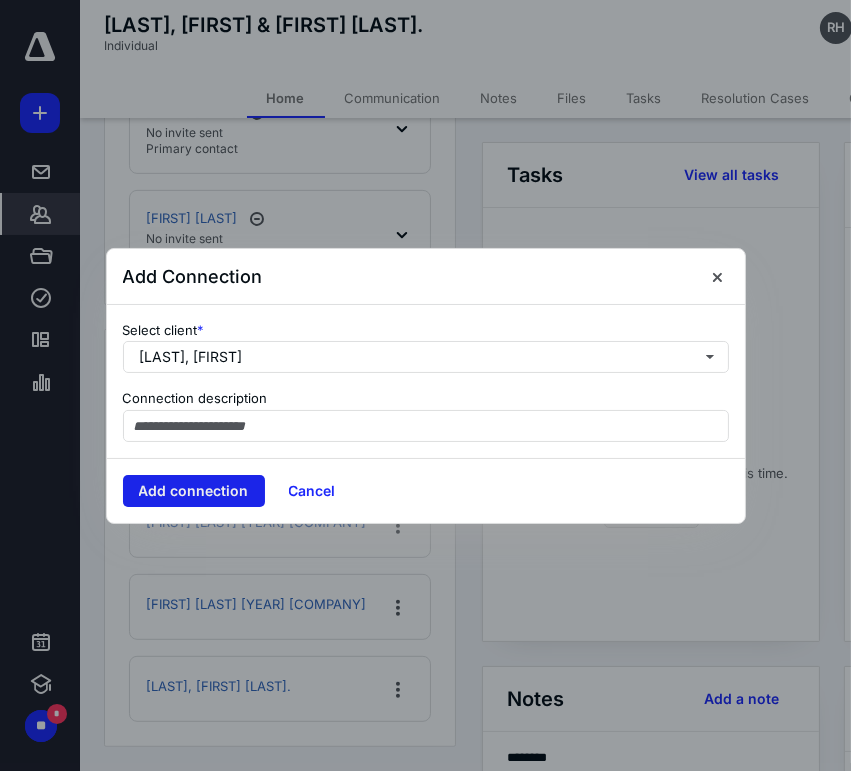 click on "Add connection" at bounding box center [194, 491] 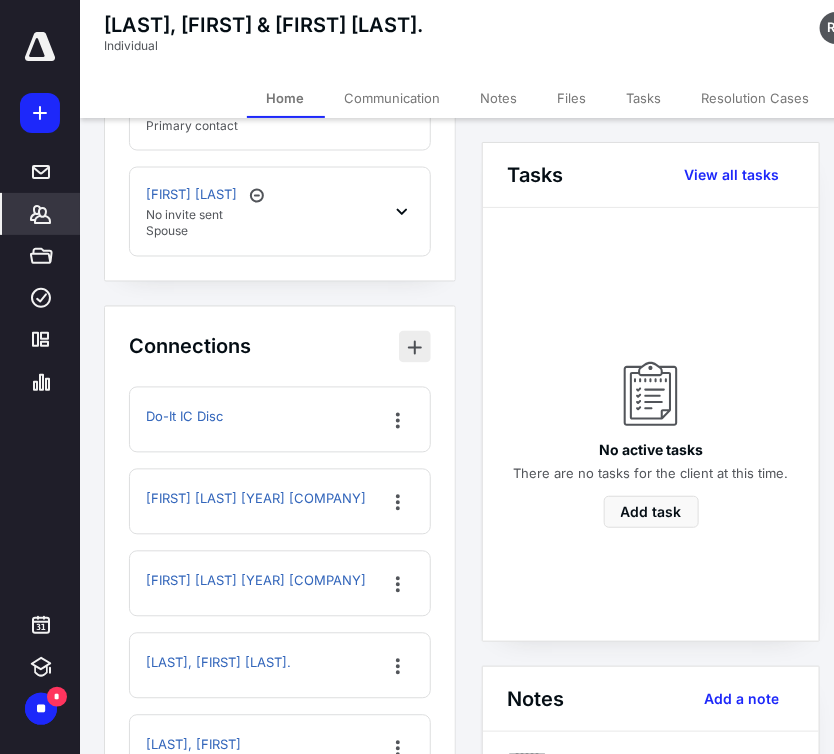 click at bounding box center [415, 347] 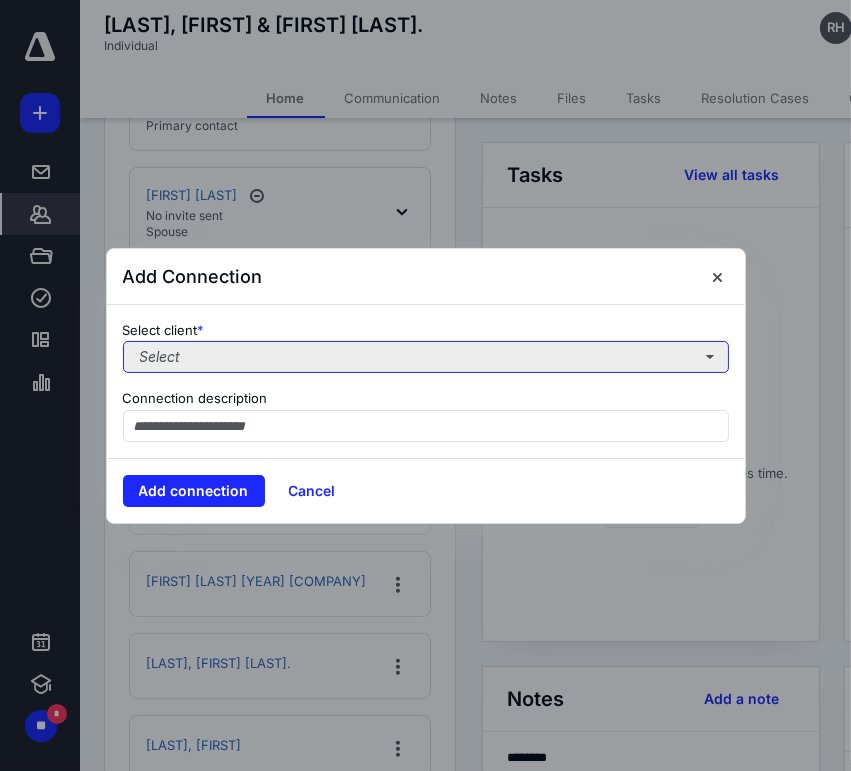 click on "Select" at bounding box center (426, 357) 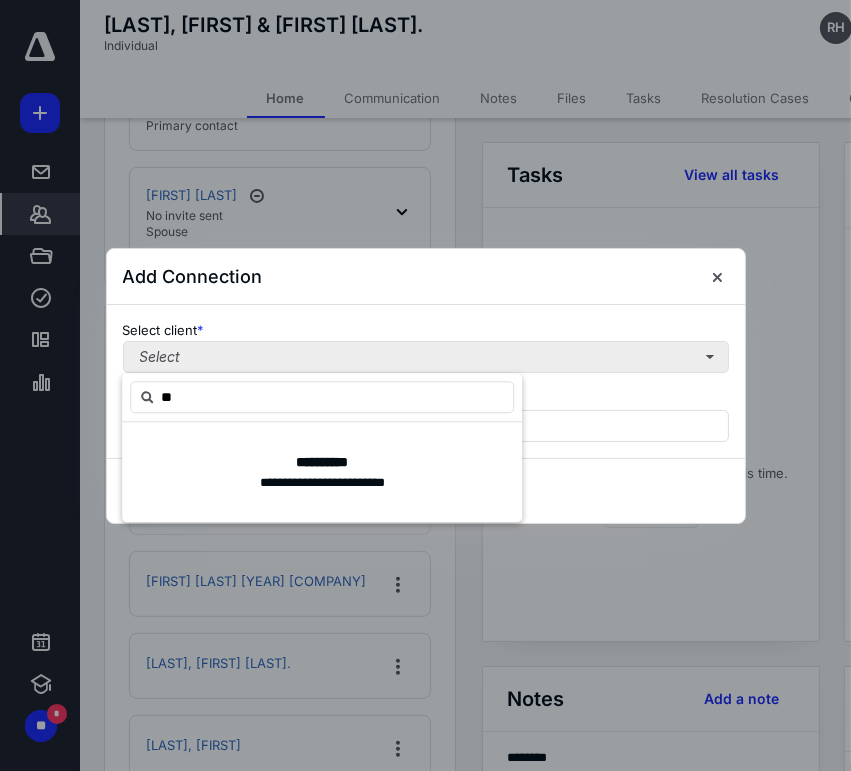 type on "***" 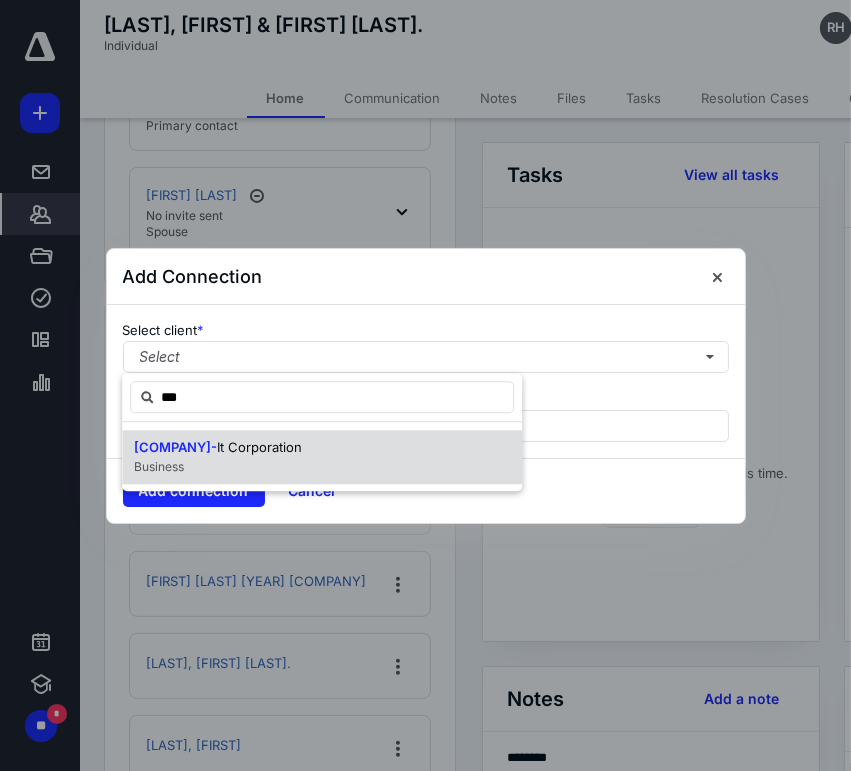 click on "It Corporation" at bounding box center [259, 447] 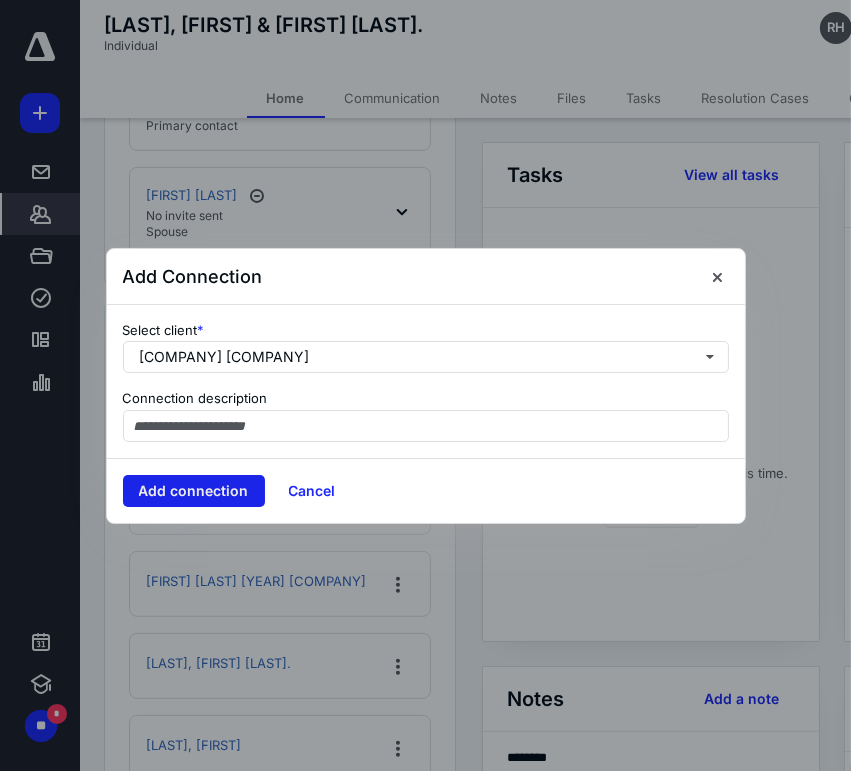 click on "Add connection" at bounding box center [194, 491] 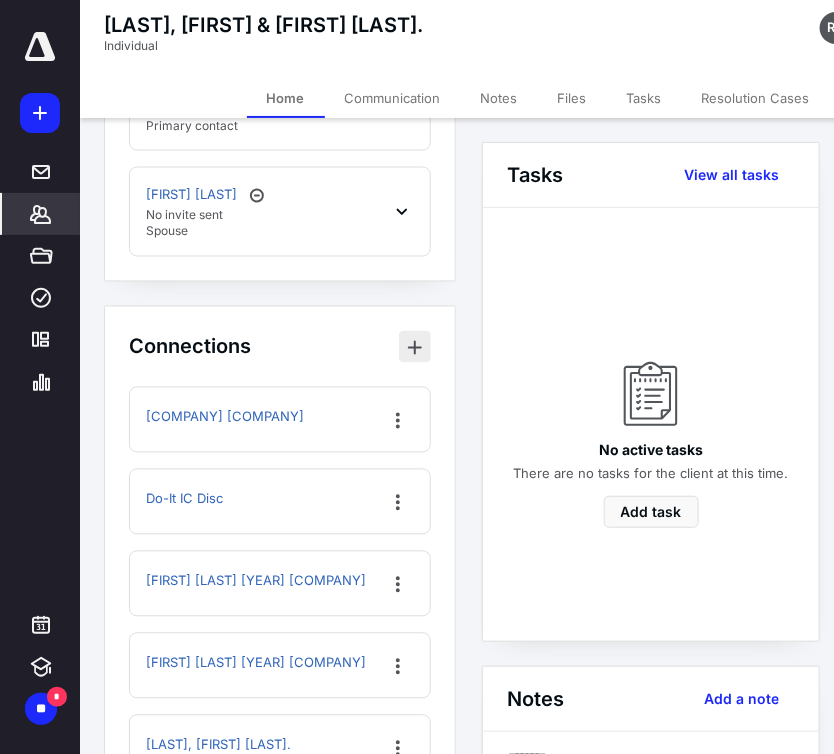 click at bounding box center (415, 347) 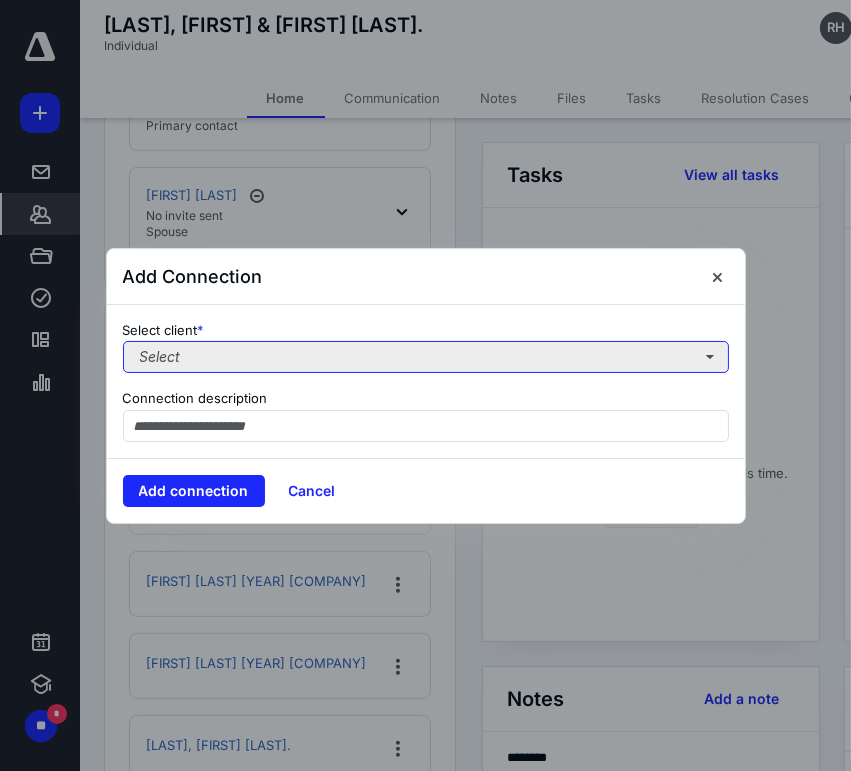 click on "Select" at bounding box center (426, 357) 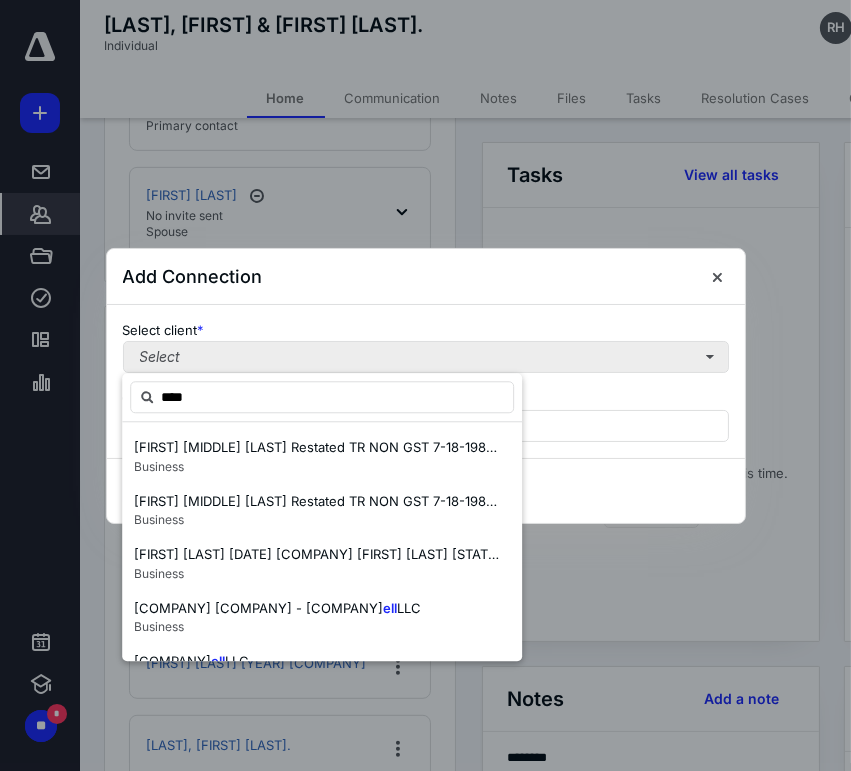 type on "*****" 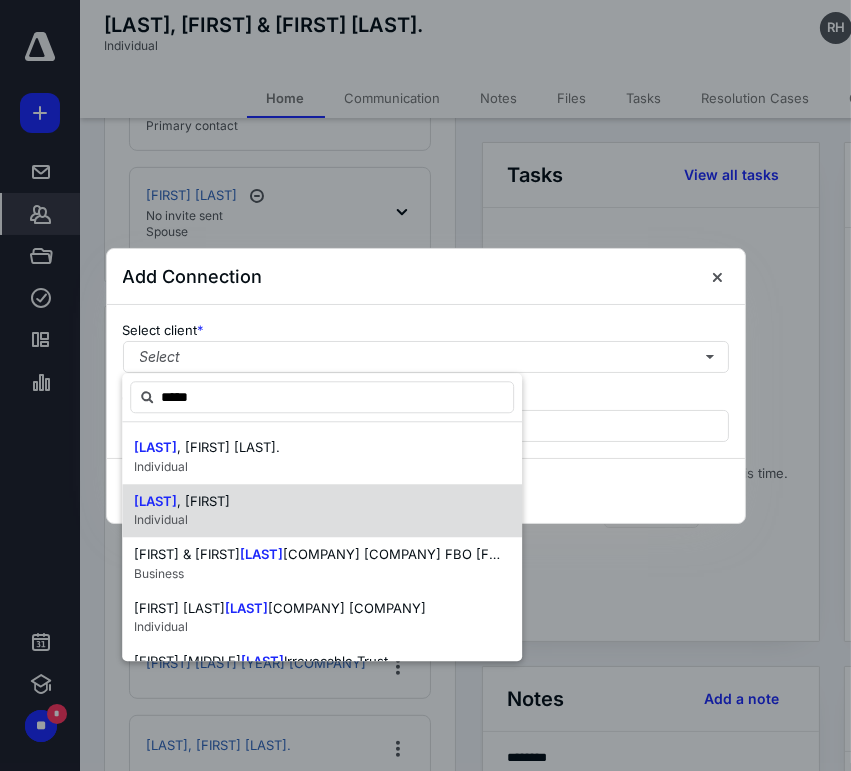 click on "[LAST] , [FIRST] [COMPANY]" at bounding box center [322, 511] 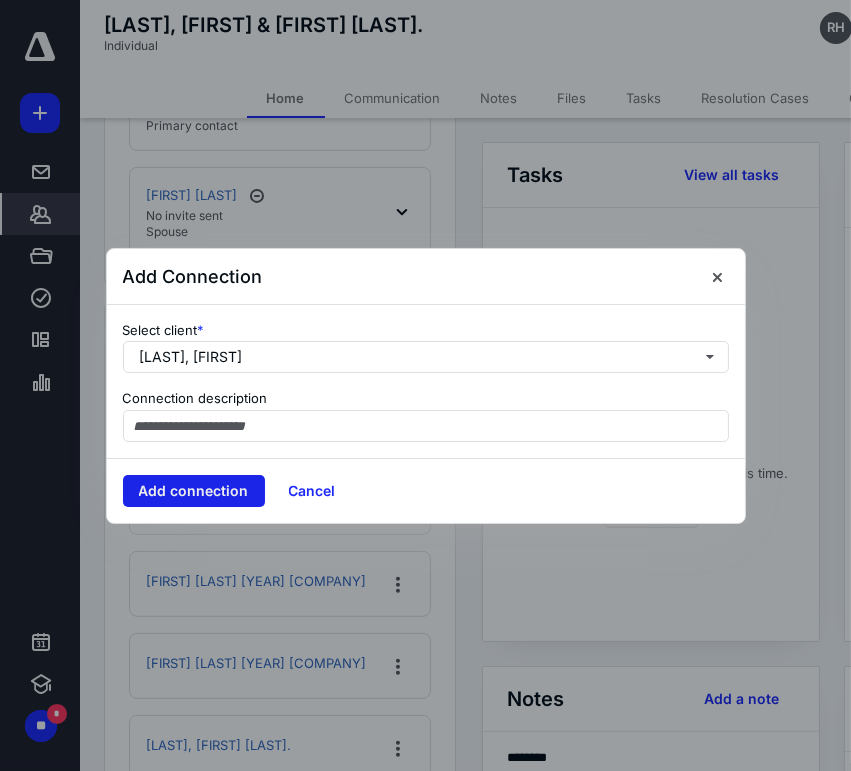 click on "Add connection" at bounding box center (194, 491) 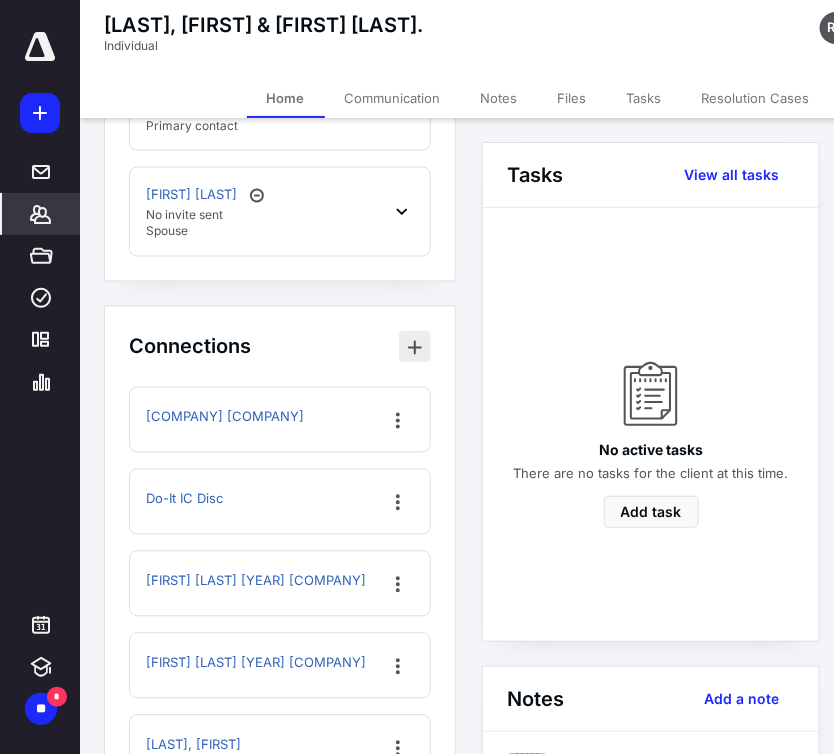 click at bounding box center (415, 347) 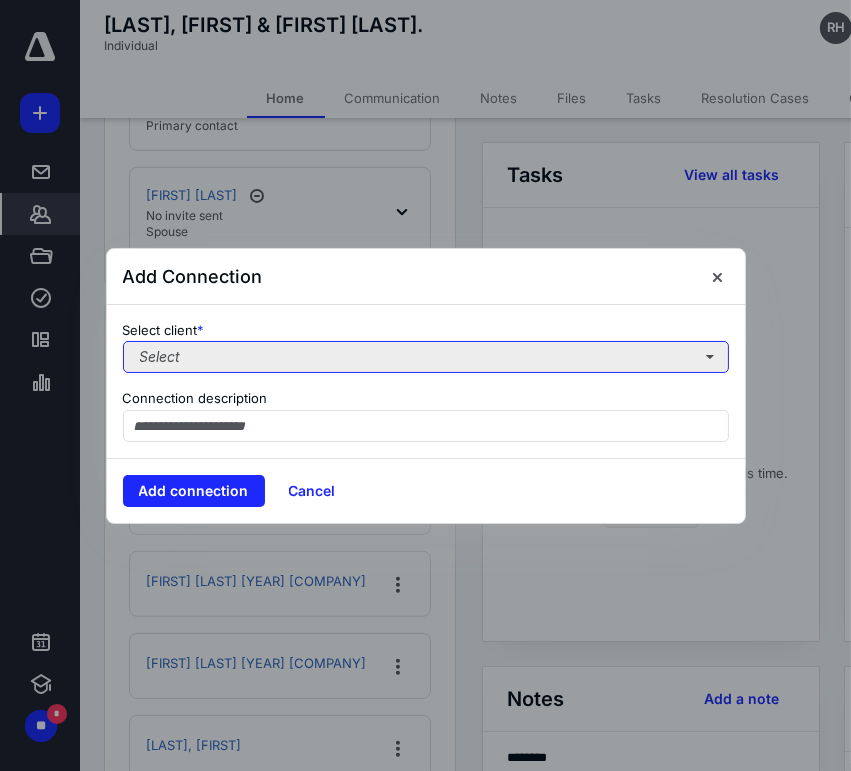 click on "Select" at bounding box center [426, 357] 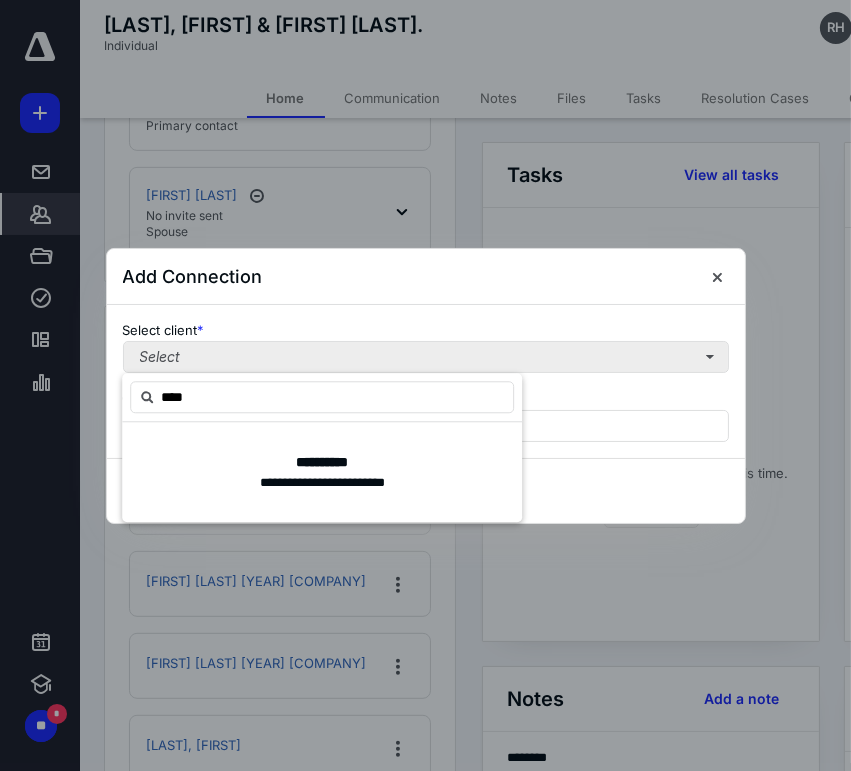 type on "*****" 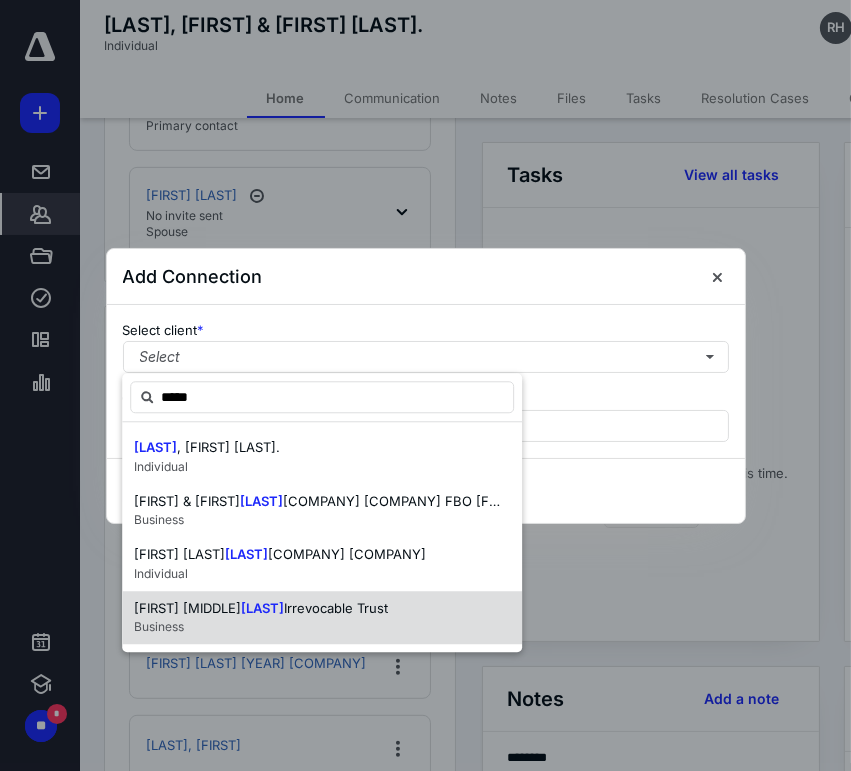 click on "Business" at bounding box center (261, 627) 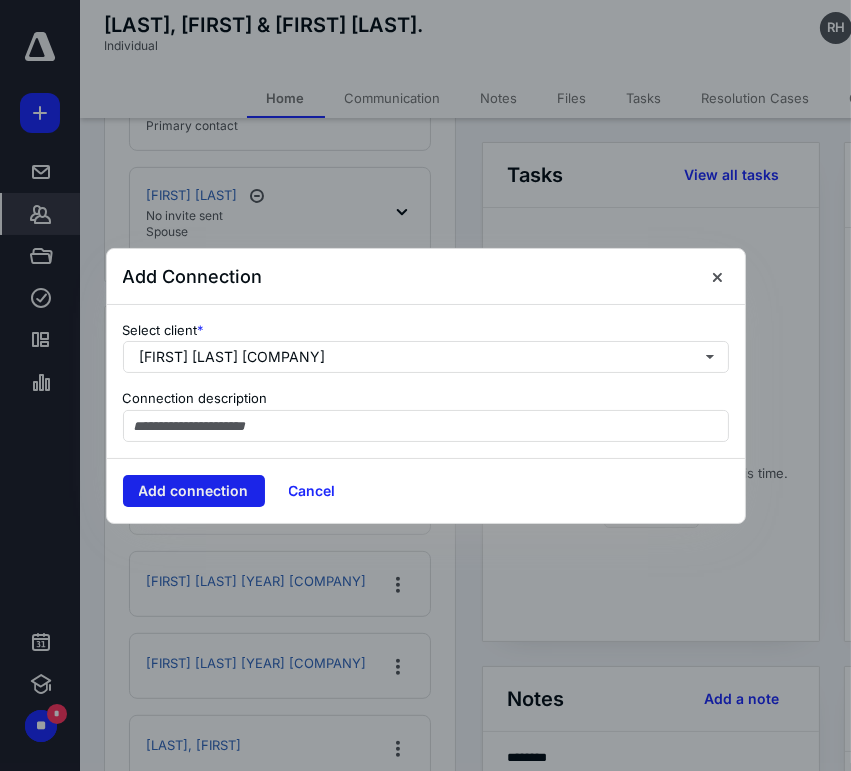 click on "Add connection" at bounding box center [194, 491] 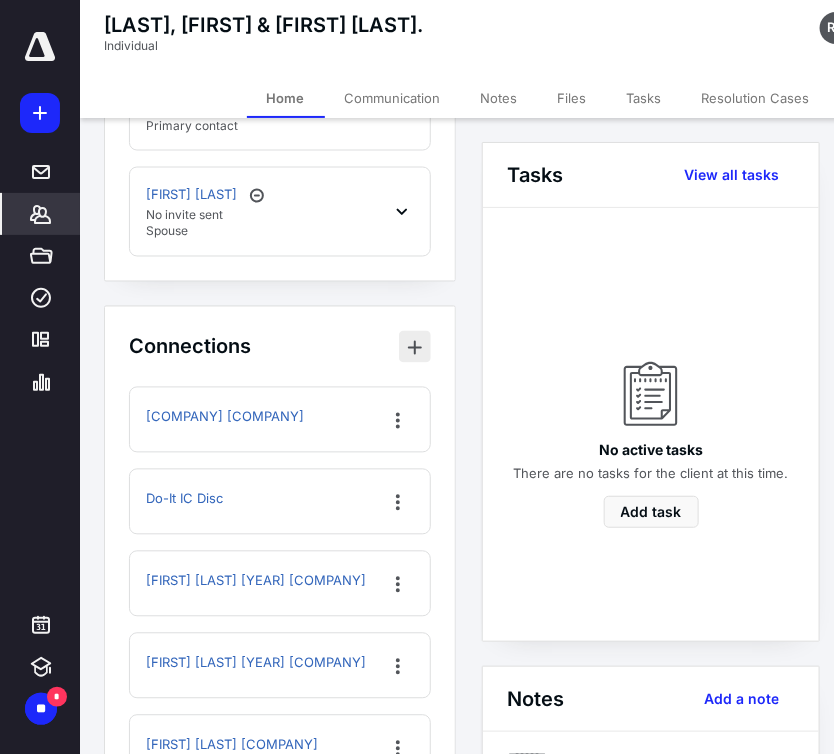 click at bounding box center [415, 347] 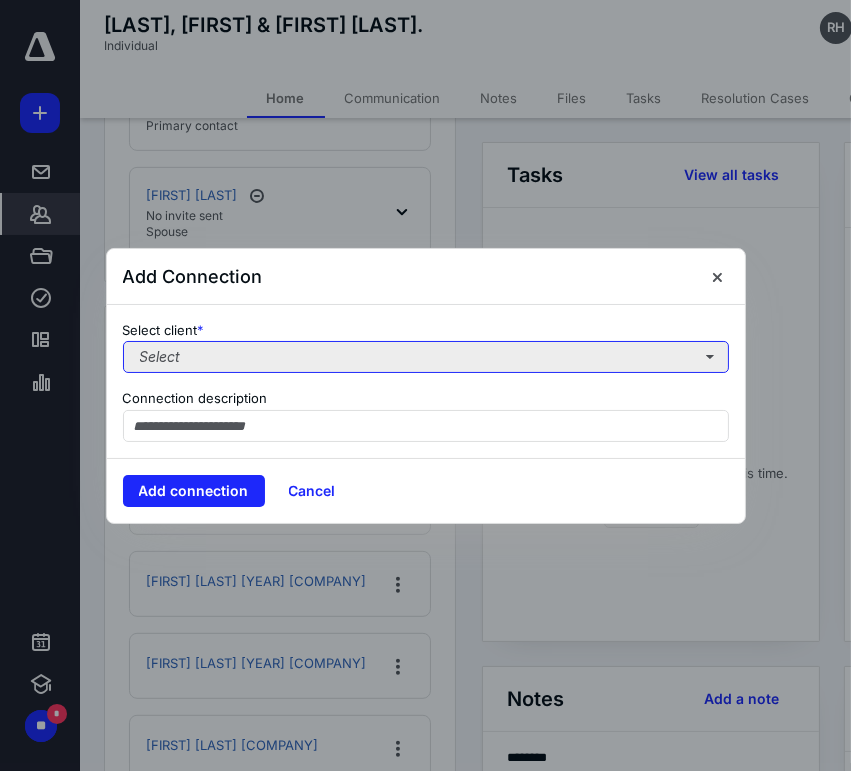 click on "Select" at bounding box center (426, 357) 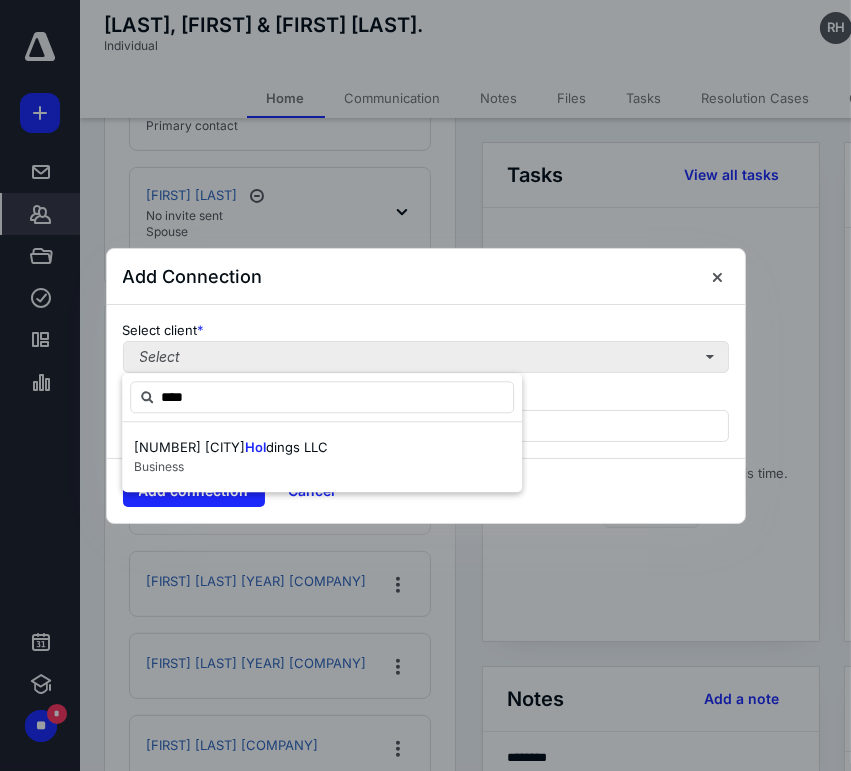 type on "*****" 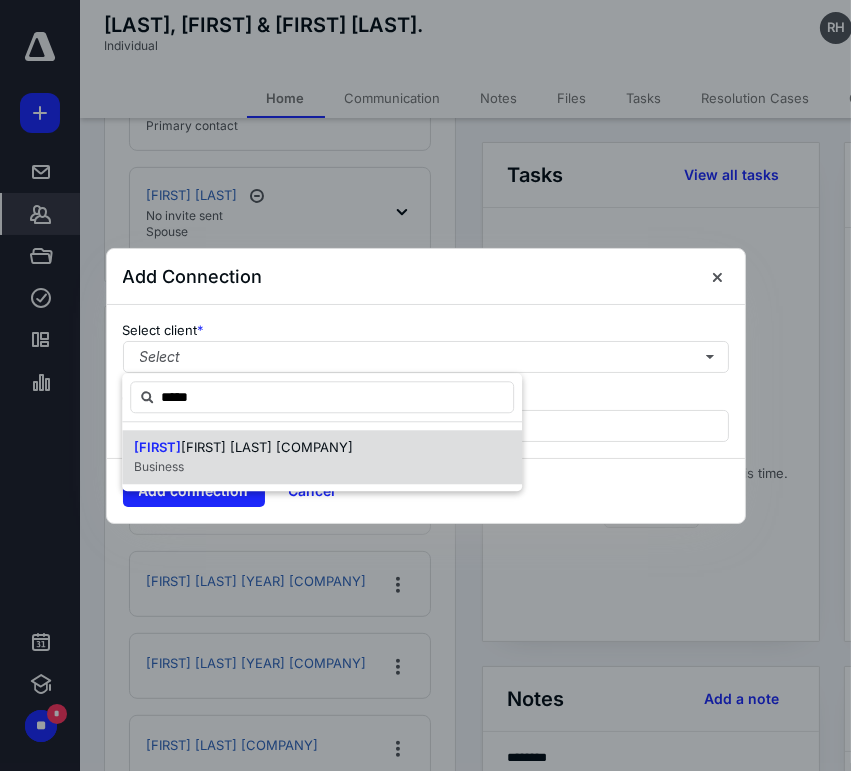 click on "[FIRST] [LAST] [COMPANY]" at bounding box center (267, 447) 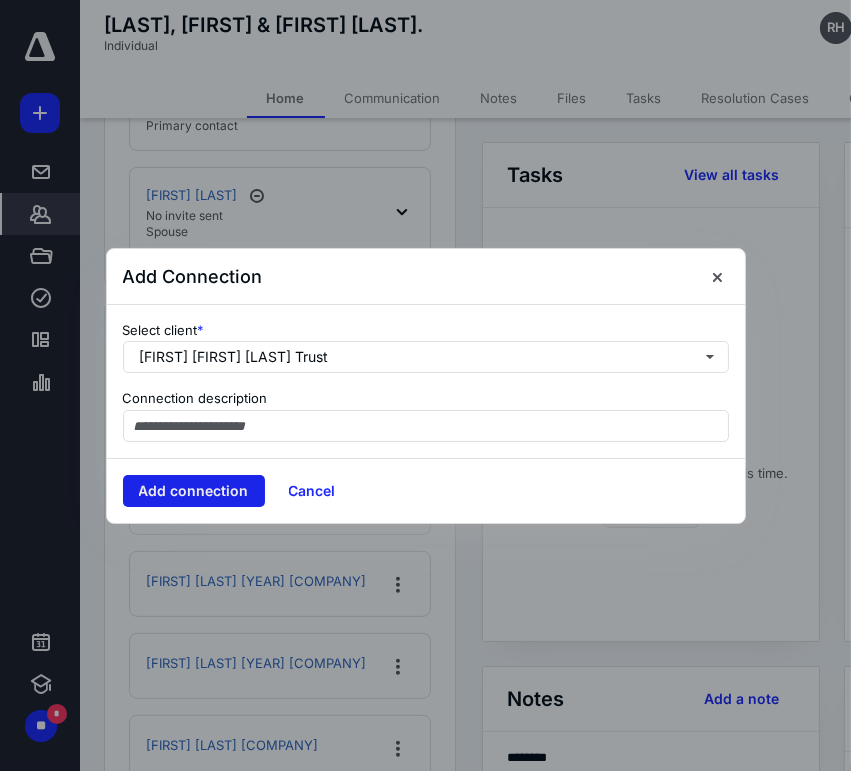 click on "Add connection" at bounding box center [194, 491] 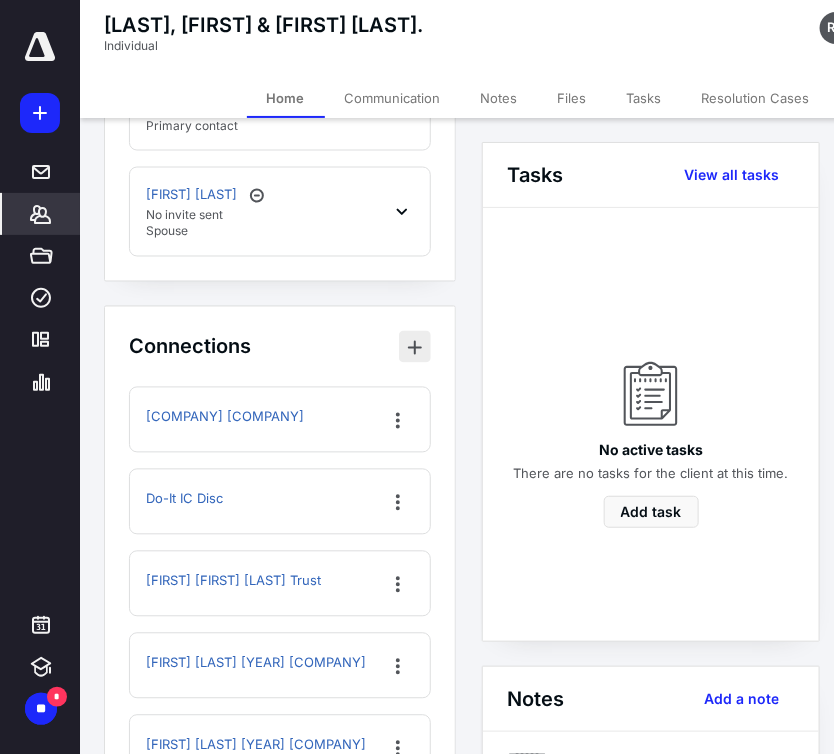 click at bounding box center (415, 347) 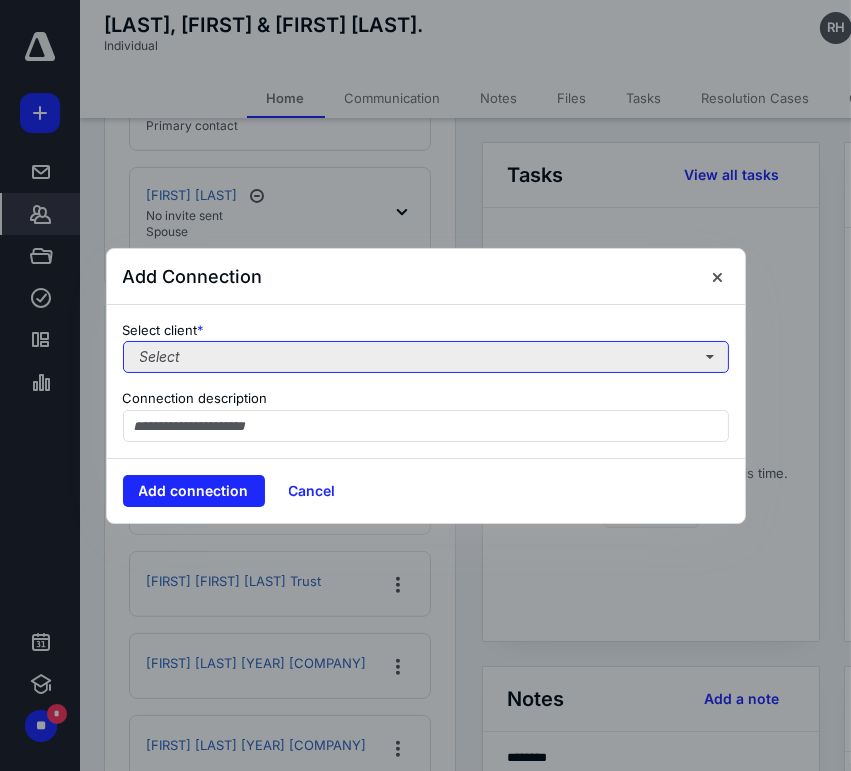 click on "Select" at bounding box center [426, 357] 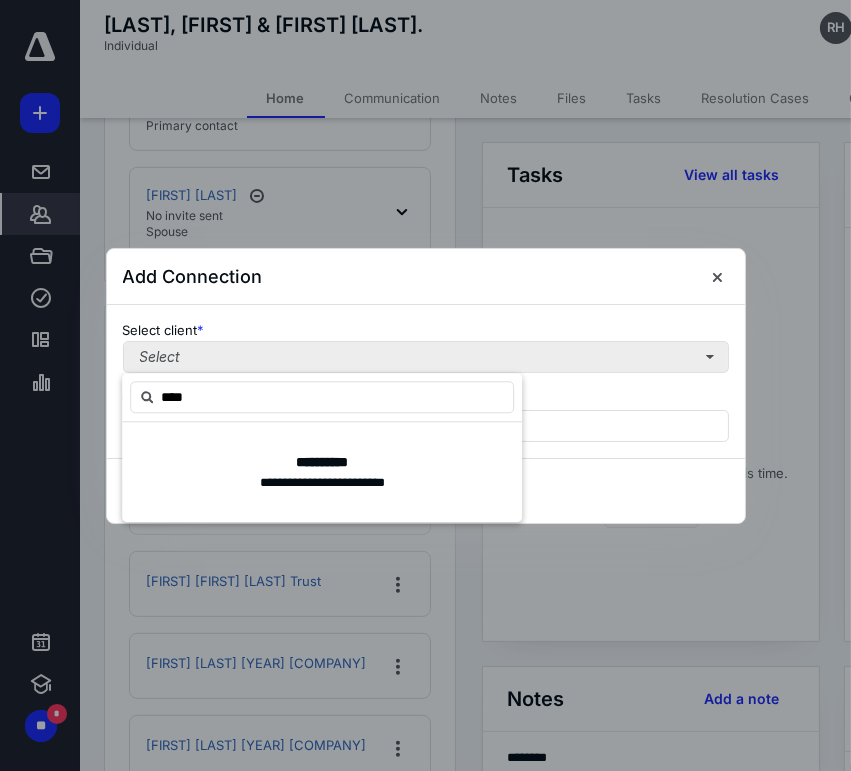 type on "*****" 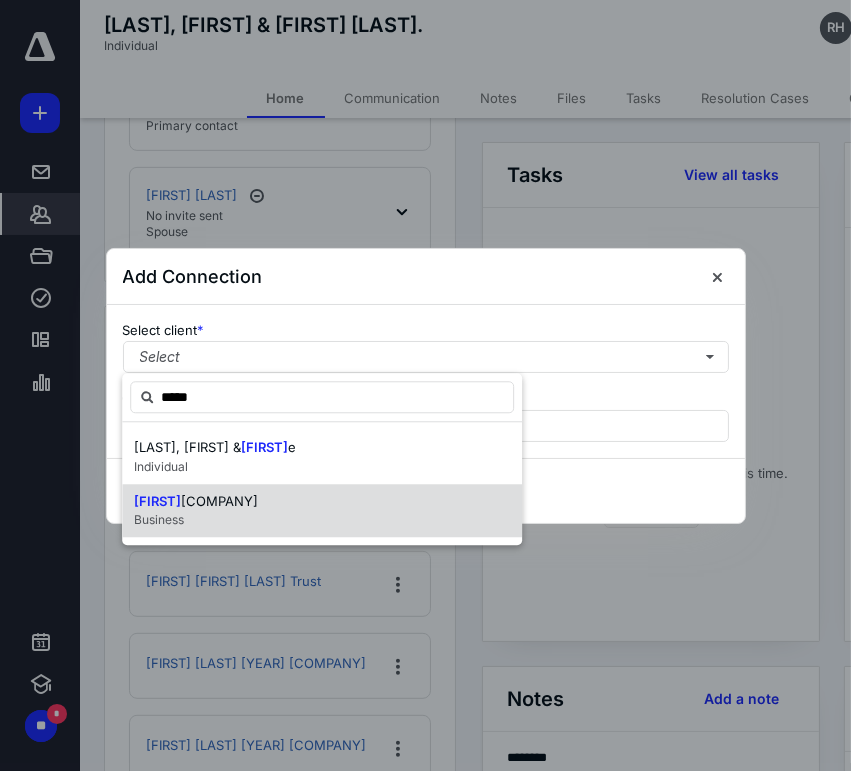 click on "[COMPANY]" at bounding box center (219, 501) 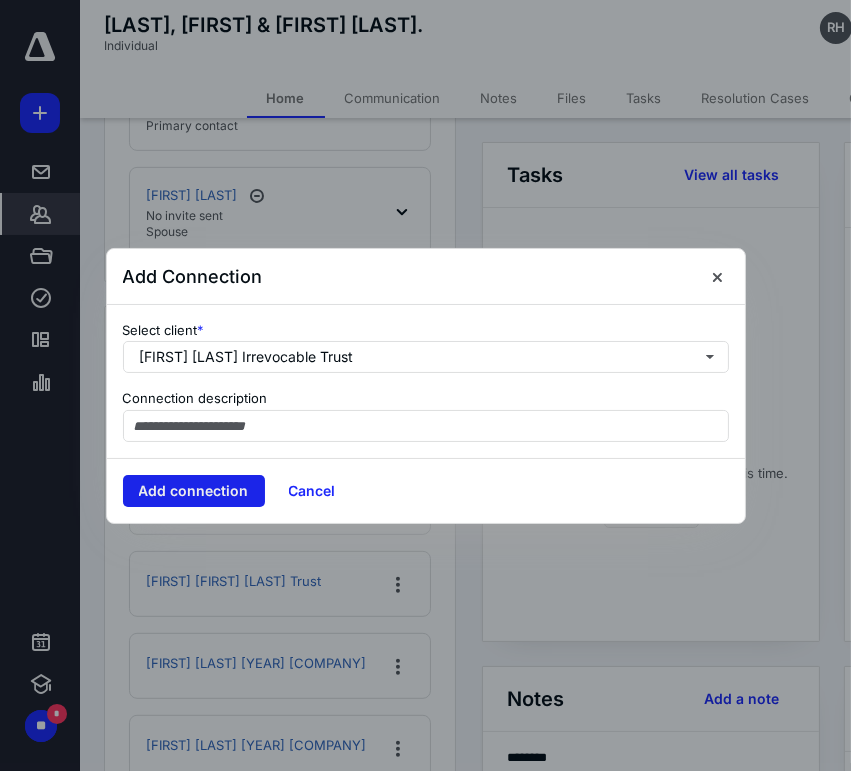 click on "Add connection" at bounding box center (194, 491) 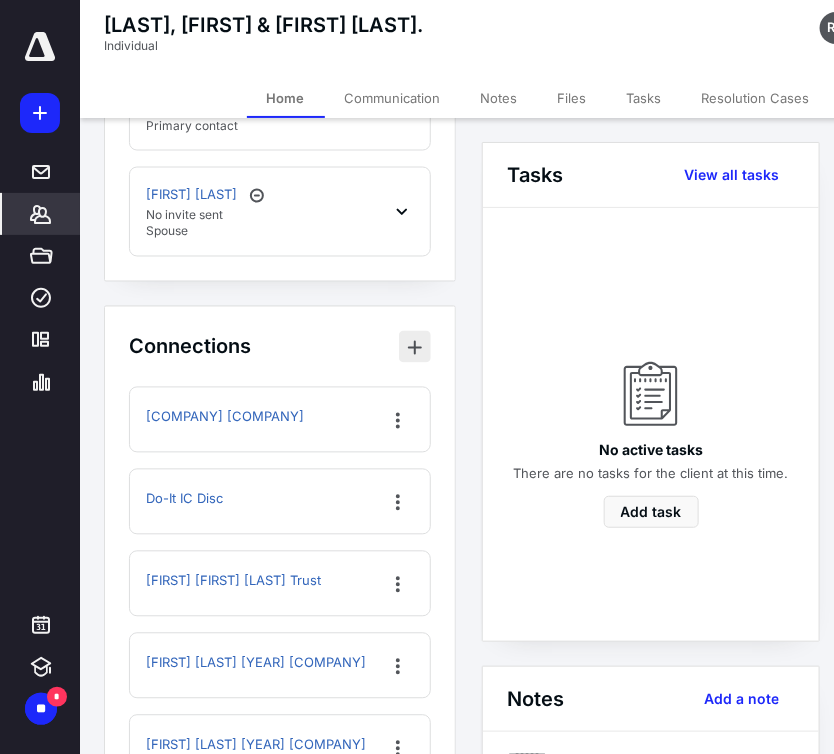 click at bounding box center [415, 347] 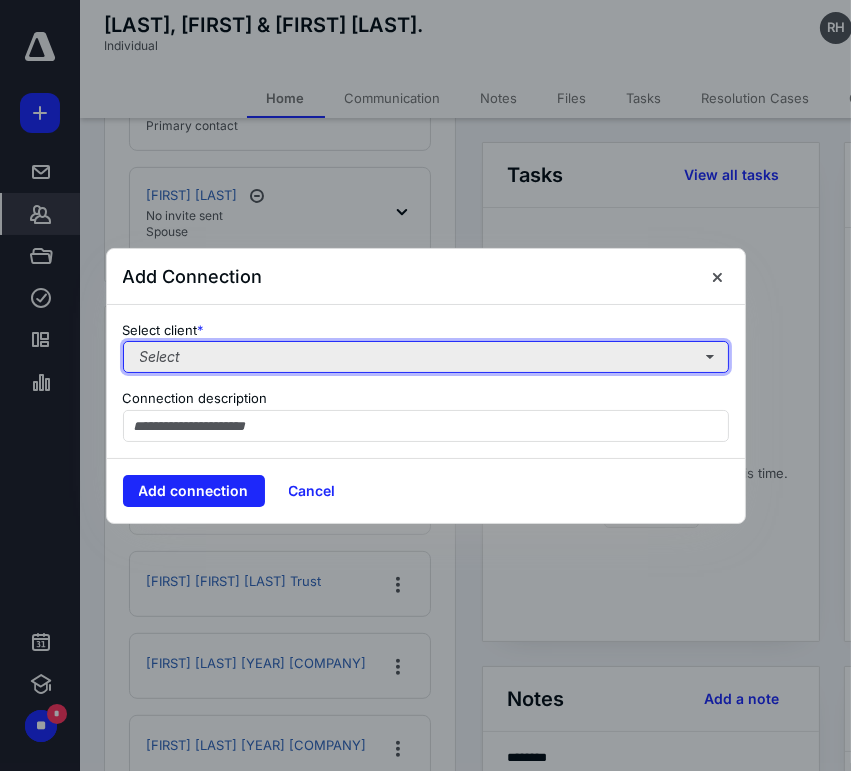 click on "Select" at bounding box center (426, 357) 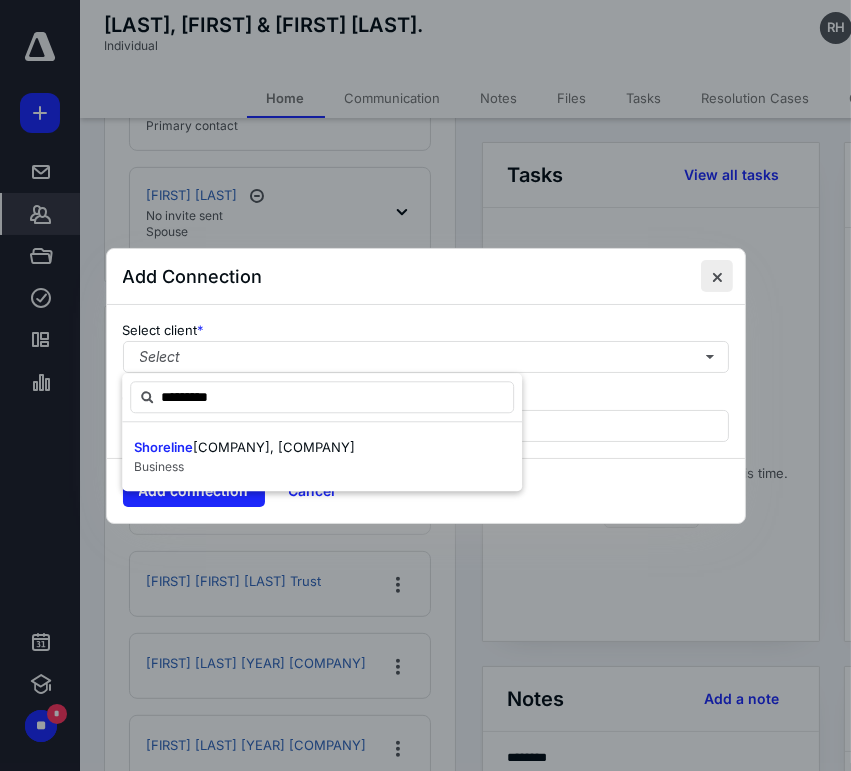 type on "*********" 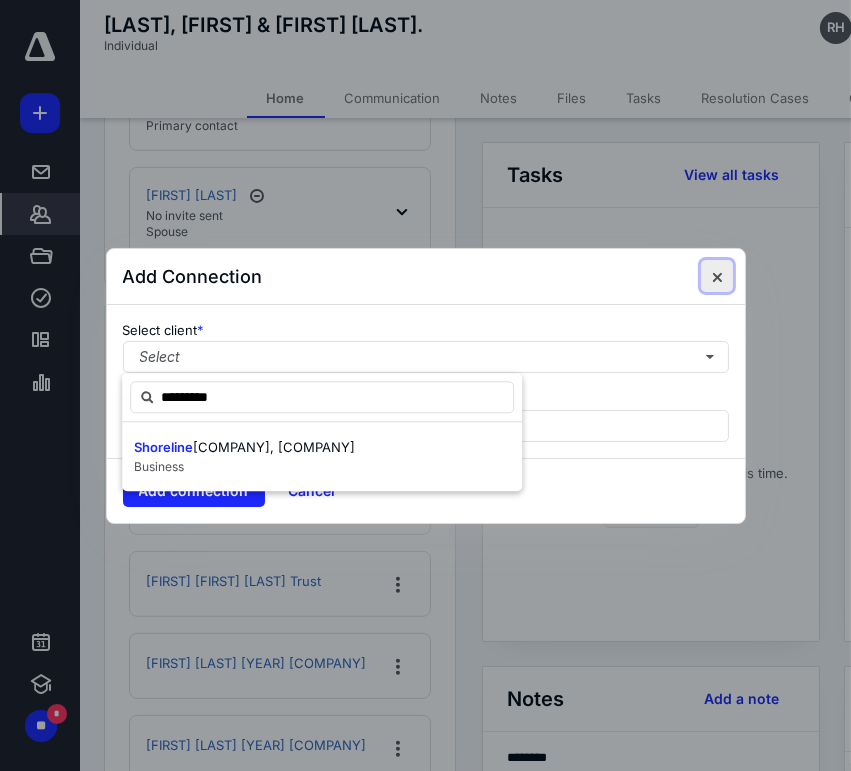click at bounding box center (717, 276) 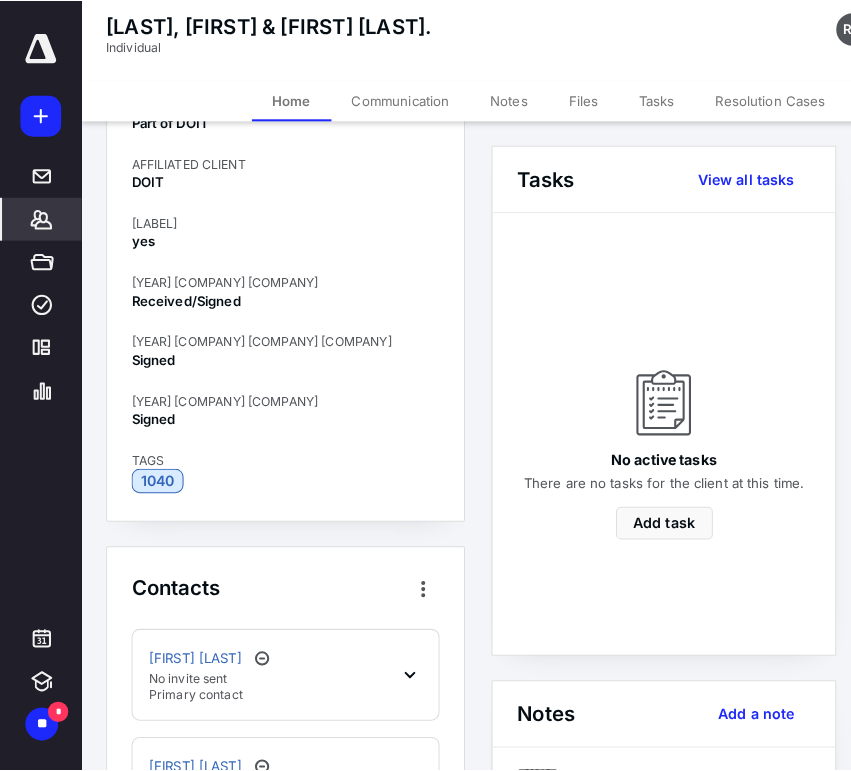scroll, scrollTop: 0, scrollLeft: 0, axis: both 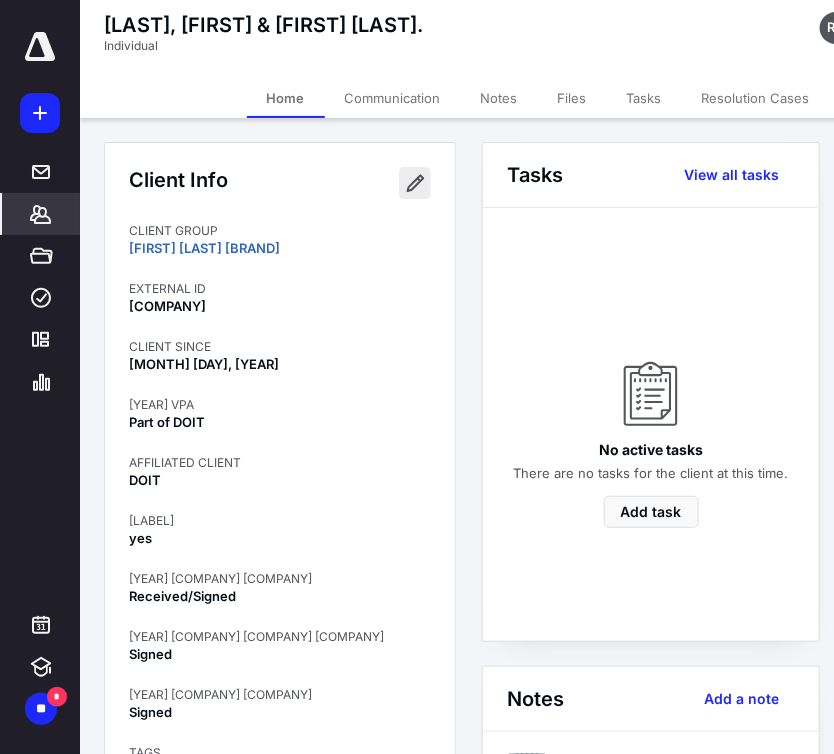 click at bounding box center (415, 183) 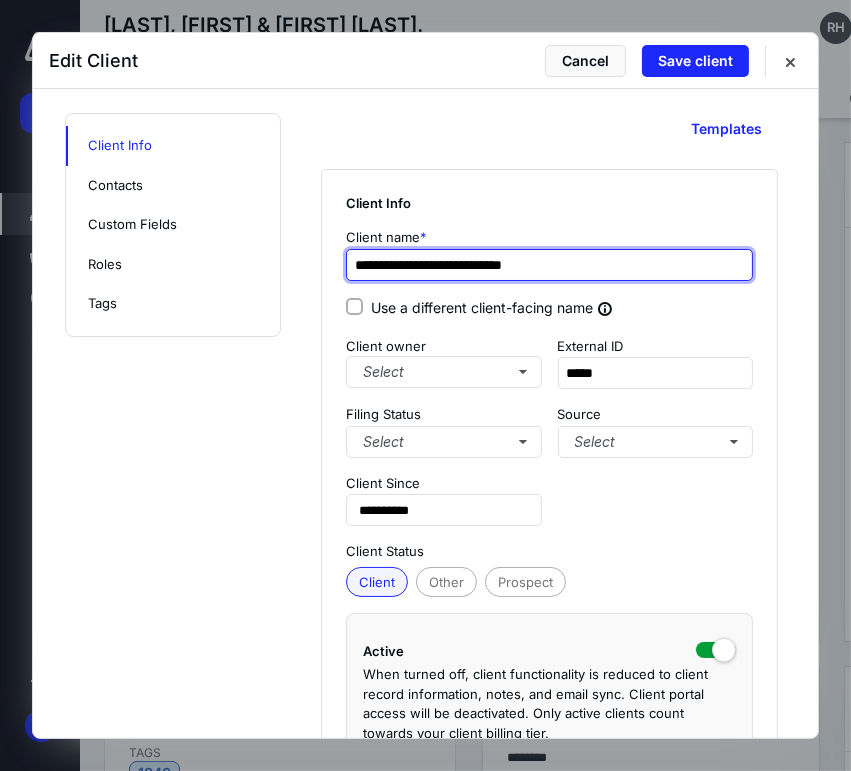 click on "**********" at bounding box center (549, 265) 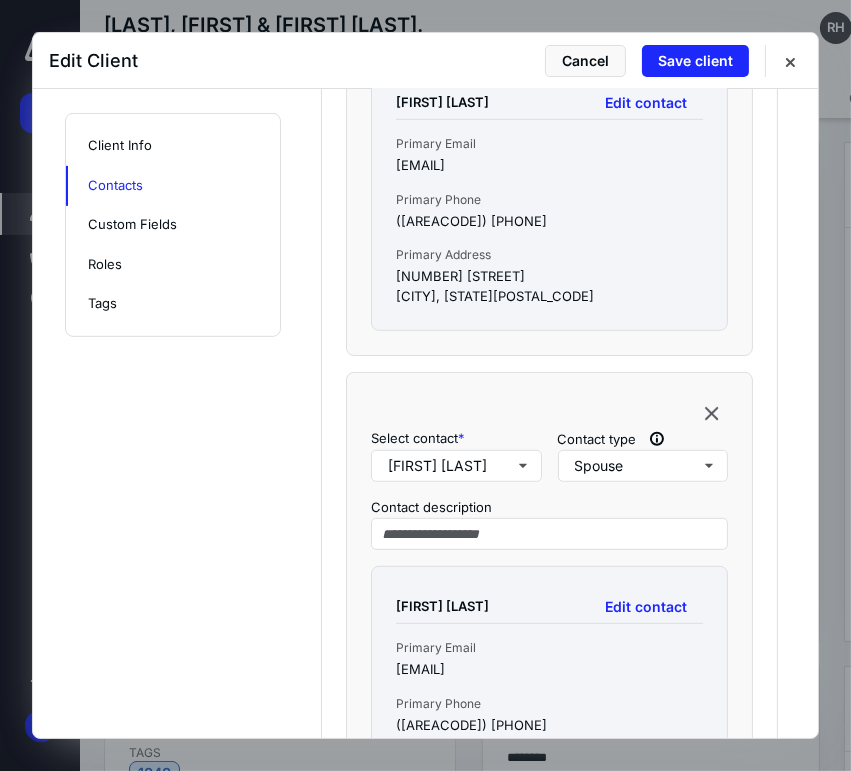 scroll, scrollTop: 777, scrollLeft: 0, axis: vertical 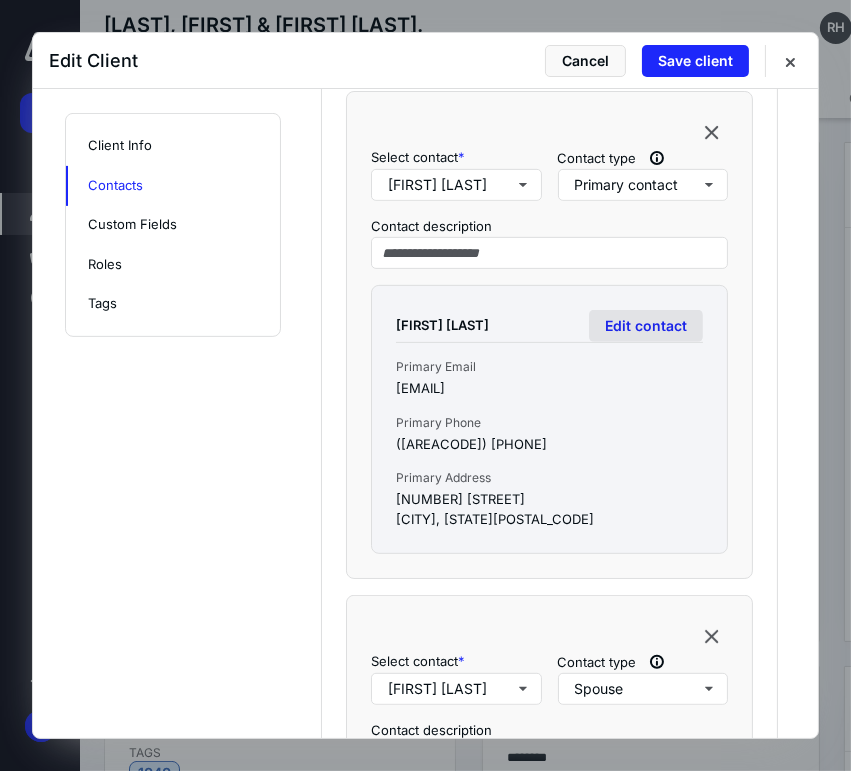 type on "**********" 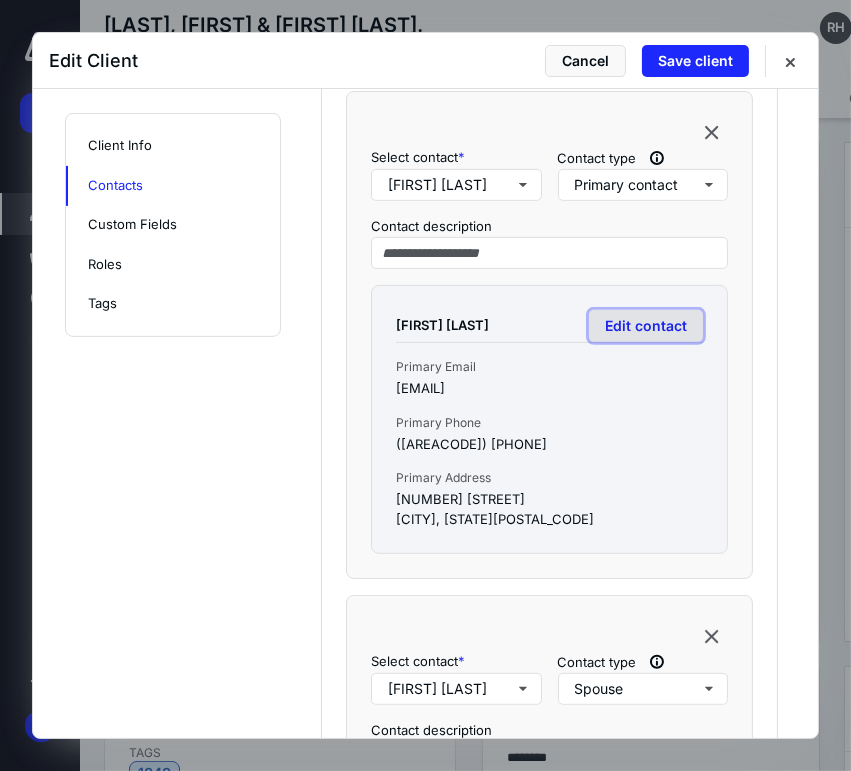 click on "Edit contact" at bounding box center (646, 326) 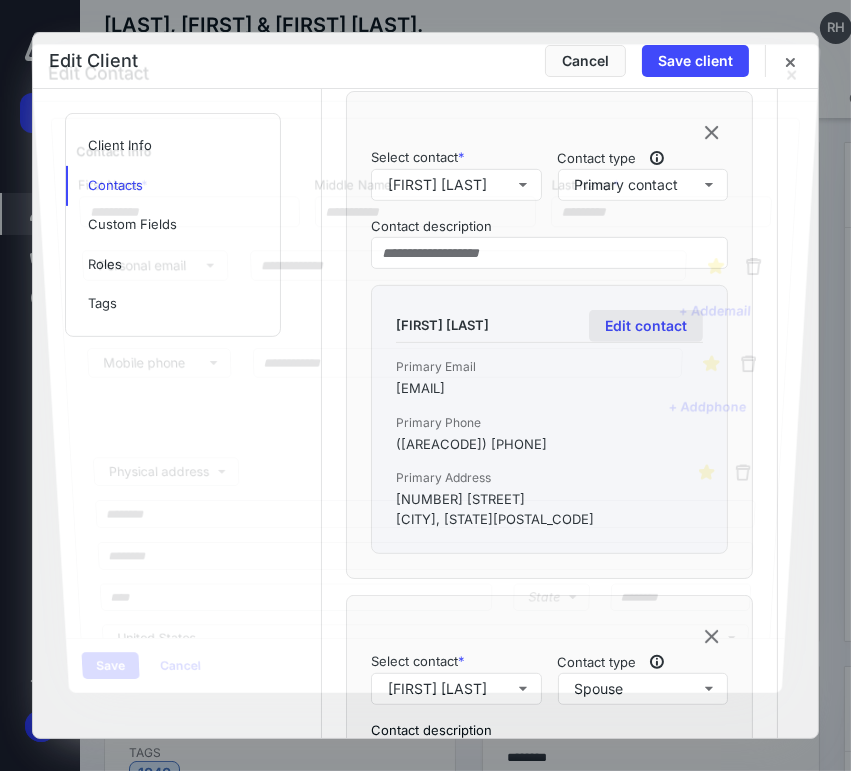 type on "****" 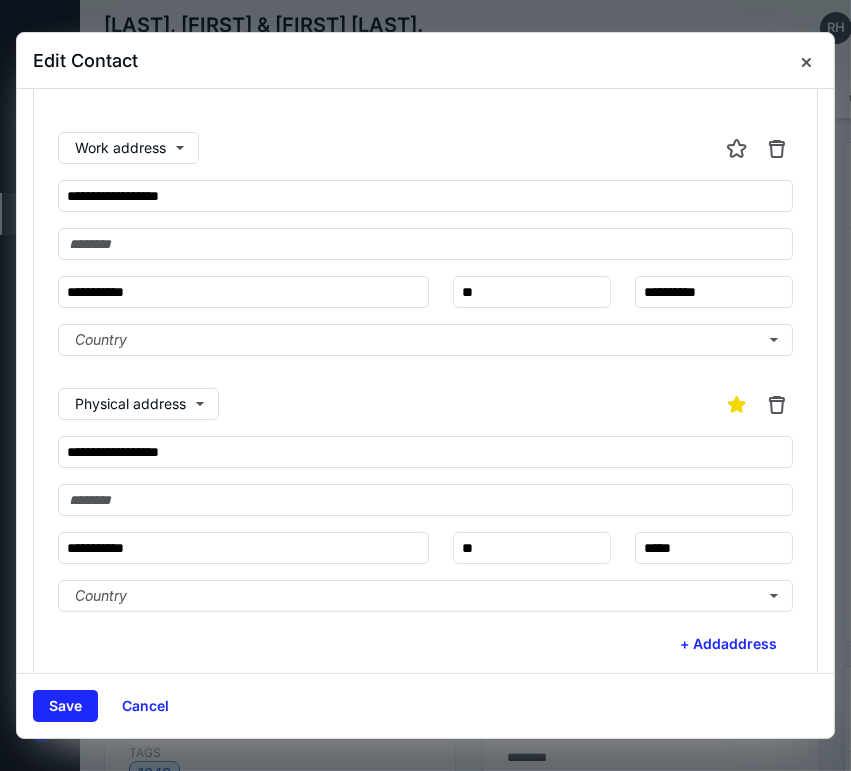 scroll, scrollTop: 513, scrollLeft: 0, axis: vertical 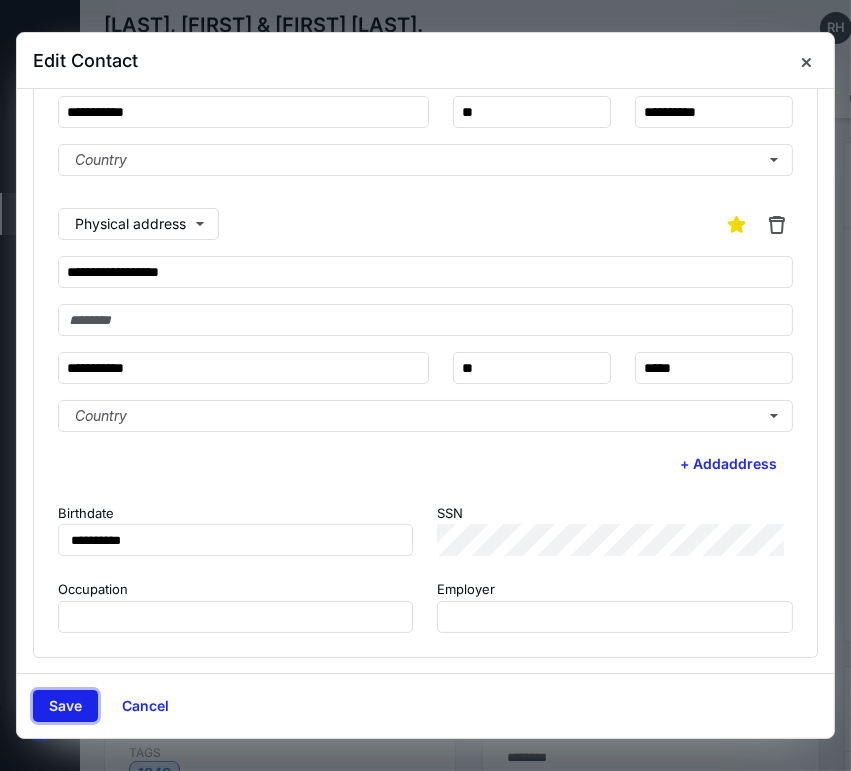 click on "Save" at bounding box center [65, 706] 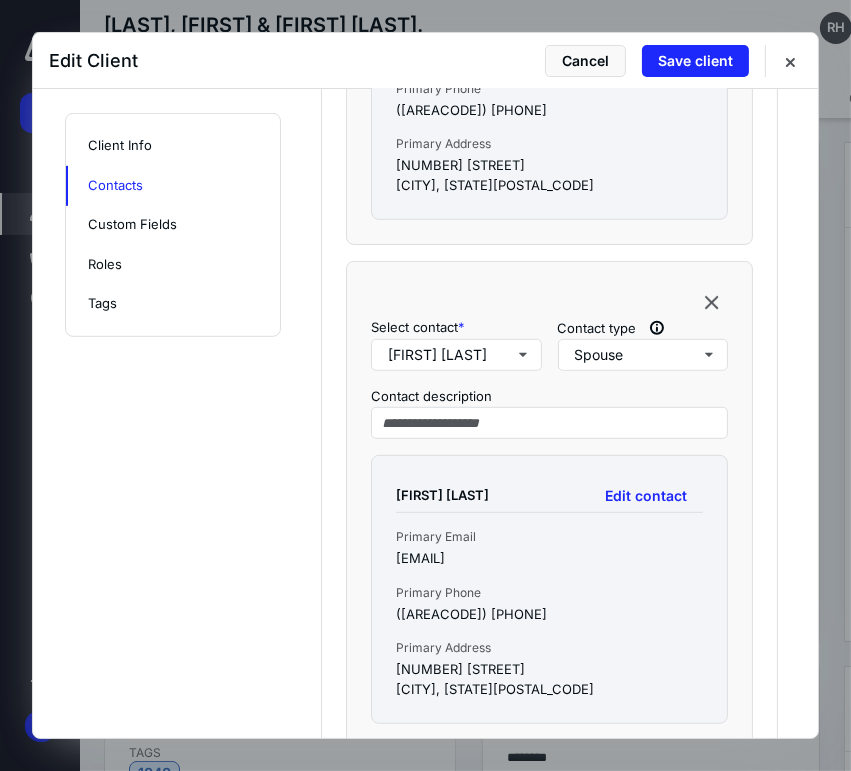 scroll, scrollTop: 1222, scrollLeft: 0, axis: vertical 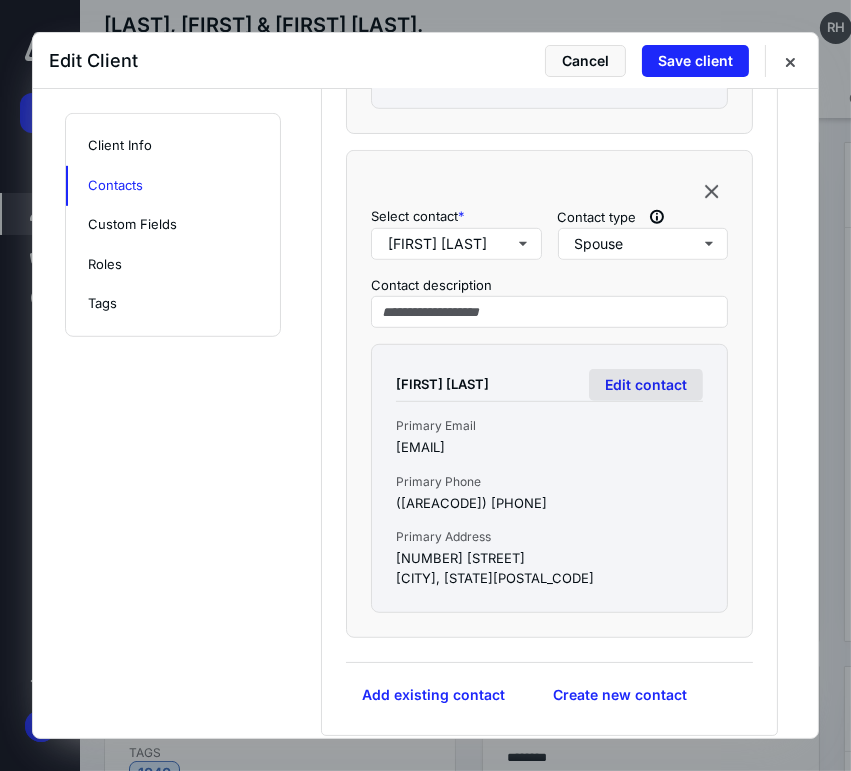 click on "Edit contact" at bounding box center (646, 385) 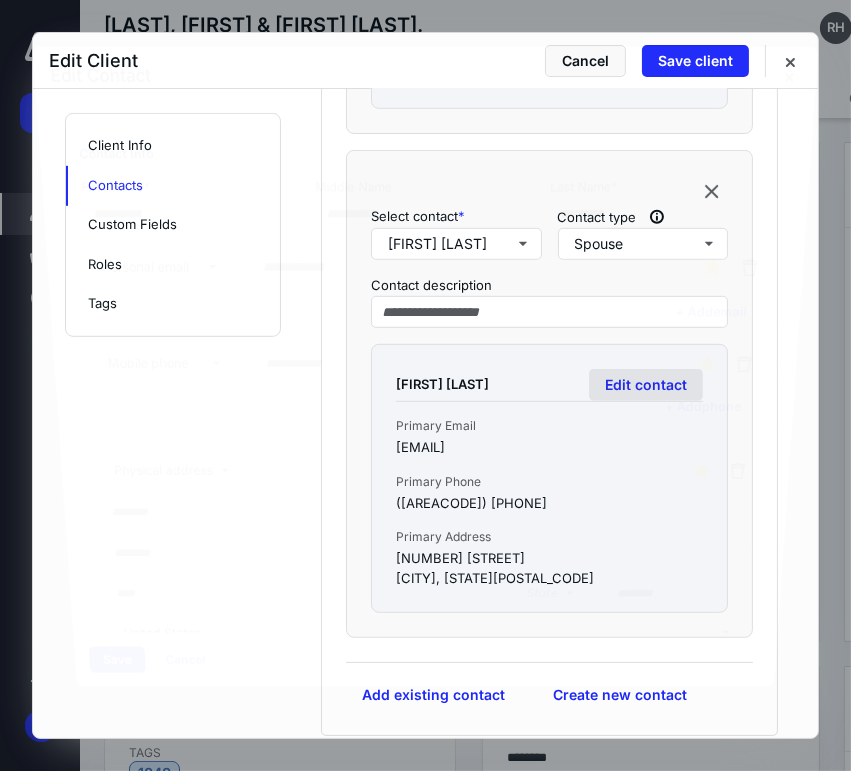 type on "********" 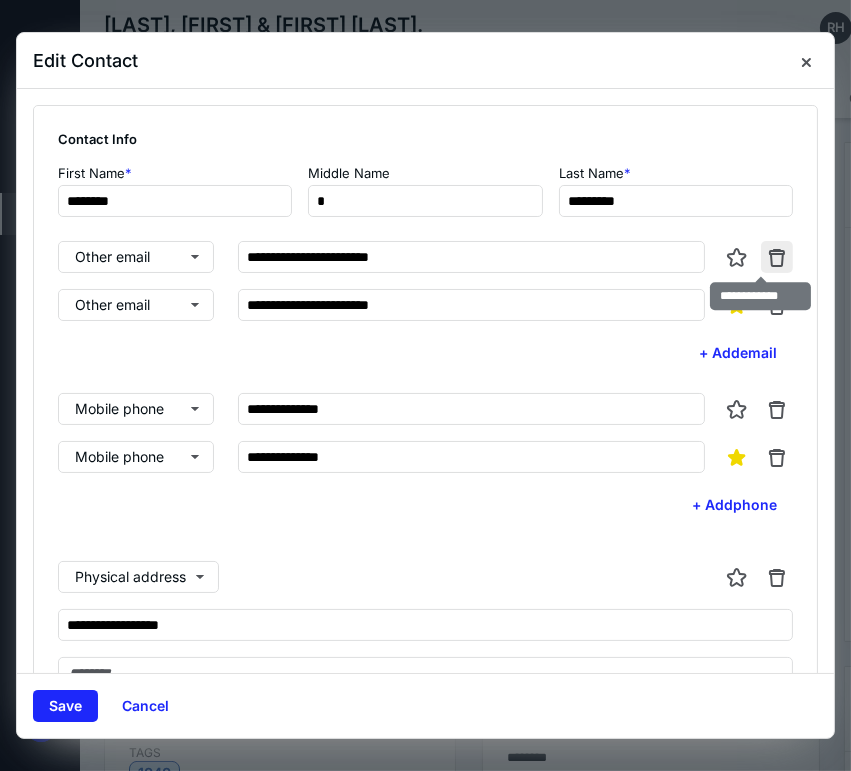 click at bounding box center [777, 257] 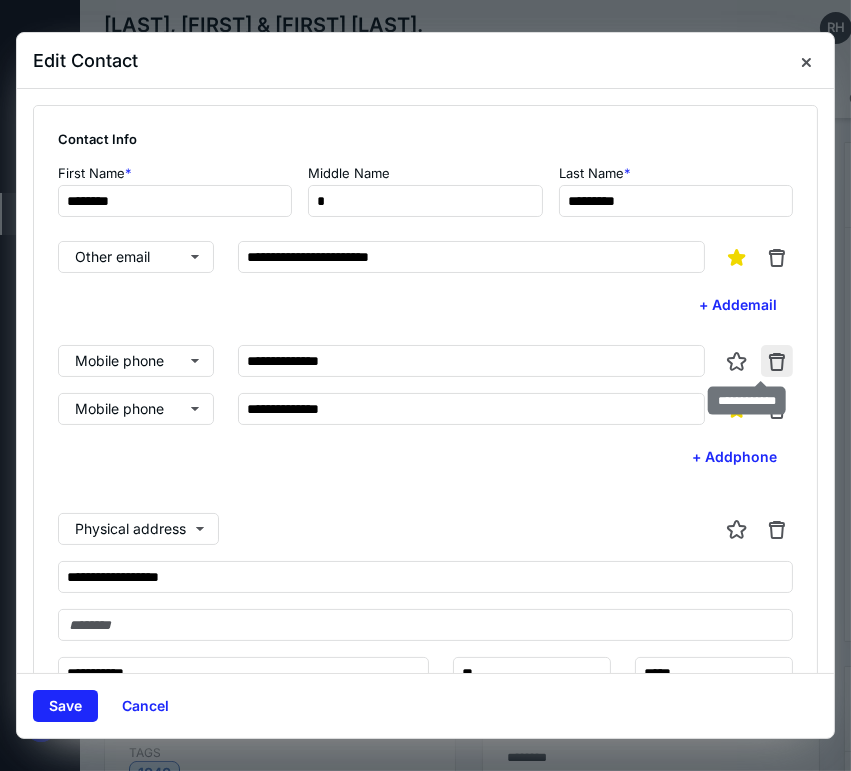click at bounding box center (777, 361) 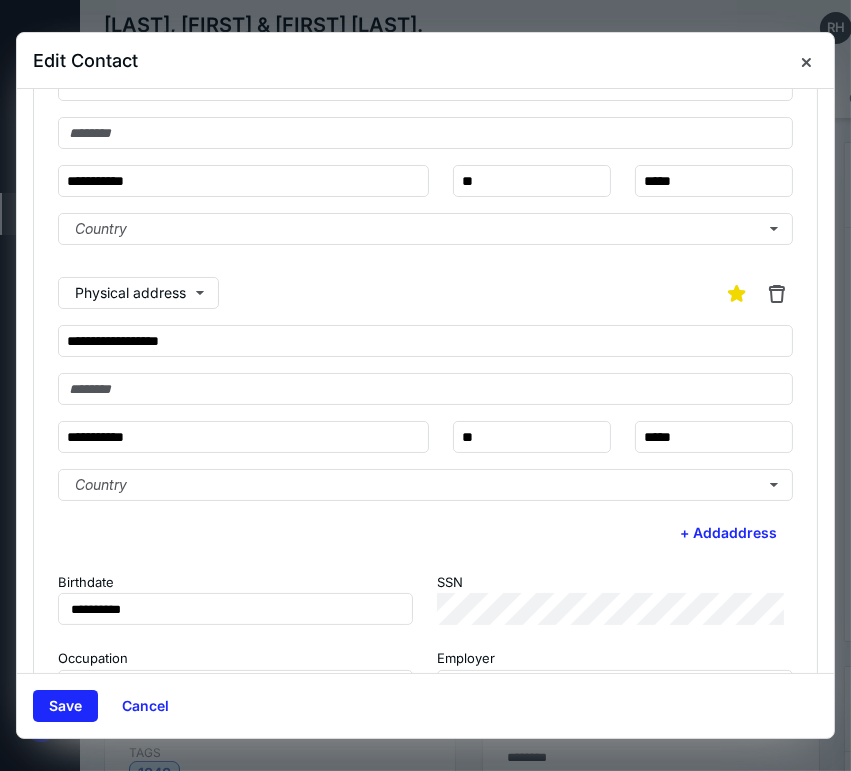 scroll, scrollTop: 222, scrollLeft: 0, axis: vertical 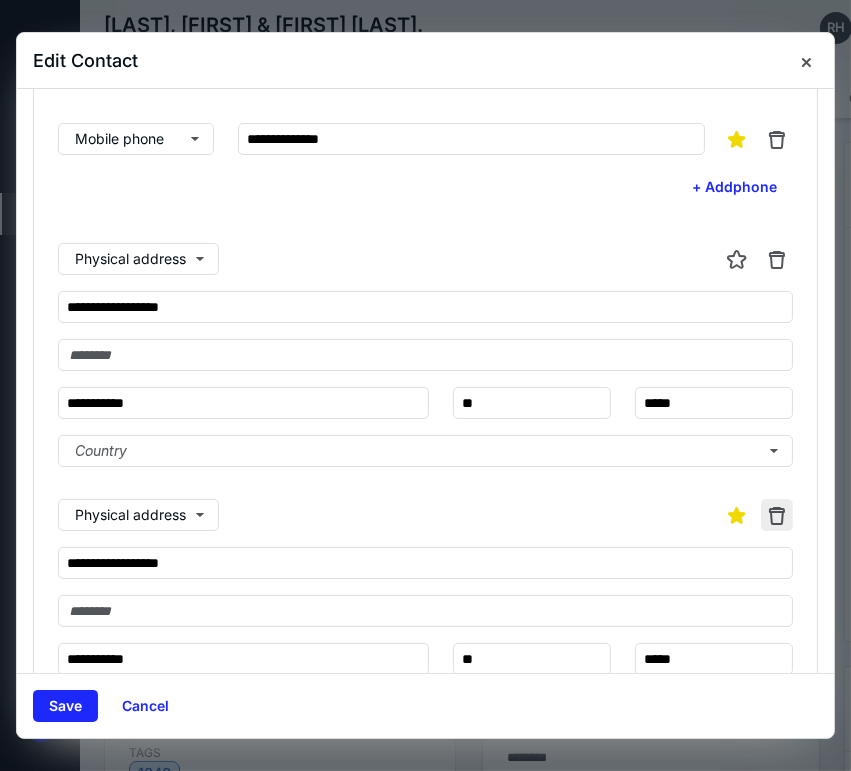 click at bounding box center (777, 515) 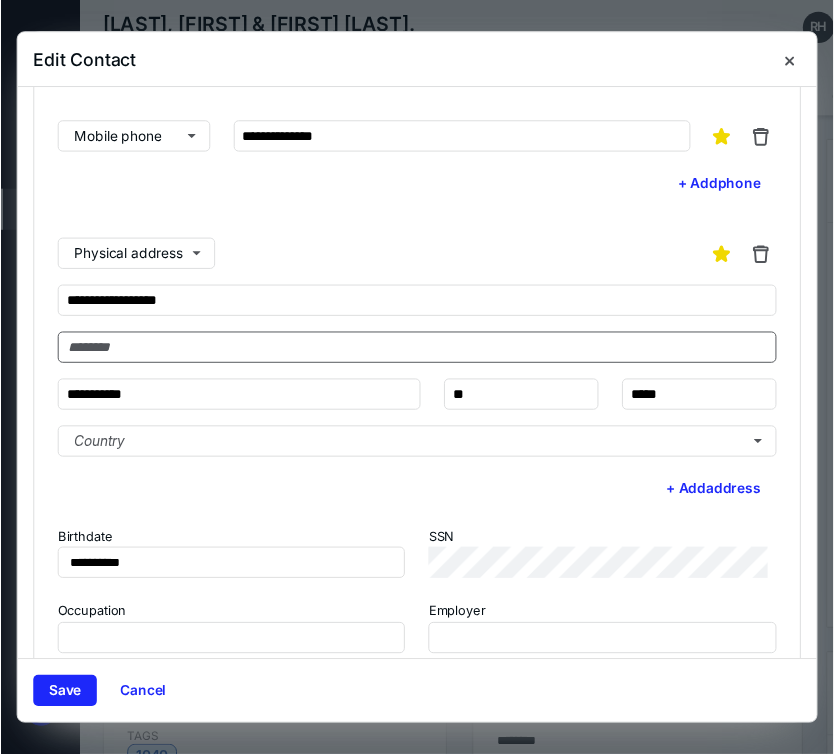 scroll, scrollTop: 257, scrollLeft: 0, axis: vertical 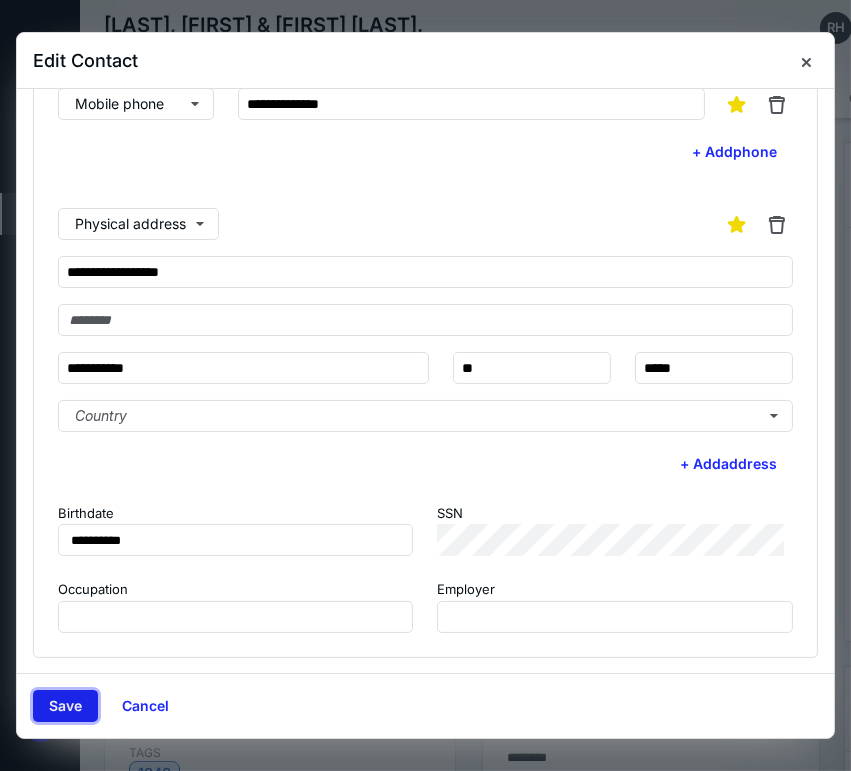 click on "Save" at bounding box center (65, 706) 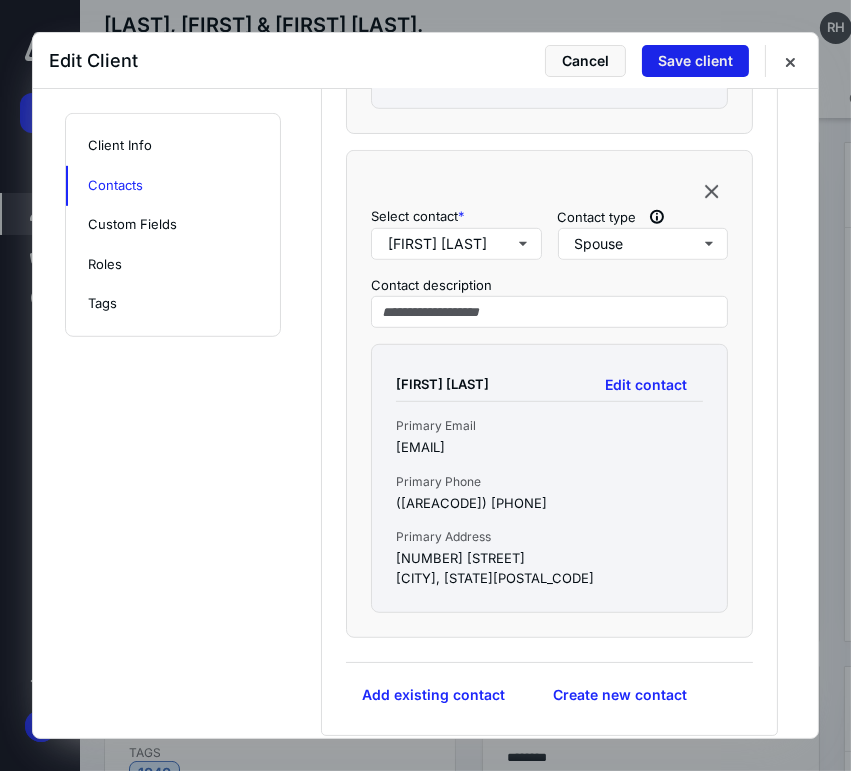 click on "Save client" at bounding box center [695, 61] 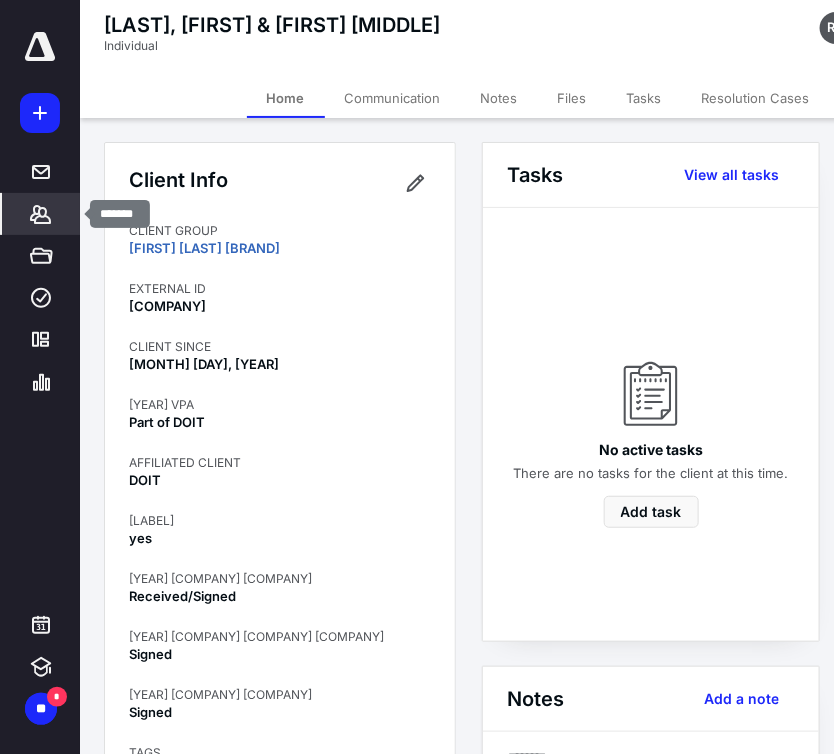 click 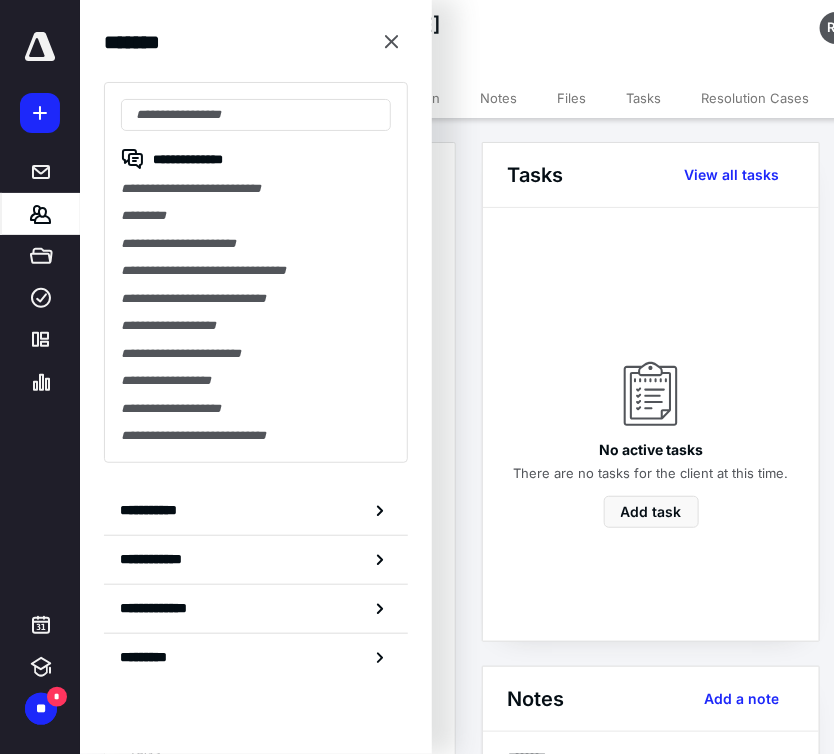 click on "[ADDRESS] [ADDRESS] [ADDRESS] [ADDRESS] [ADDRESS] [ADDRESS] [ADDRESS] [ADDRESS] [ADDRESS] [ADDRESS] [ADDRESS] [ADDRESS] [ADDRESS] [ADDRESS] [ADDRESS] [ADDRESS] [ADDRESS] [ADDRESS] [ADDRESS] [ADDRESS]" at bounding box center [256, 272] 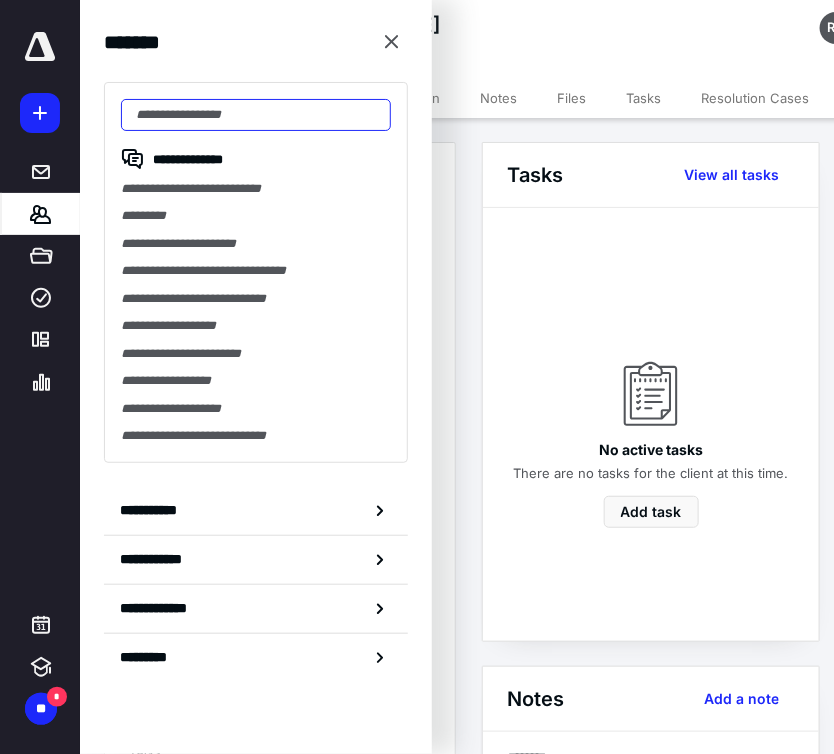 click at bounding box center [256, 115] 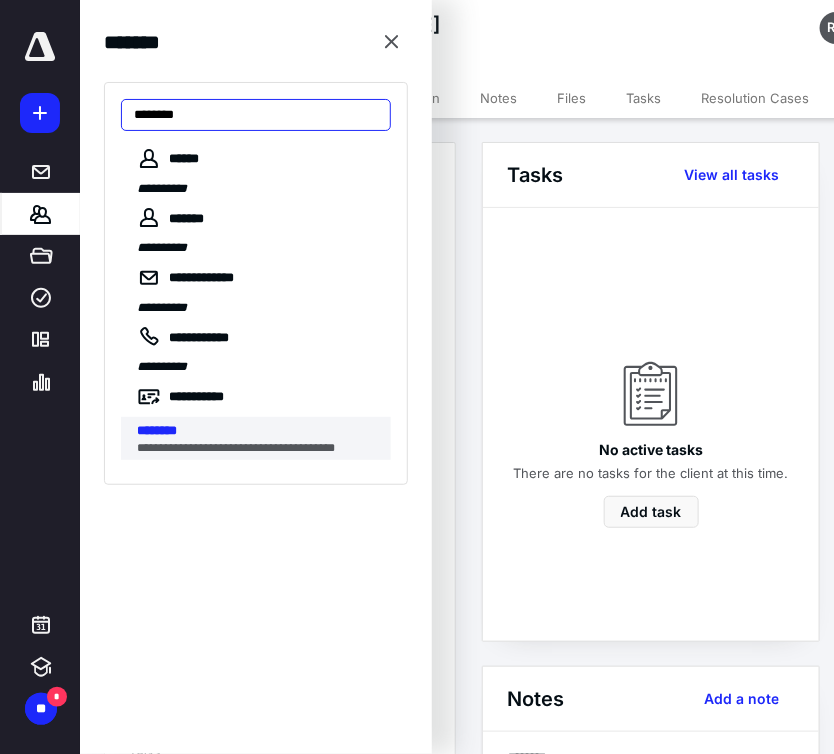 type on "********" 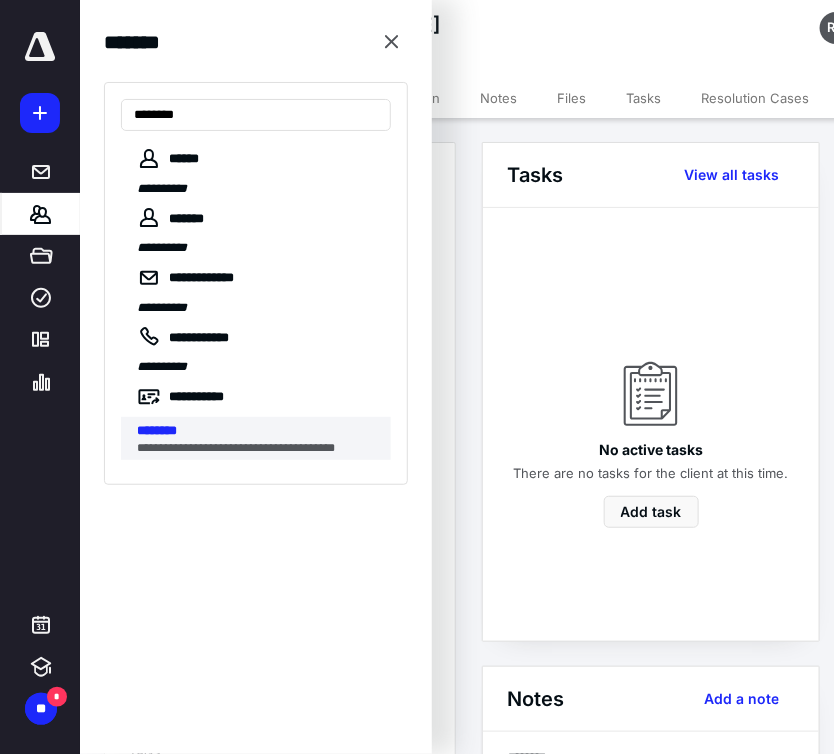 click on "********" at bounding box center (258, 431) 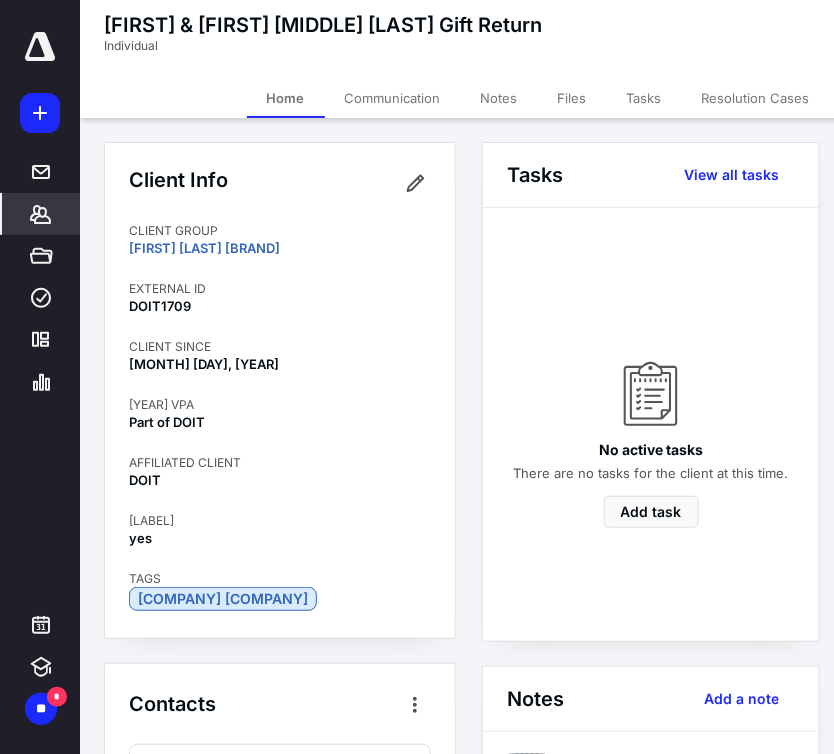 scroll, scrollTop: 535, scrollLeft: 0, axis: vertical 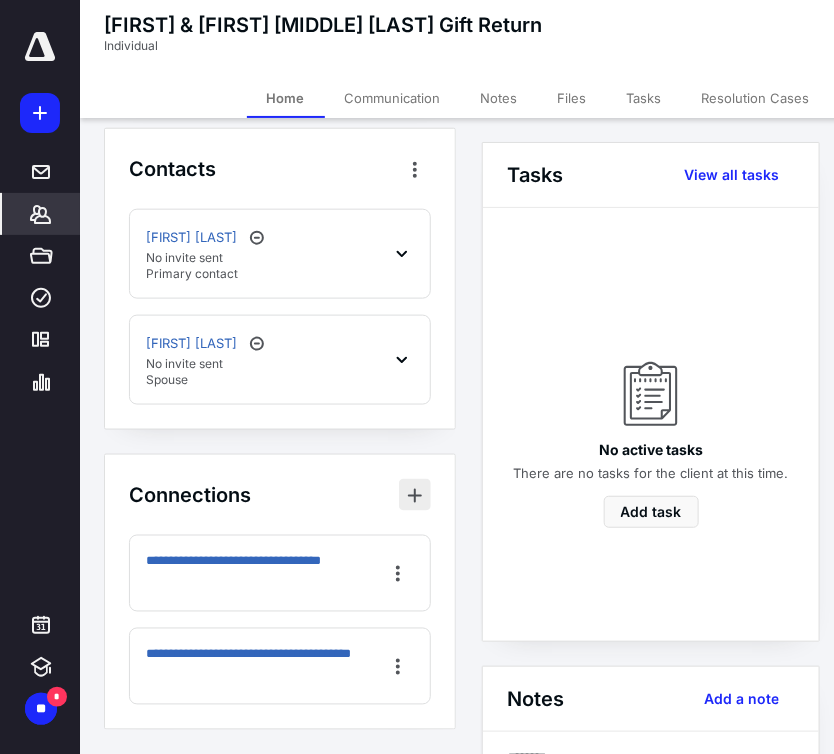 click at bounding box center (415, 495) 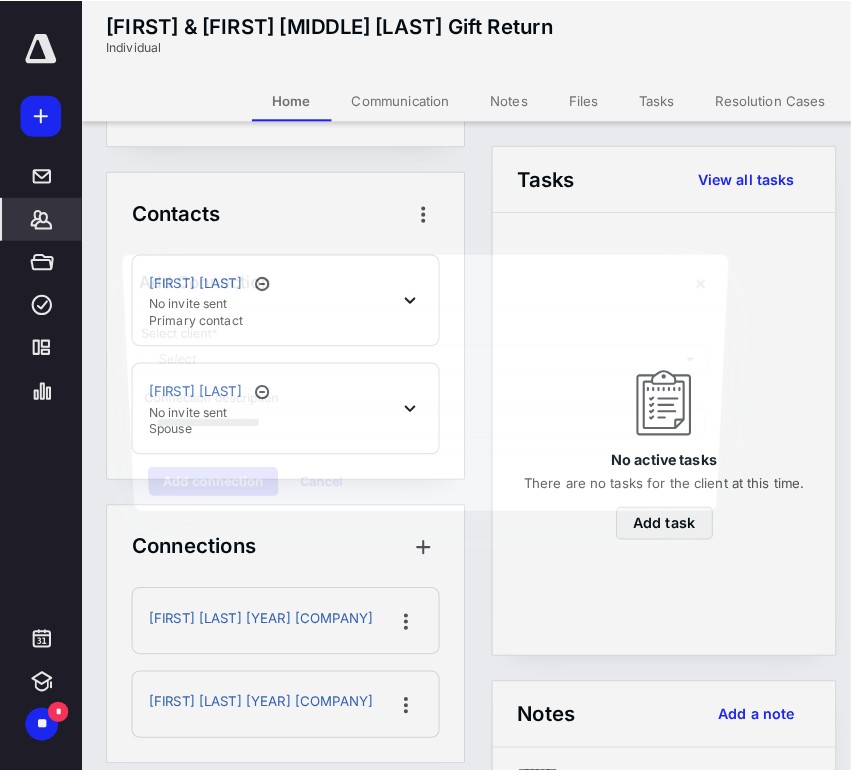scroll, scrollTop: 518, scrollLeft: 0, axis: vertical 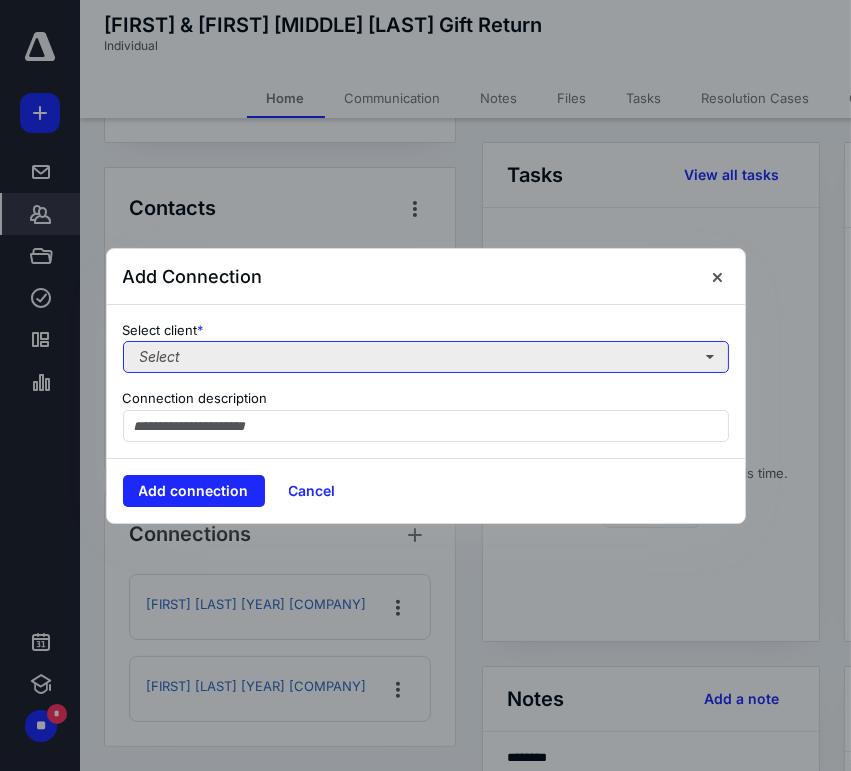 click on "Select" at bounding box center [426, 357] 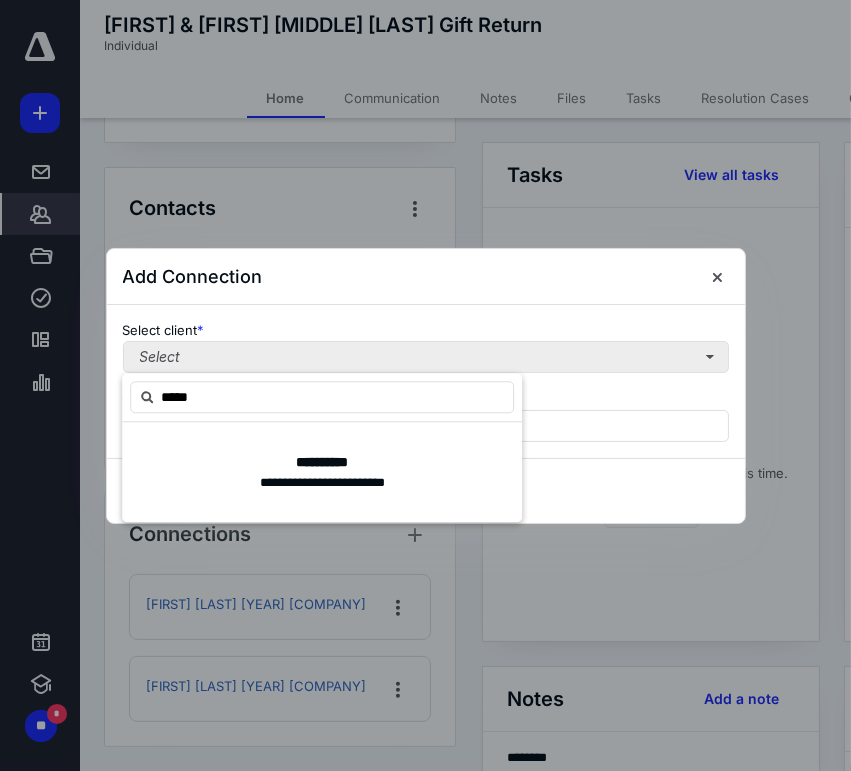 type on "******" 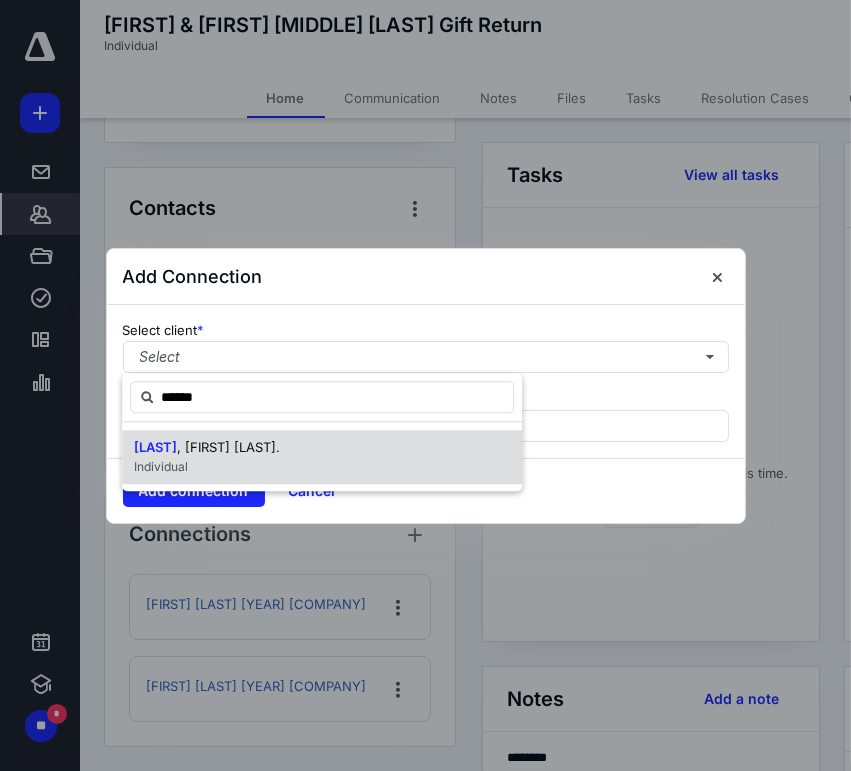 click on "Individual" at bounding box center (207, 467) 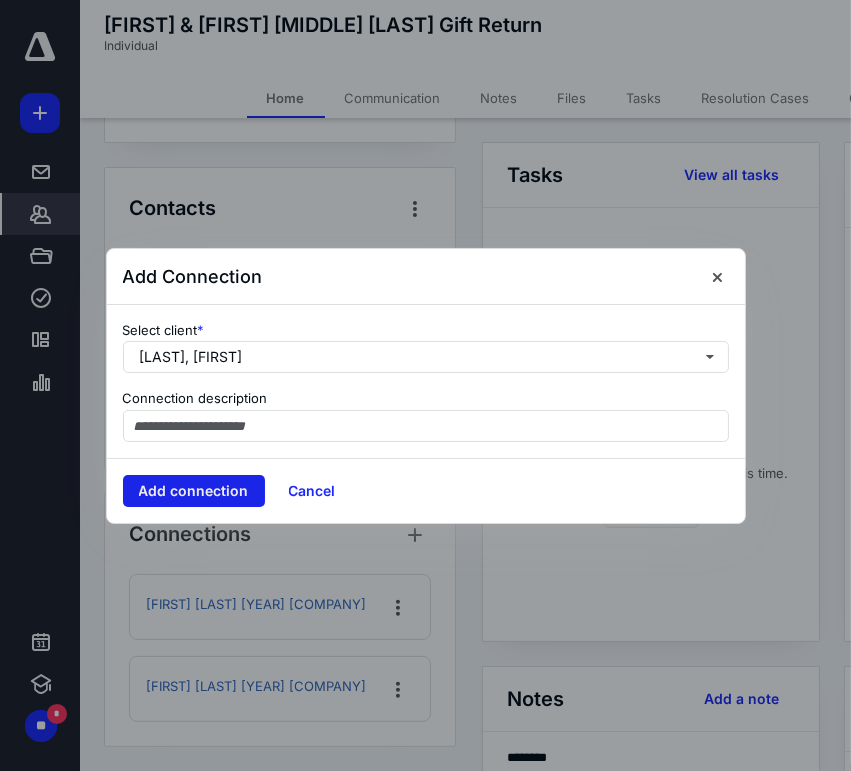 click on "Add connection" at bounding box center (194, 491) 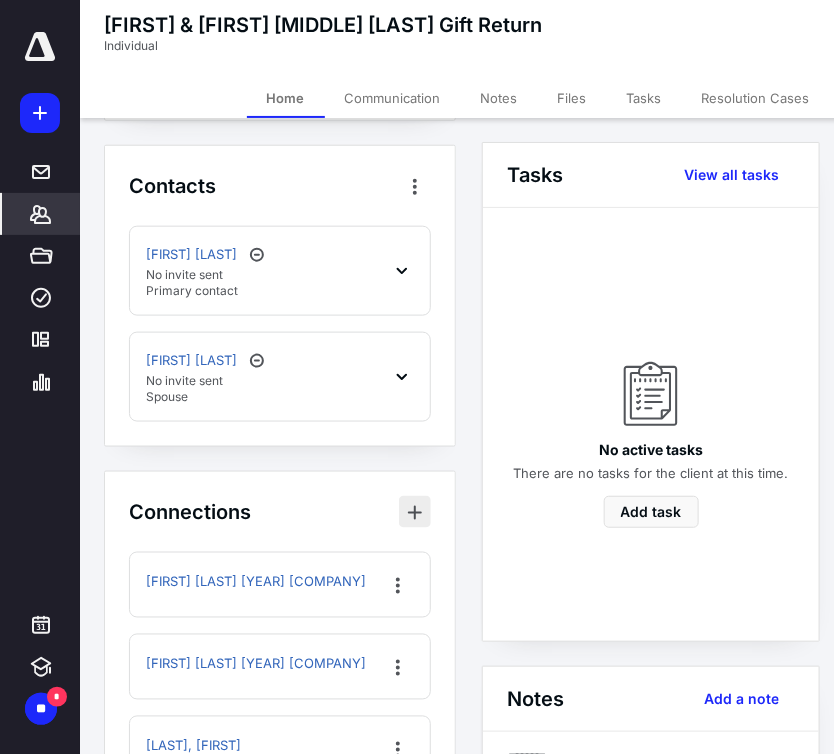 click at bounding box center [415, 512] 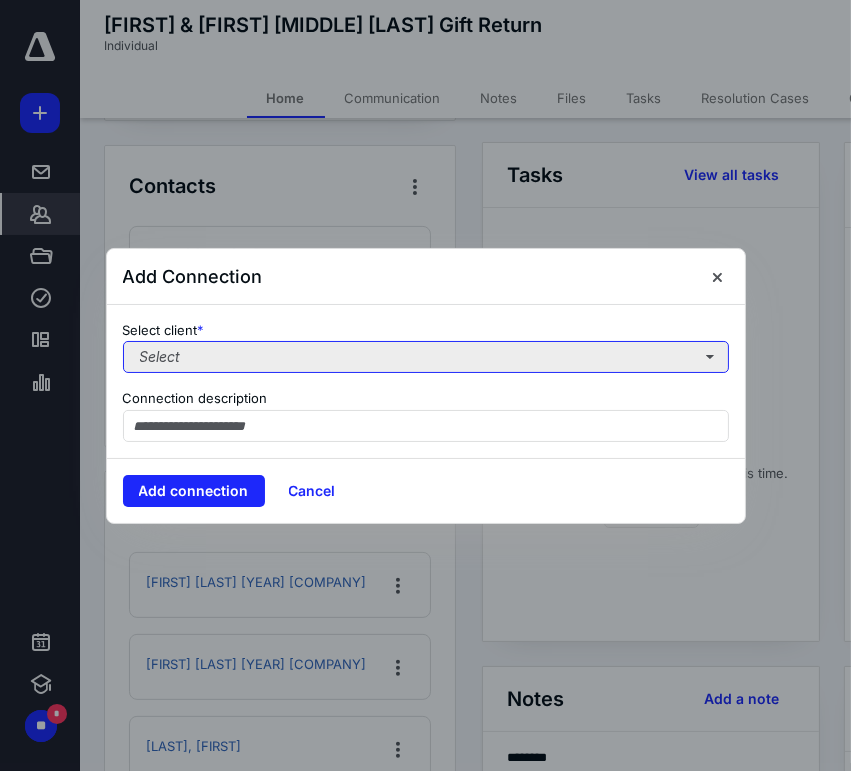 click on "Select" at bounding box center (426, 357) 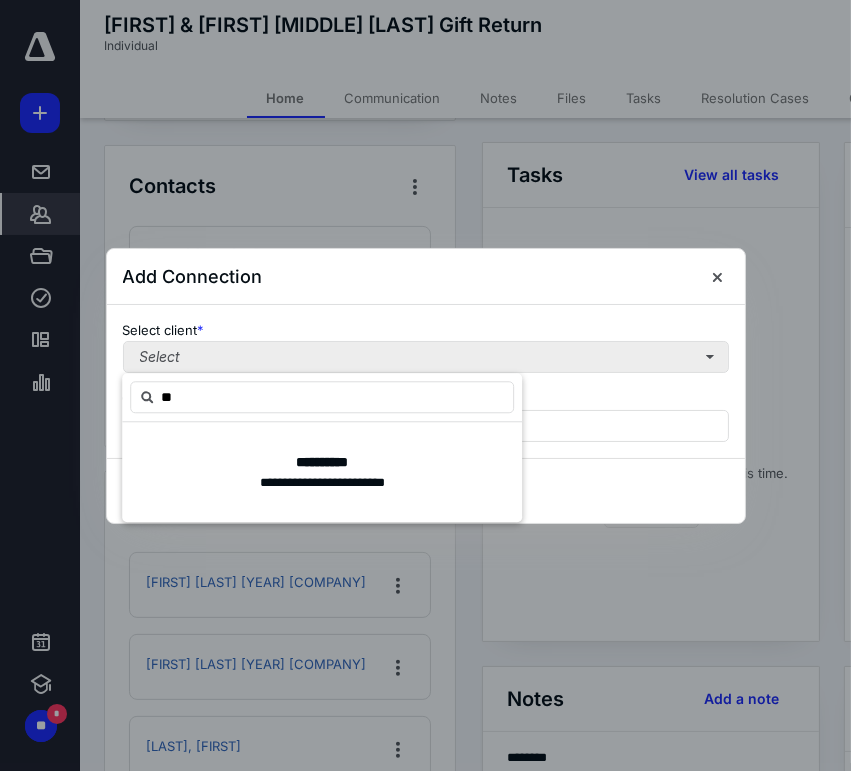 type on "***" 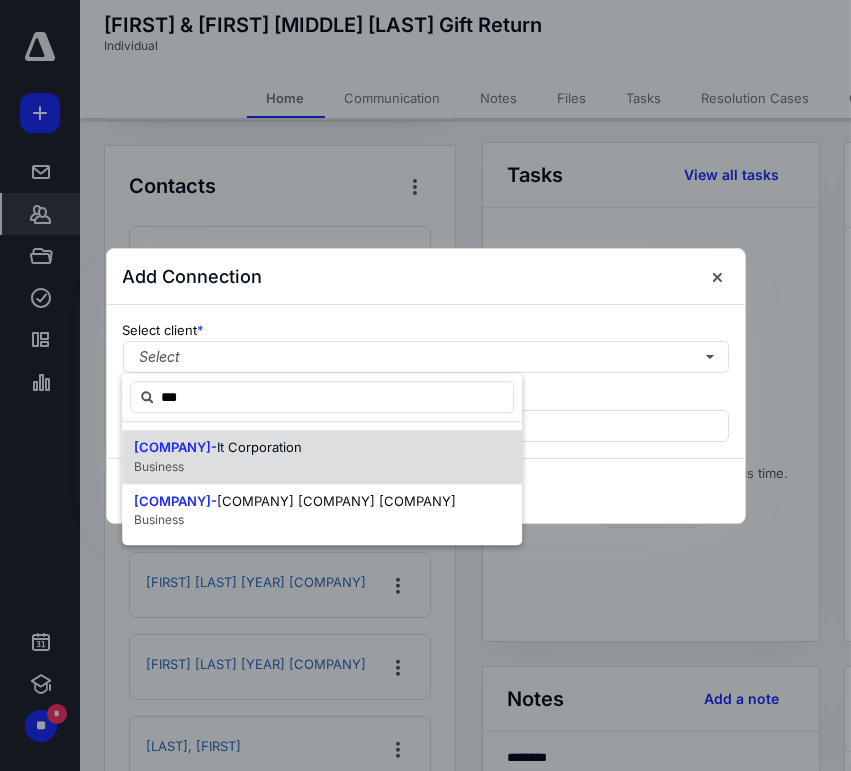 click on "Business" at bounding box center (218, 467) 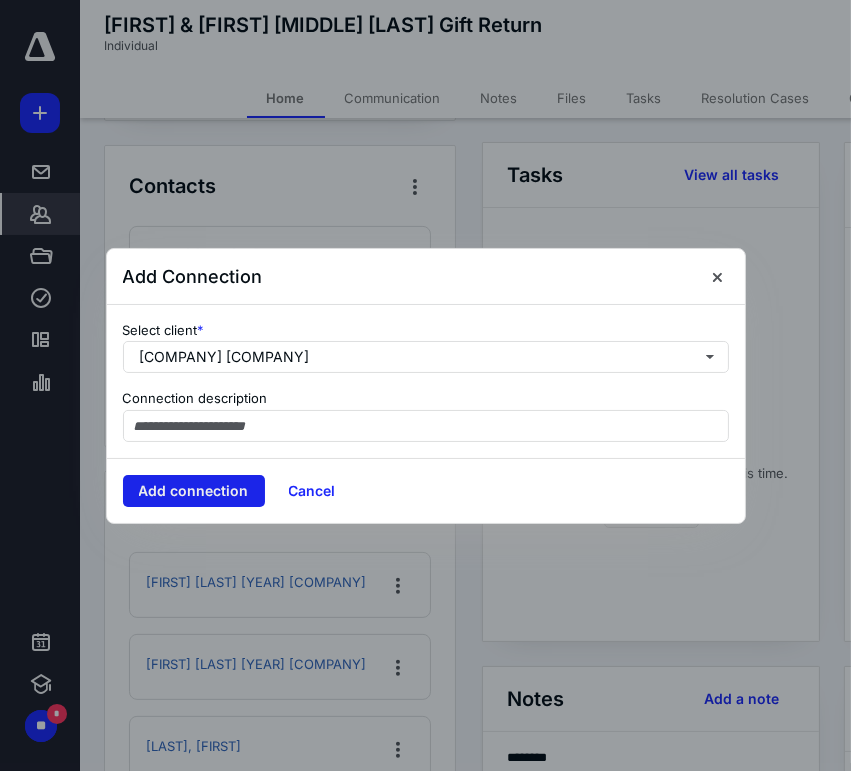 click on "Add connection" at bounding box center (194, 491) 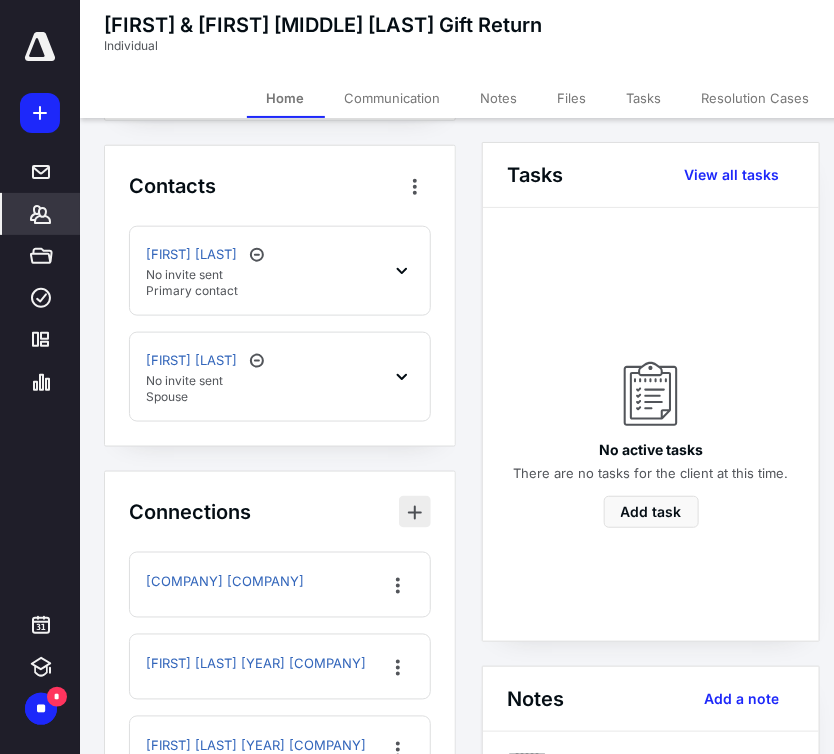 click at bounding box center (415, 512) 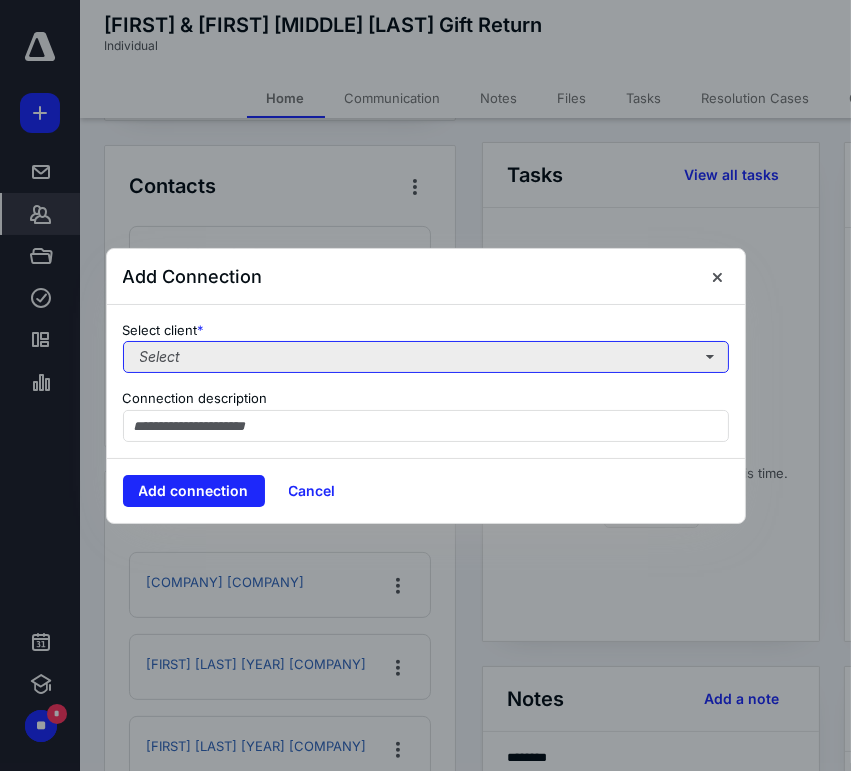 click on "Select" at bounding box center (426, 357) 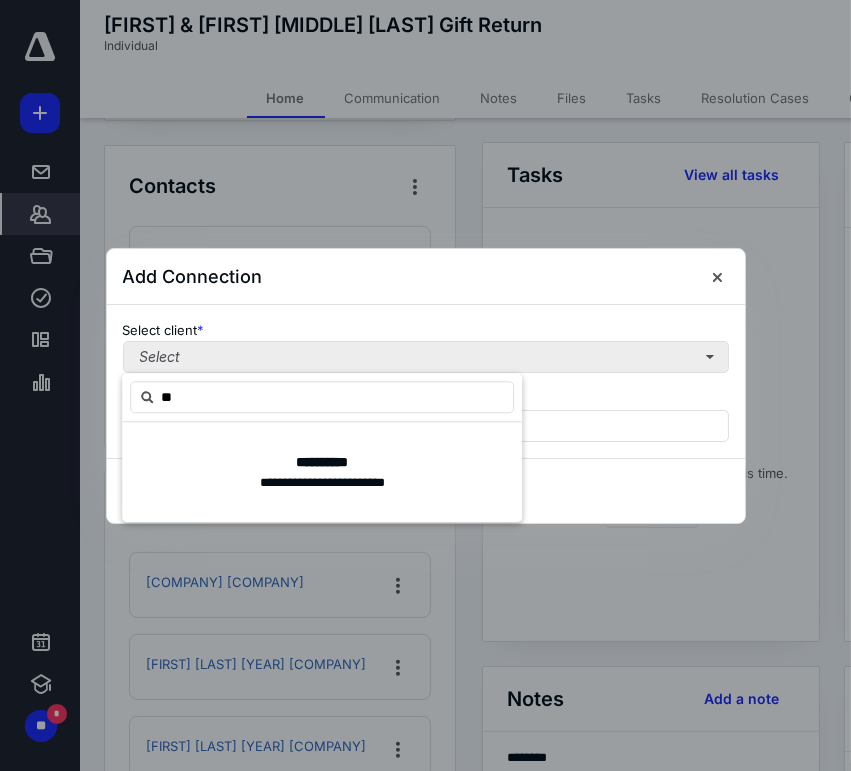 type on "***" 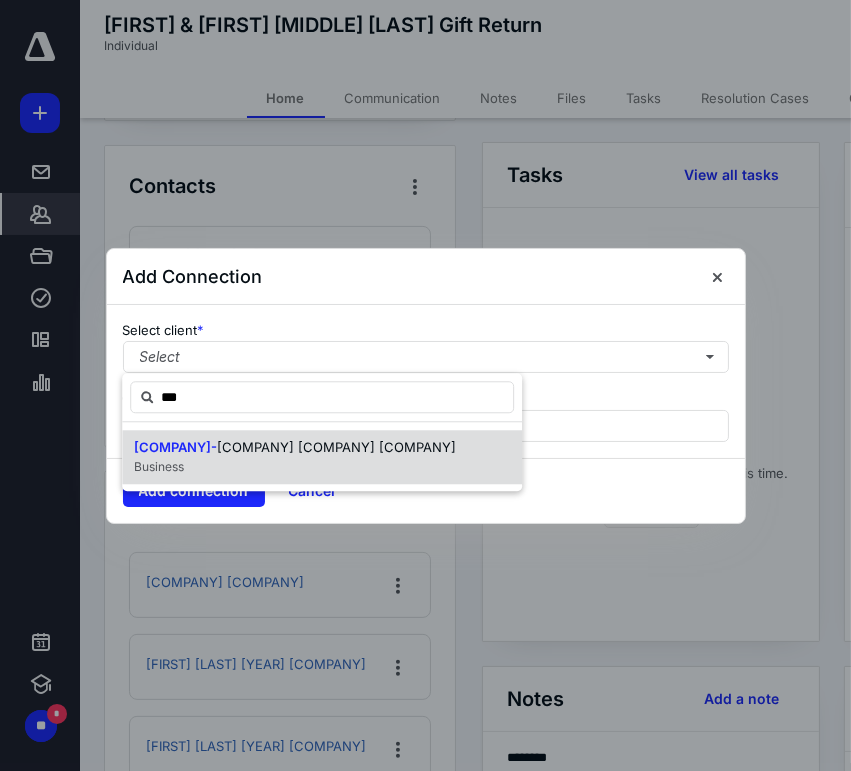 click on "[COMPANY] [COMPANY] [COMPANY]" at bounding box center (295, 448) 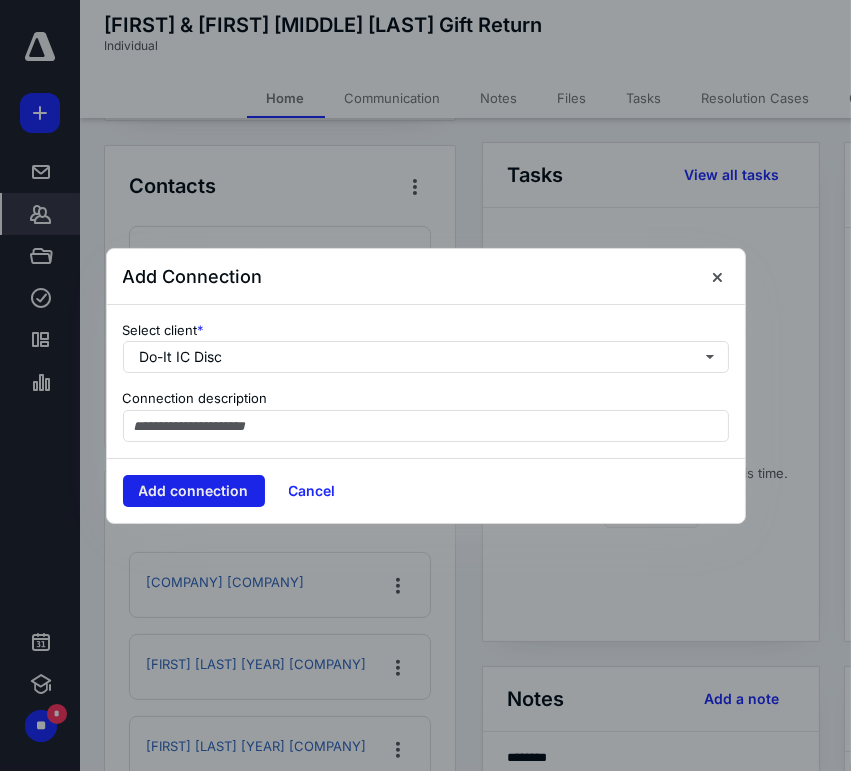 click on "Add connection" at bounding box center [194, 491] 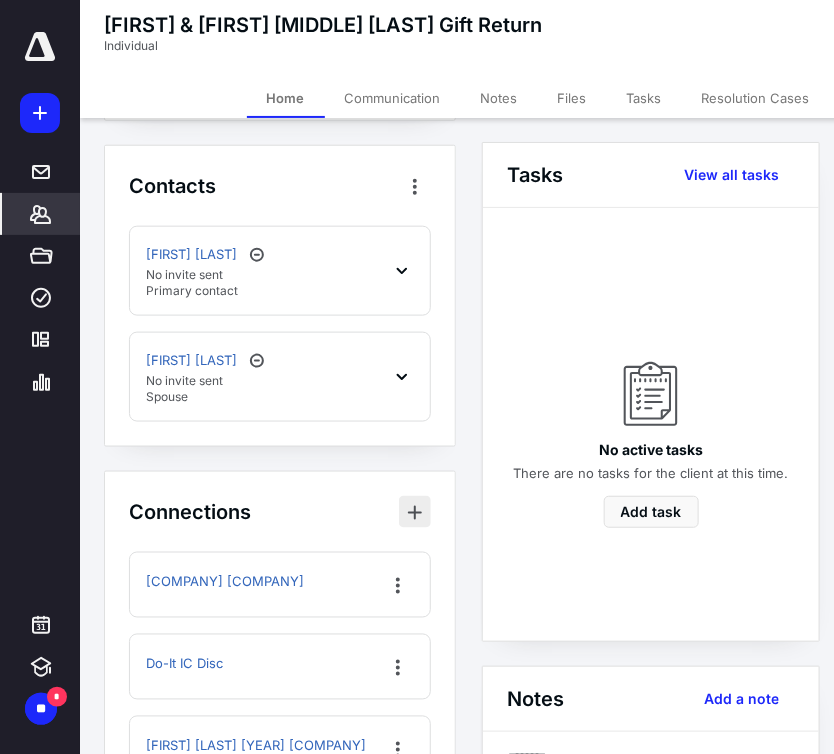 click at bounding box center (415, 512) 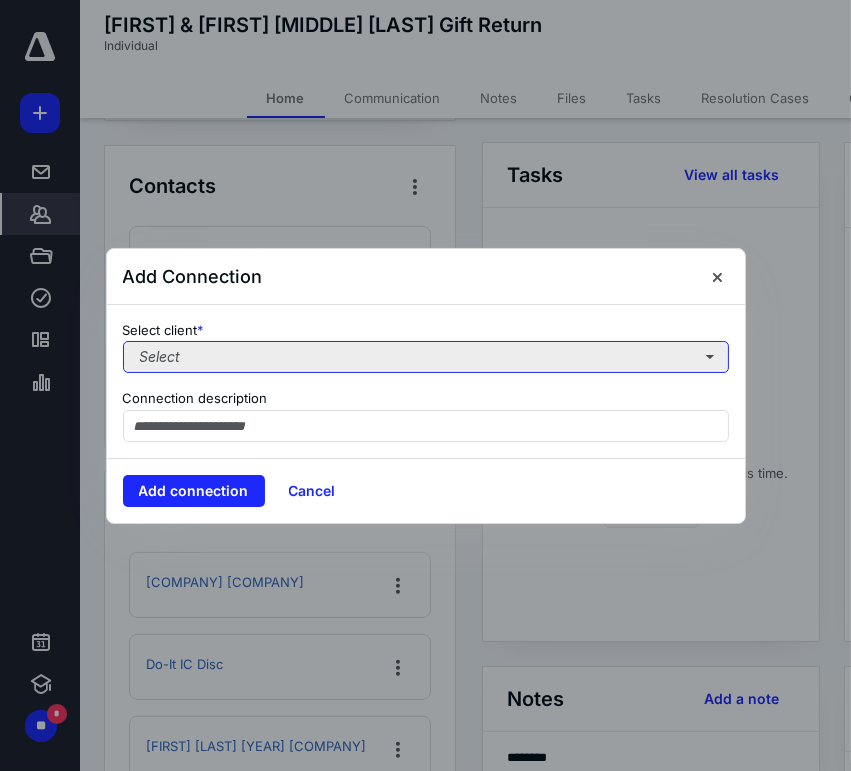 click on "Select" at bounding box center (426, 357) 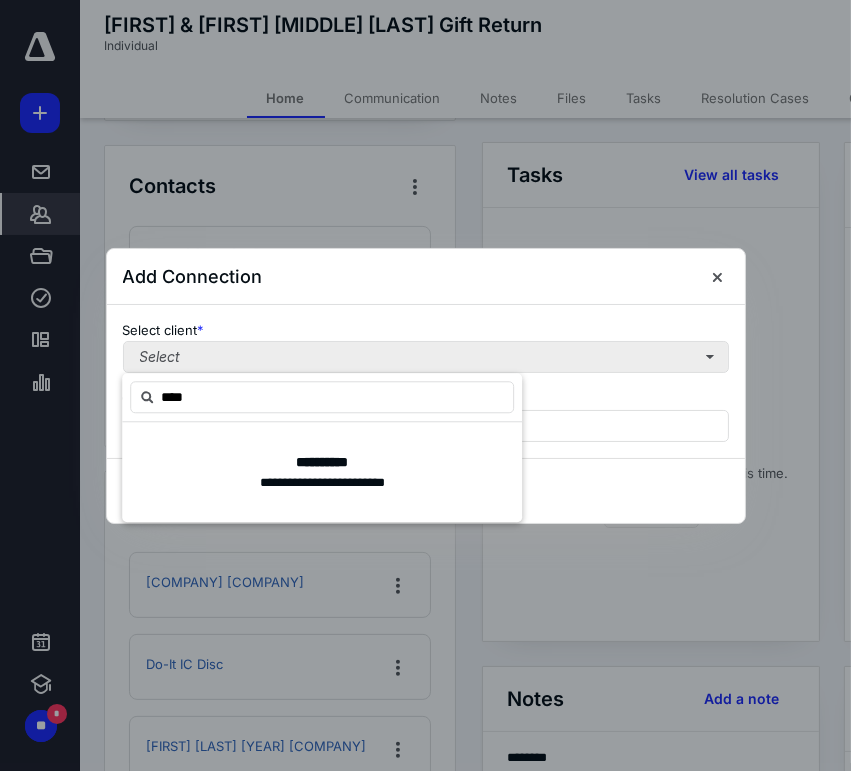 type on "*****" 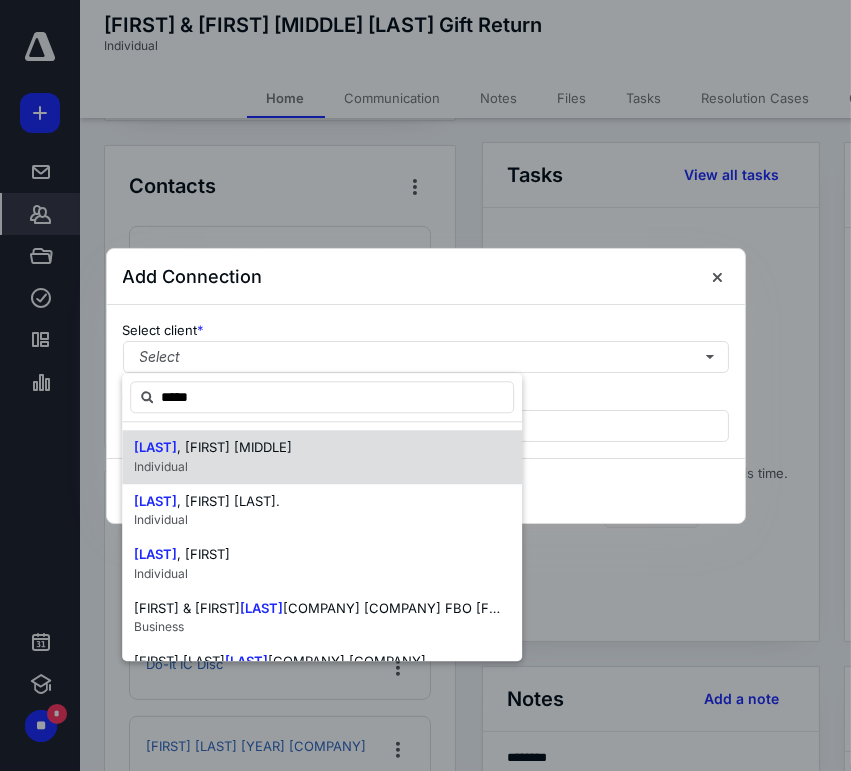 click on "Individual" at bounding box center [161, 466] 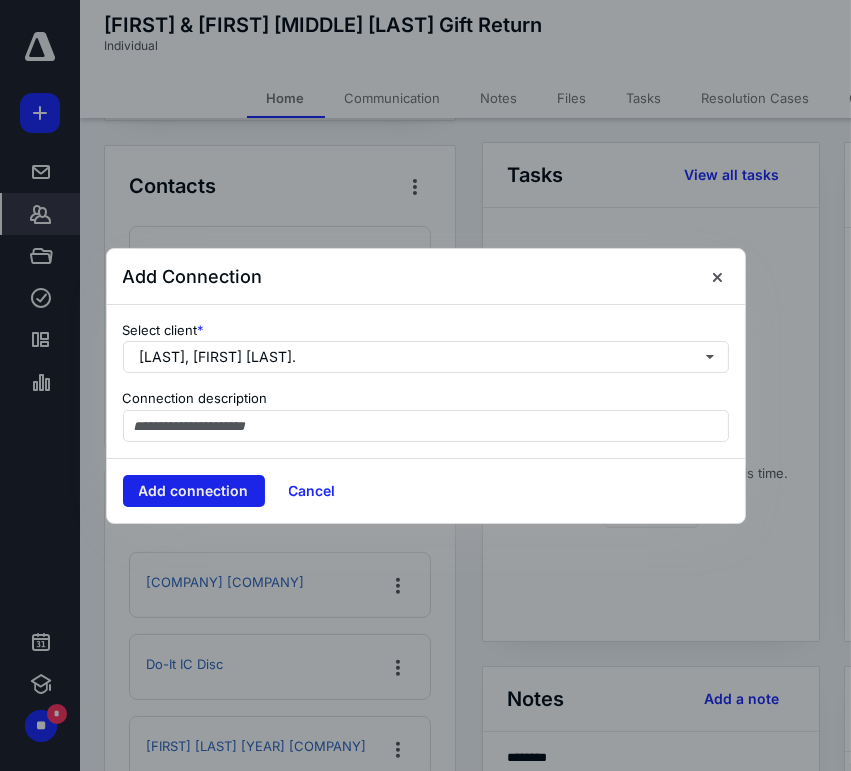 click on "Add connection" at bounding box center [194, 491] 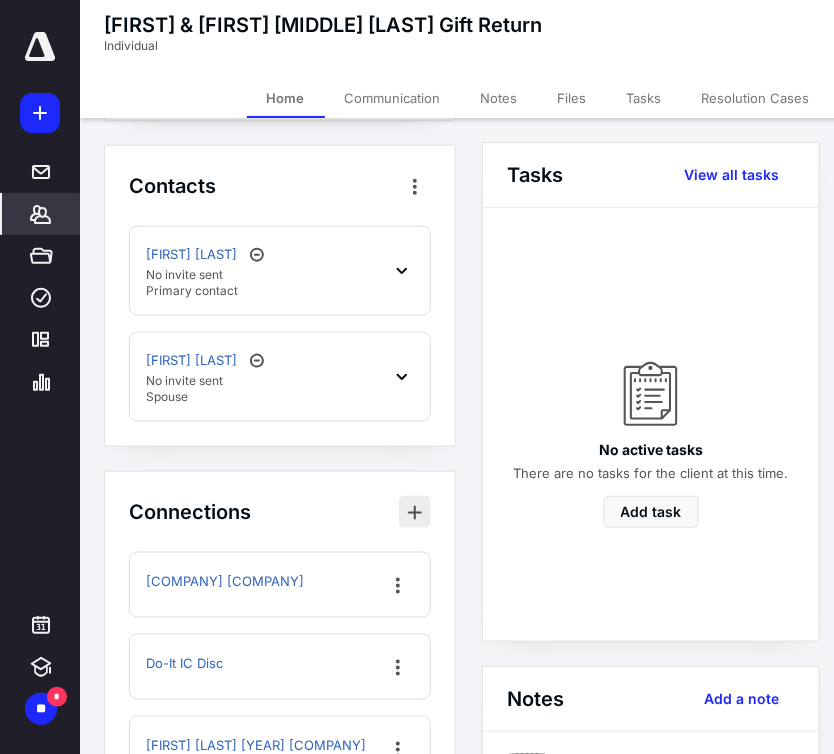 click at bounding box center (415, 512) 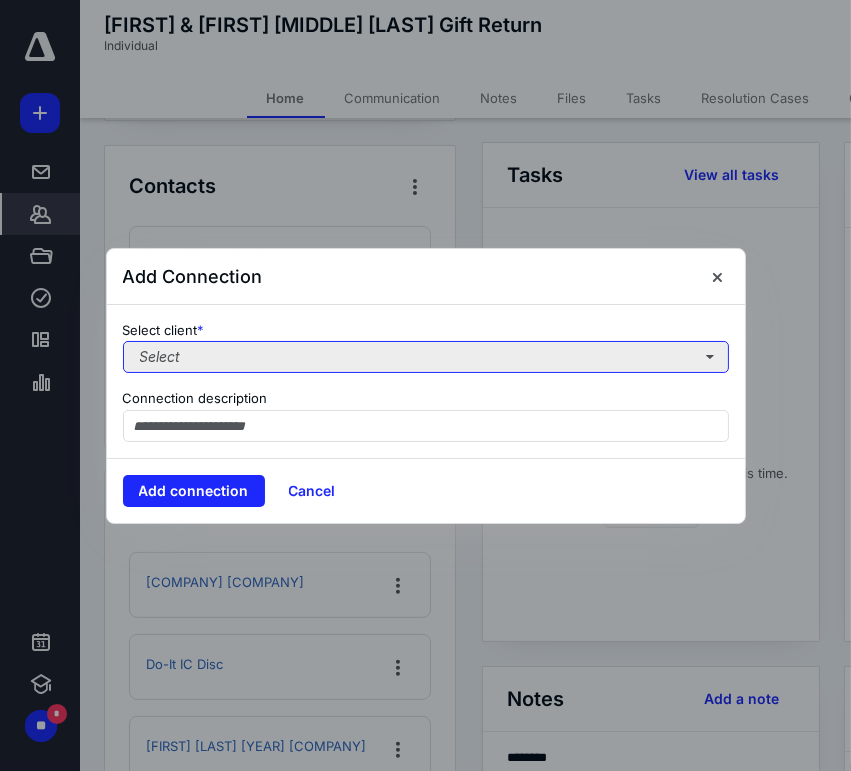 click on "Select" at bounding box center (426, 357) 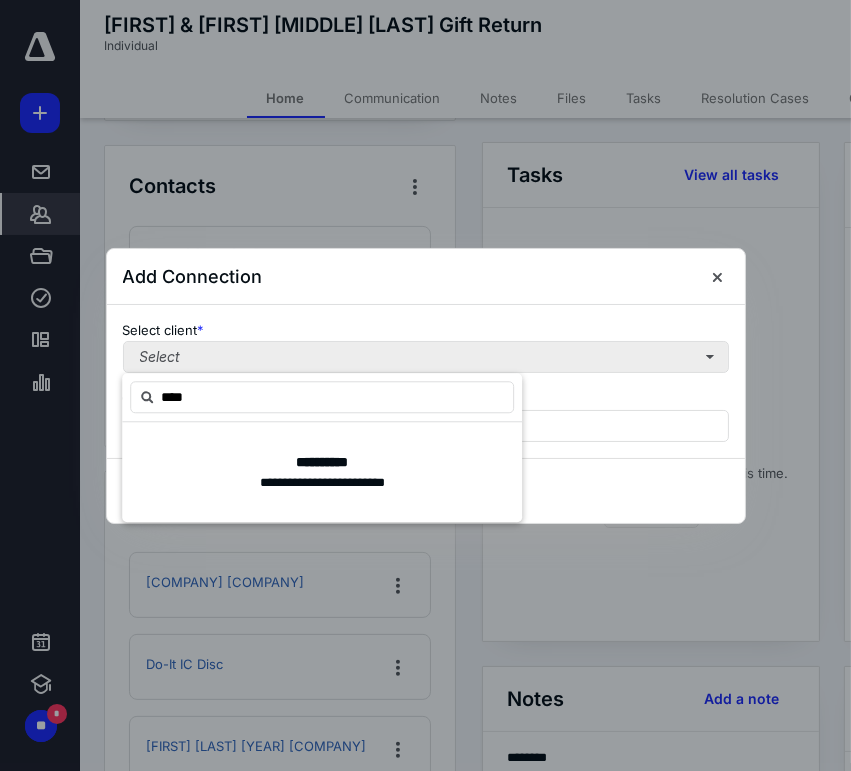 type on "*****" 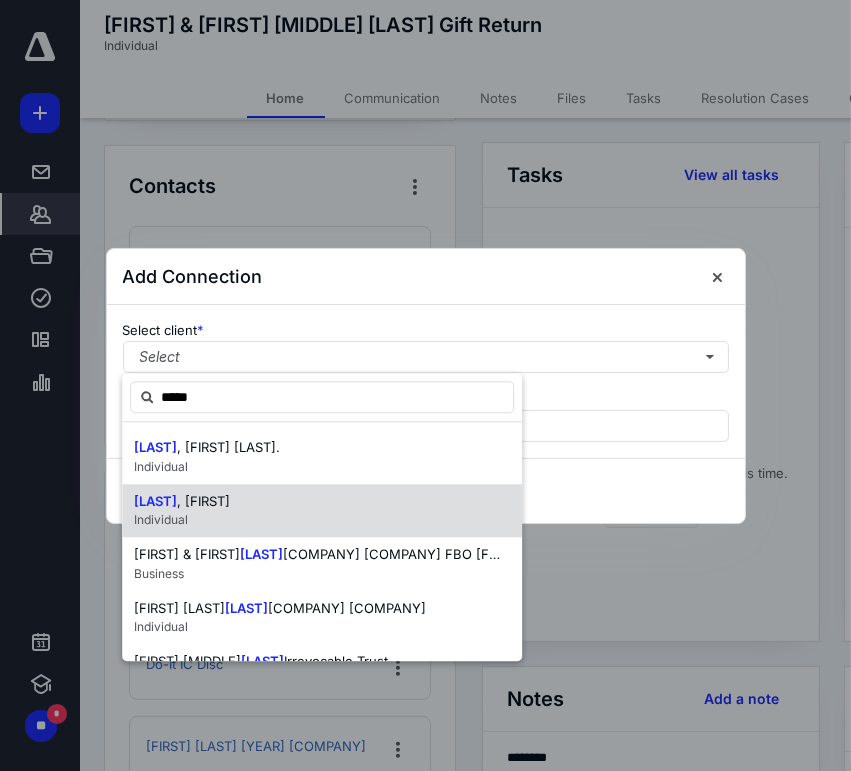 click on "[LAST] , [FIRST] [COMPANY]" at bounding box center [322, 511] 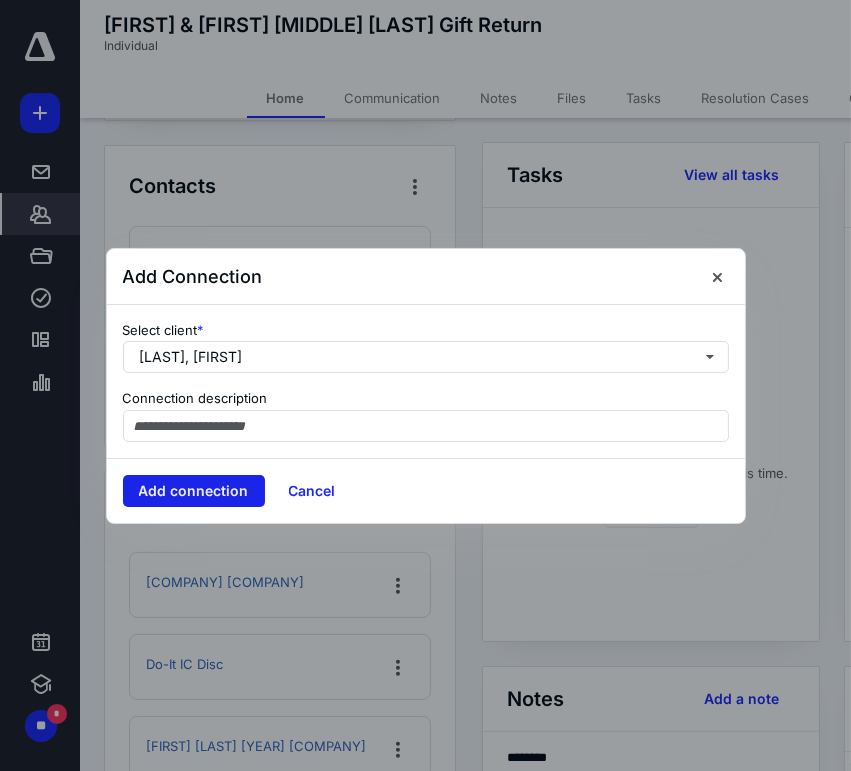 click on "Add connection" at bounding box center [194, 491] 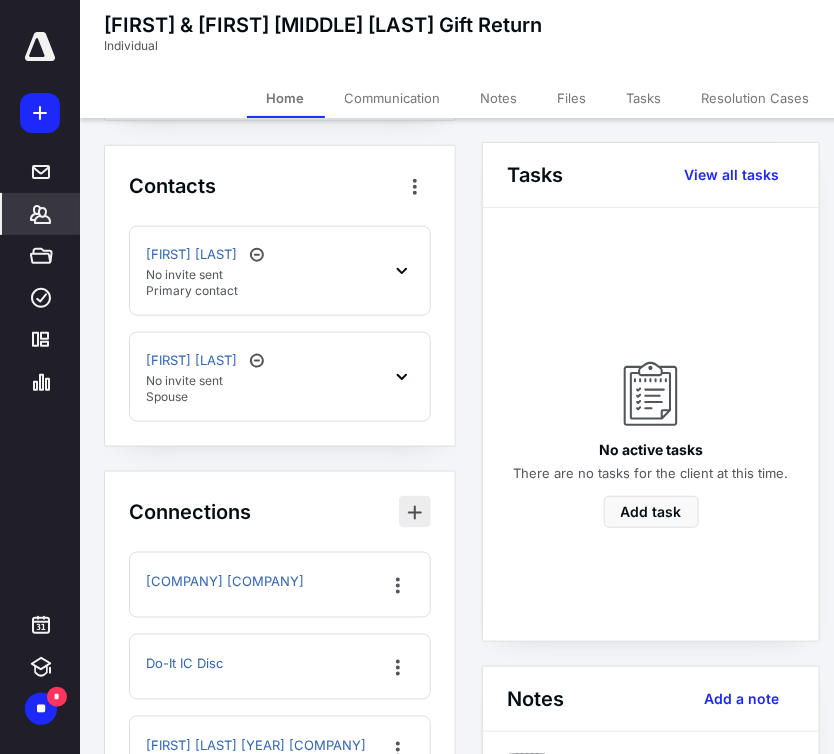 click at bounding box center [415, 512] 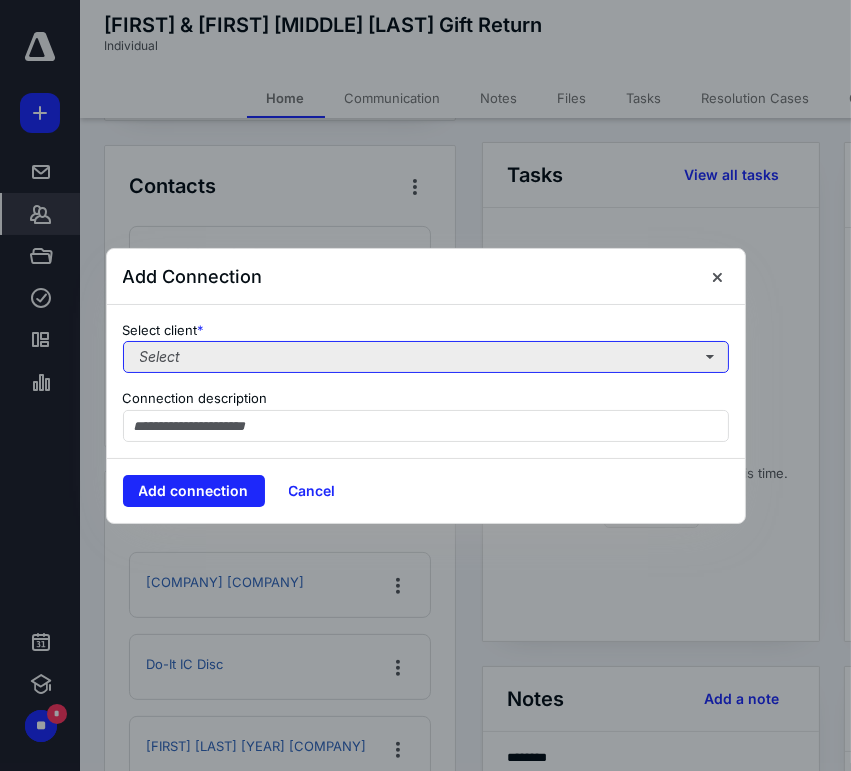 click on "Select" at bounding box center (426, 357) 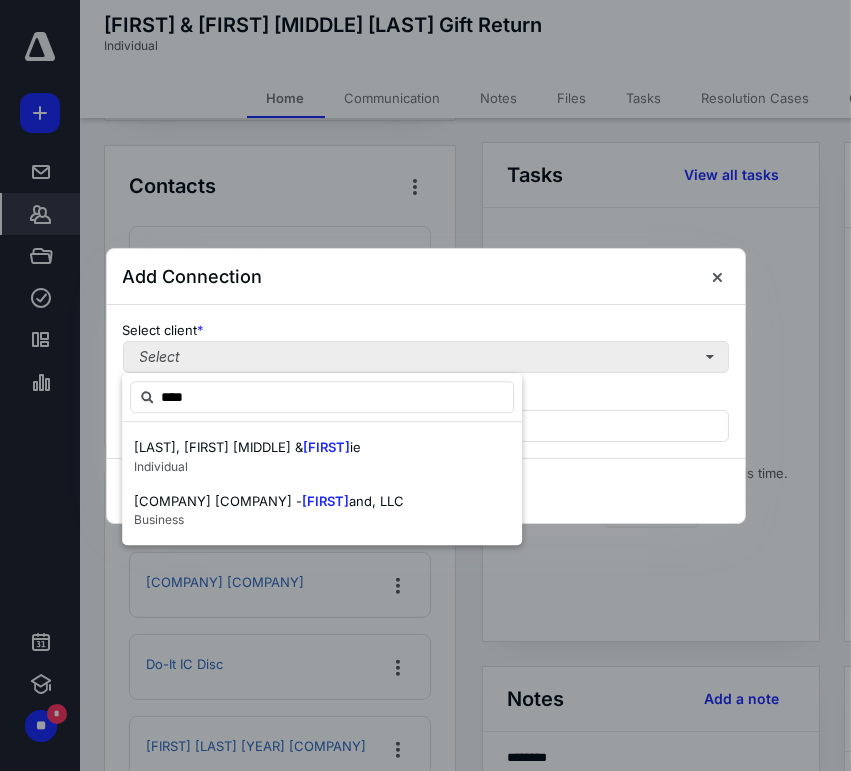 type on "*****" 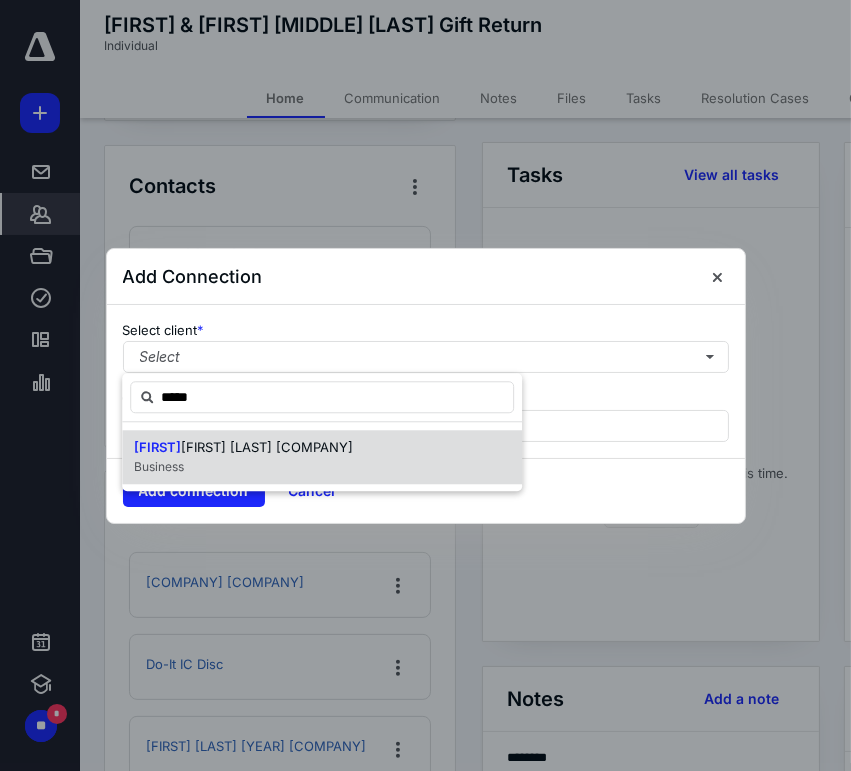 click on "Business" at bounding box center (243, 467) 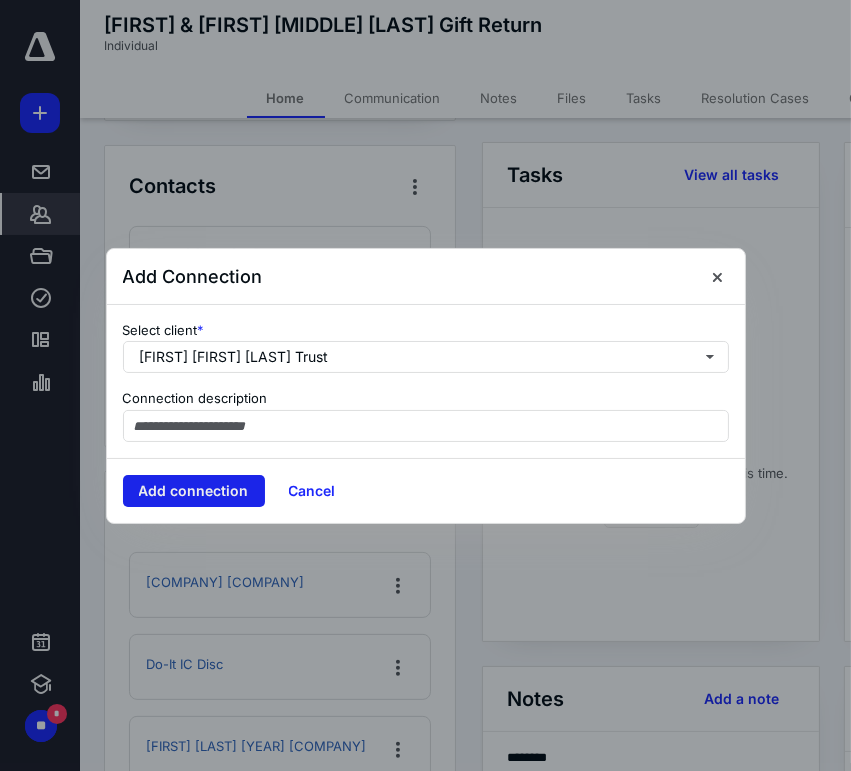 click on "Add connection" at bounding box center (194, 491) 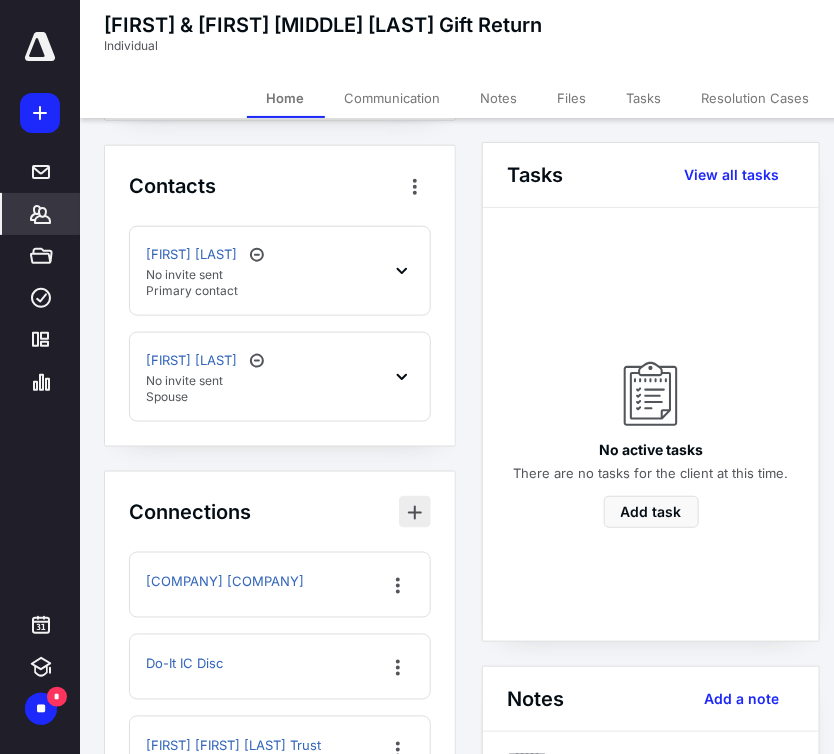 click at bounding box center (415, 512) 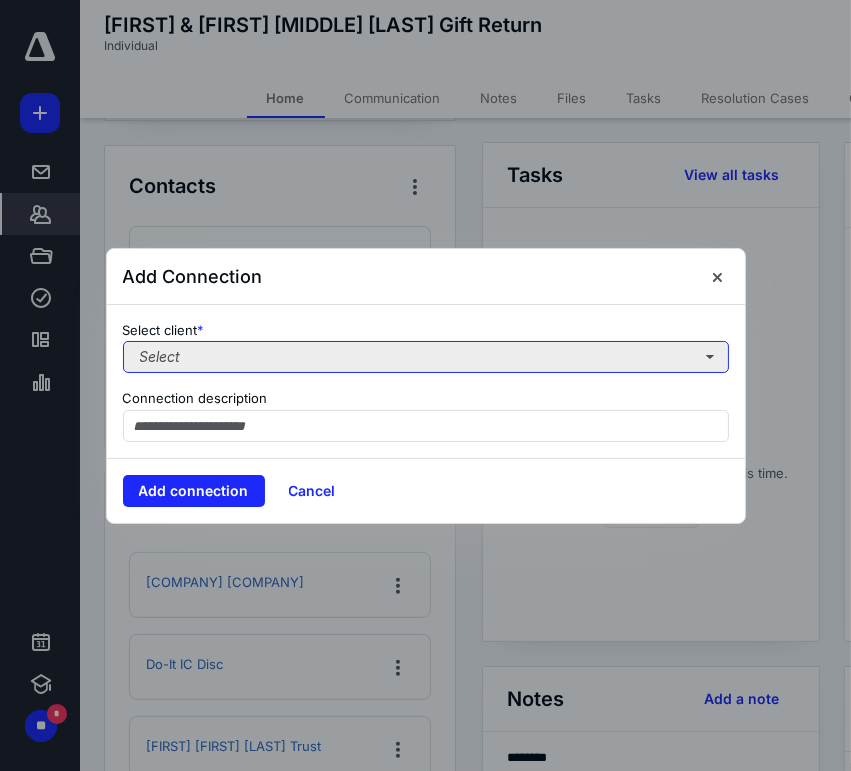 click on "Select" at bounding box center [426, 357] 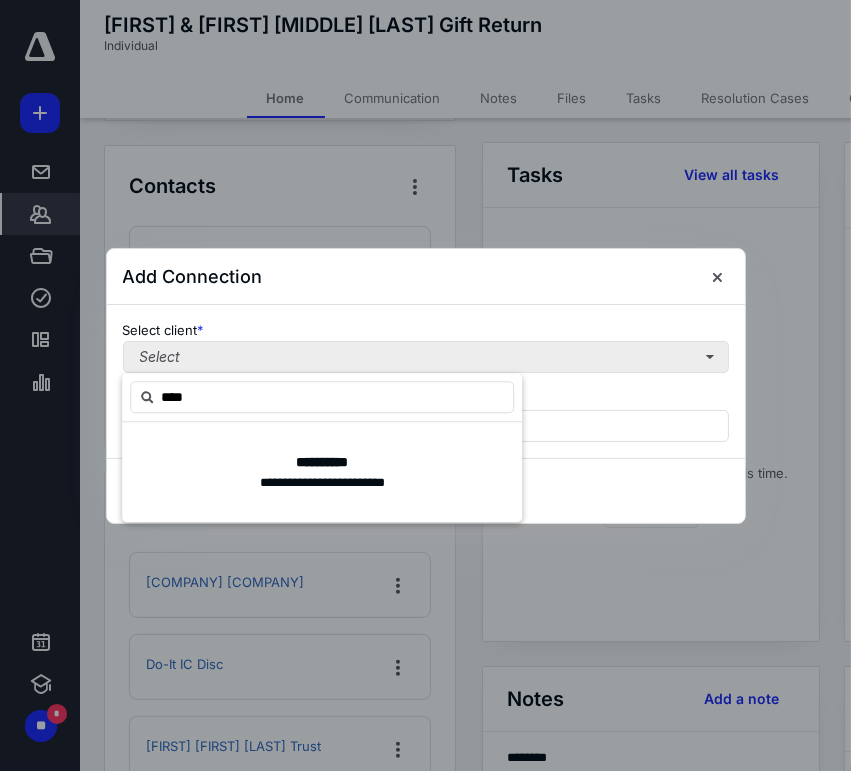 type on "*****" 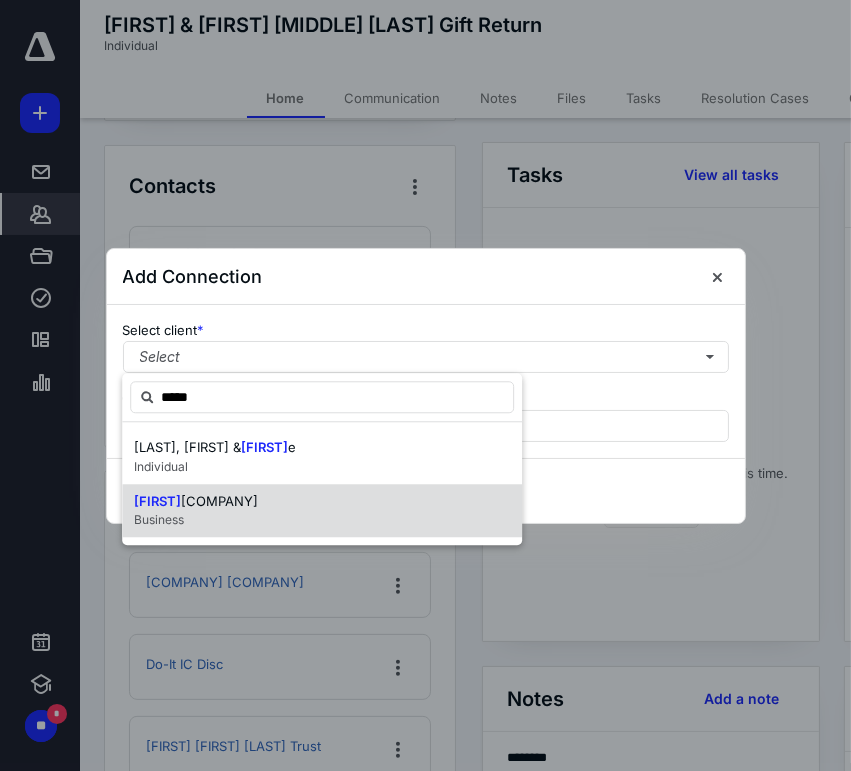 click on "Business" at bounding box center (196, 520) 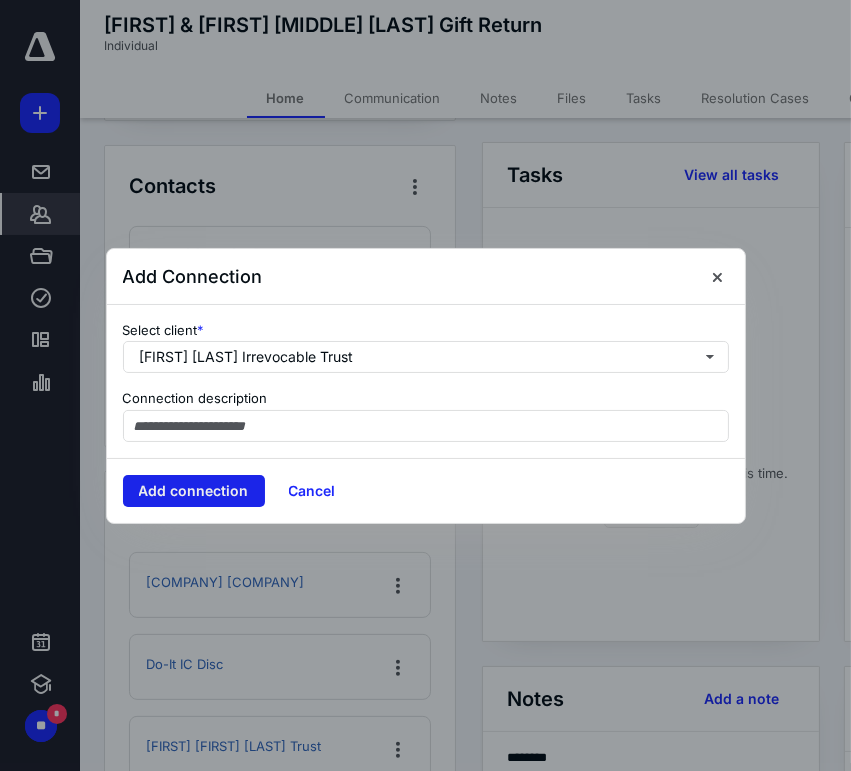 click on "Add connection" at bounding box center (194, 491) 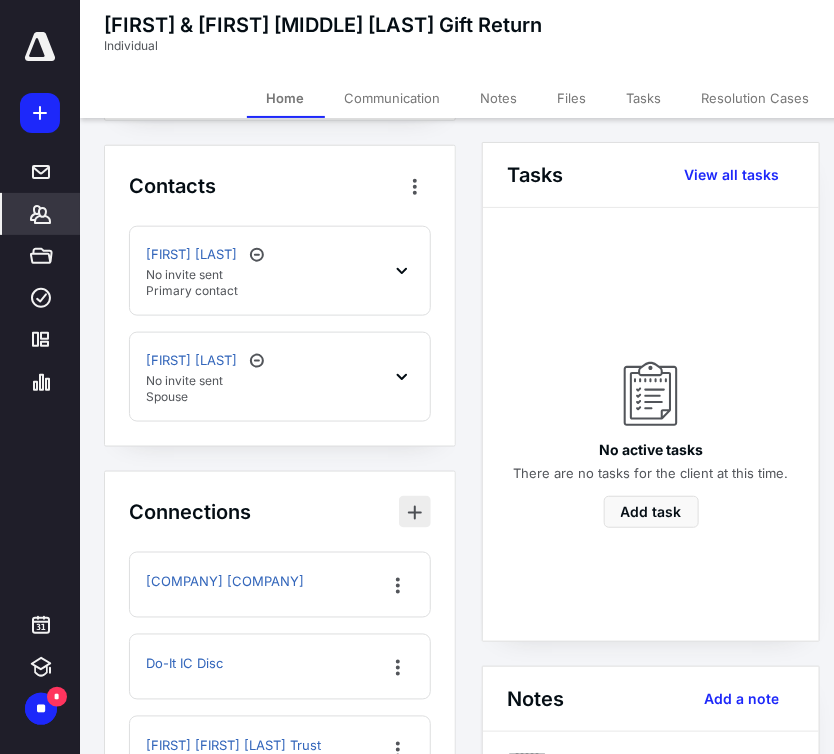 click at bounding box center (415, 512) 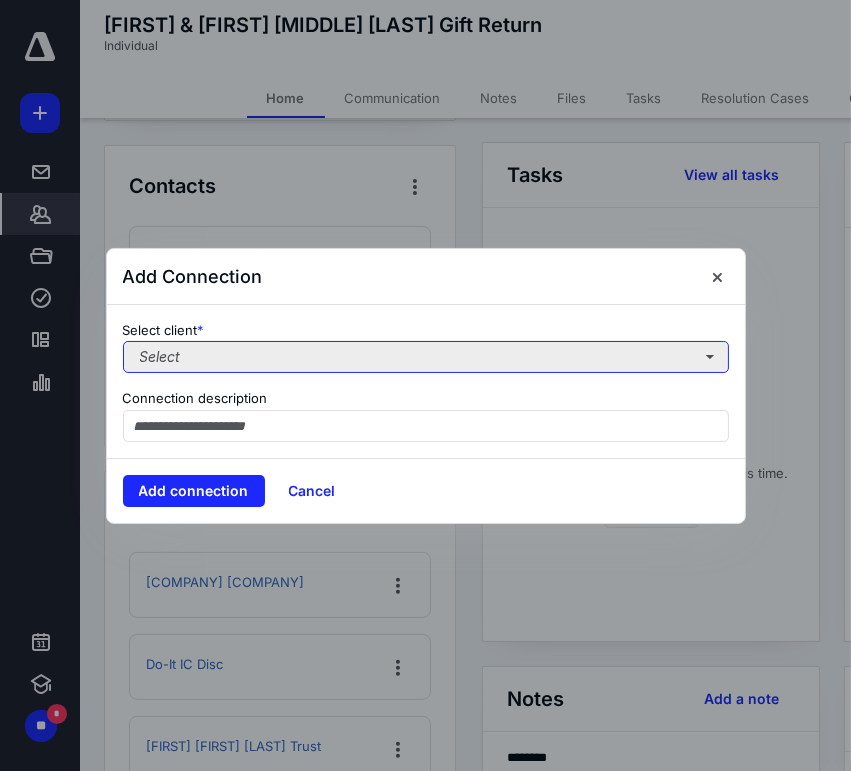 click on "Select" at bounding box center [426, 357] 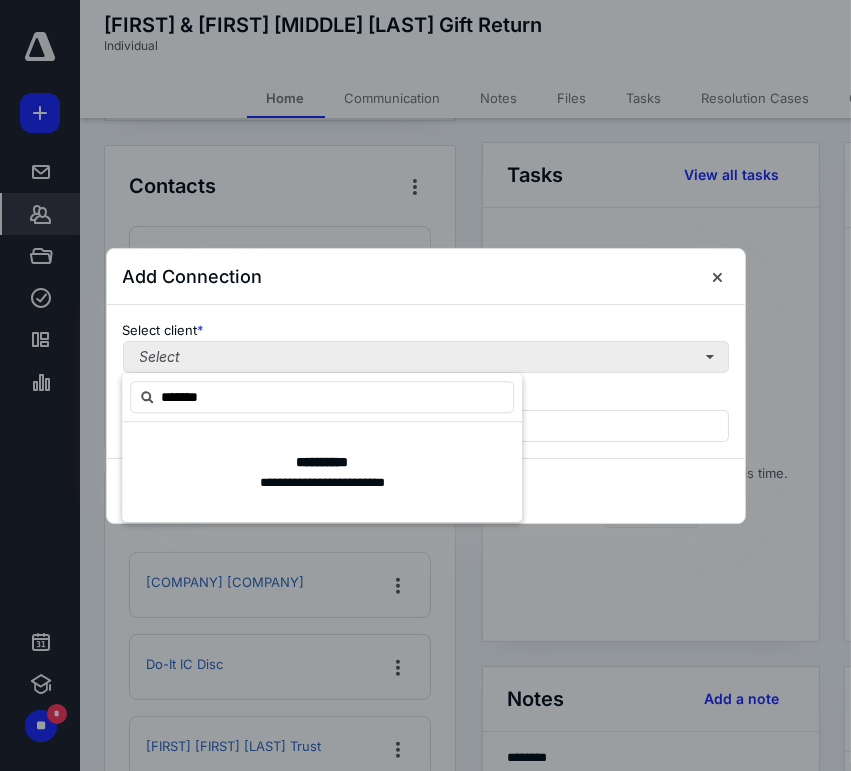 type on "********" 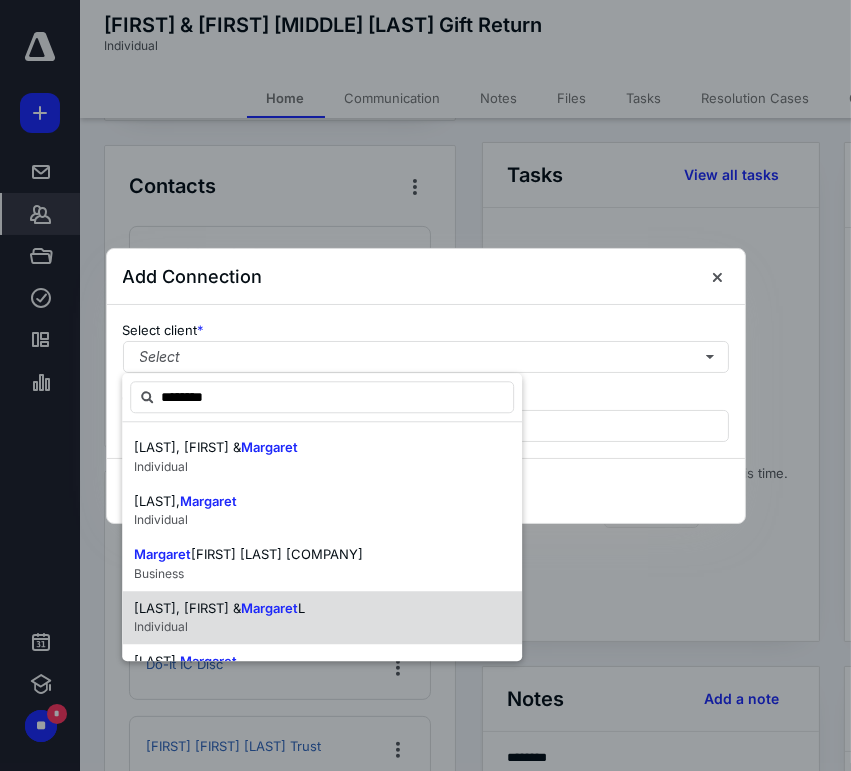scroll, scrollTop: 111, scrollLeft: 0, axis: vertical 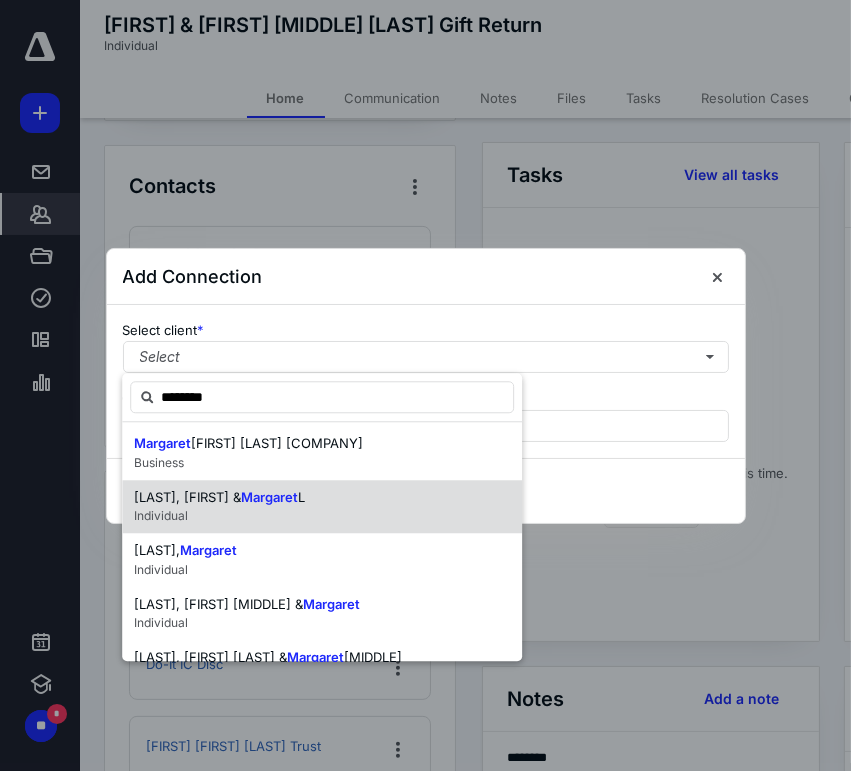 click on "[LAST], [FIRST] & [LAST]" at bounding box center (322, 507) 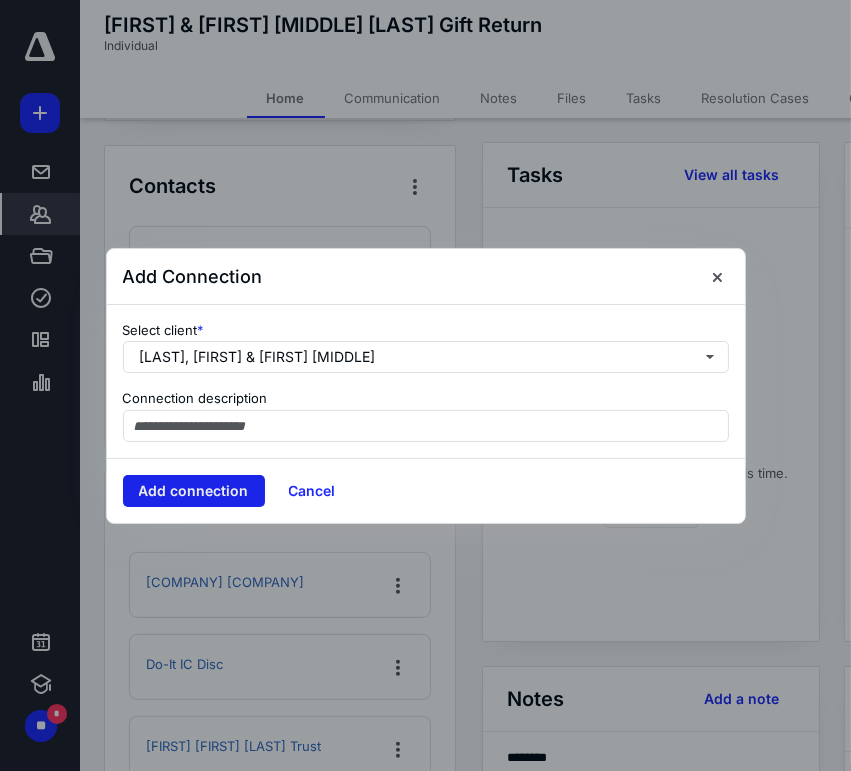 click on "Add connection" at bounding box center [194, 491] 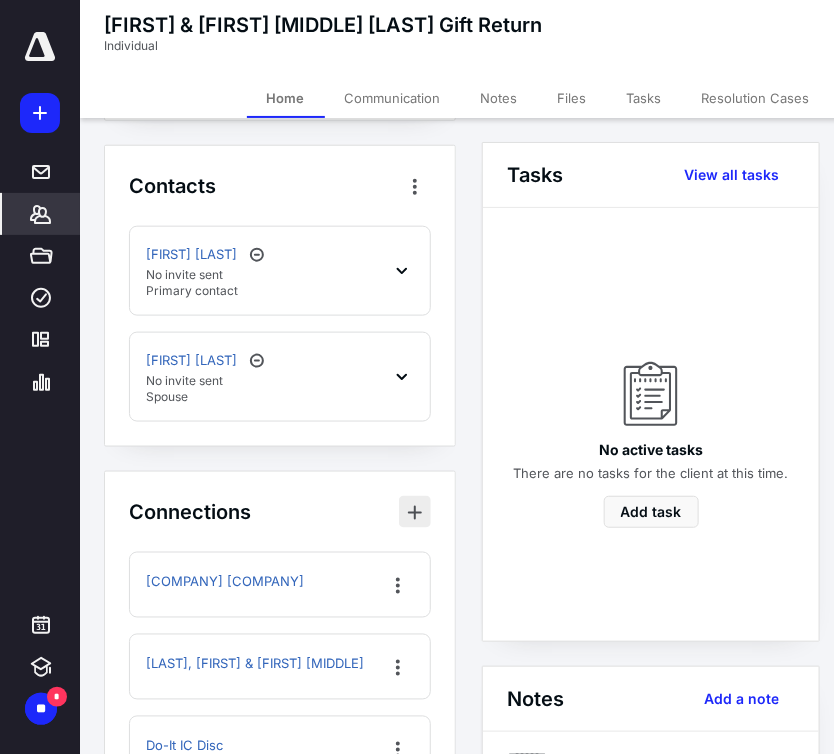 drag, startPoint x: 423, startPoint y: 508, endPoint x: 413, endPoint y: 505, distance: 10.440307 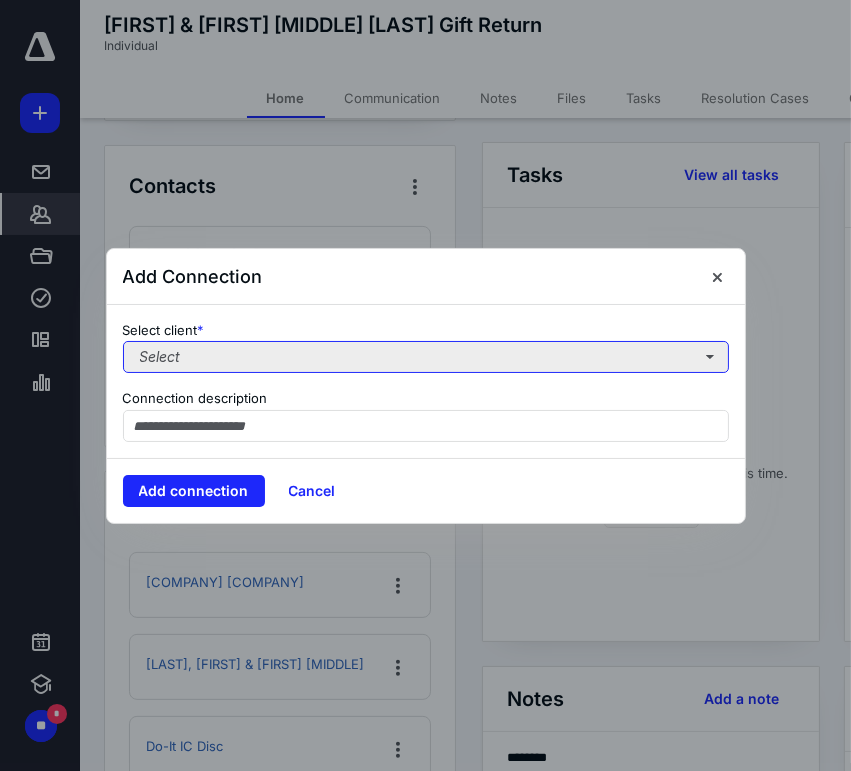 click on "Select" at bounding box center [426, 357] 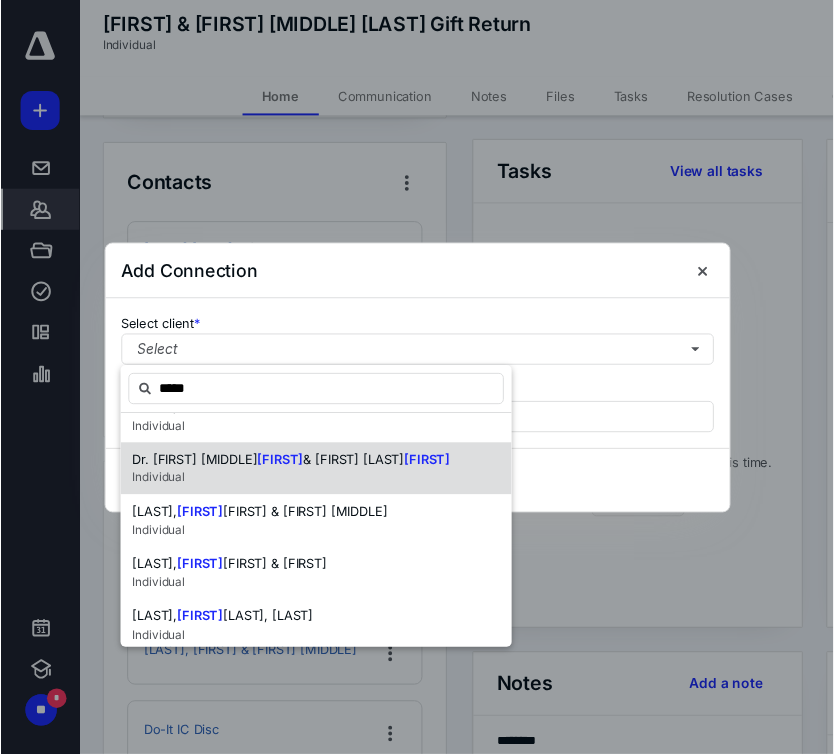 scroll, scrollTop: 0, scrollLeft: 0, axis: both 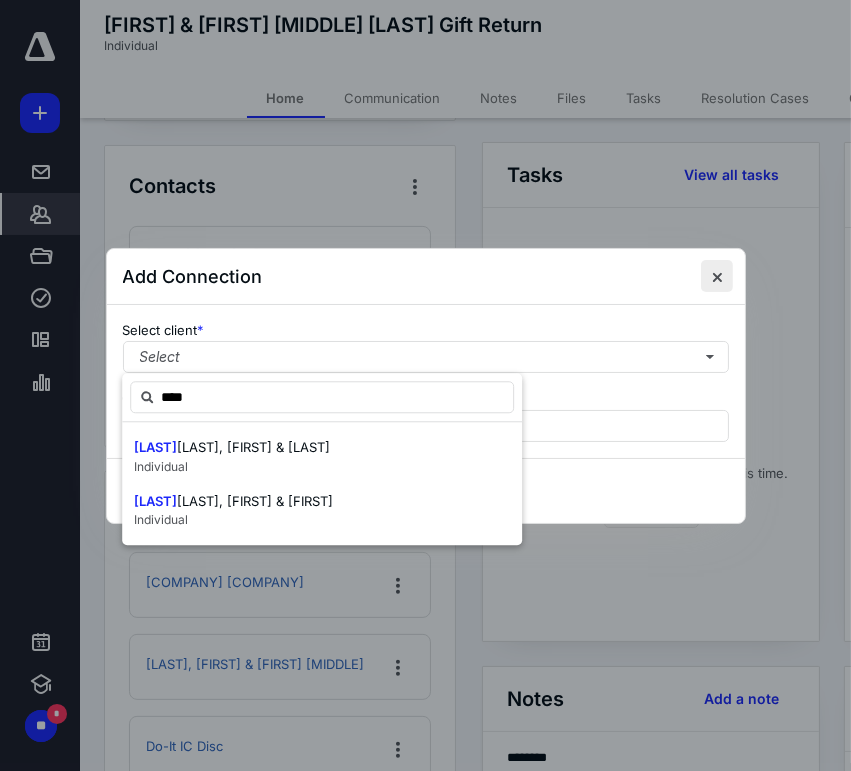 type on "****" 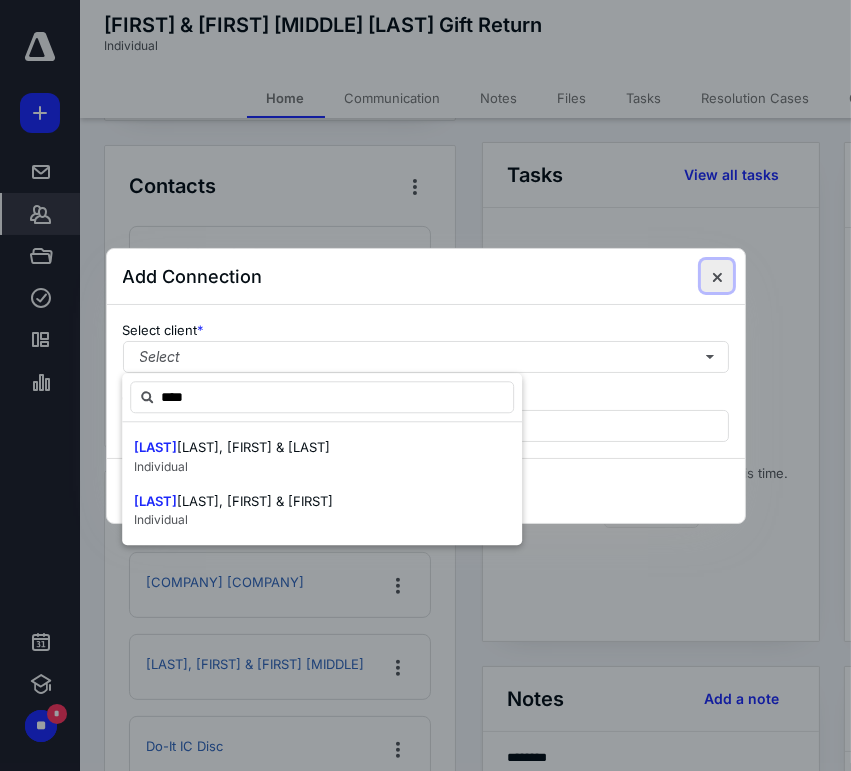 click at bounding box center (717, 276) 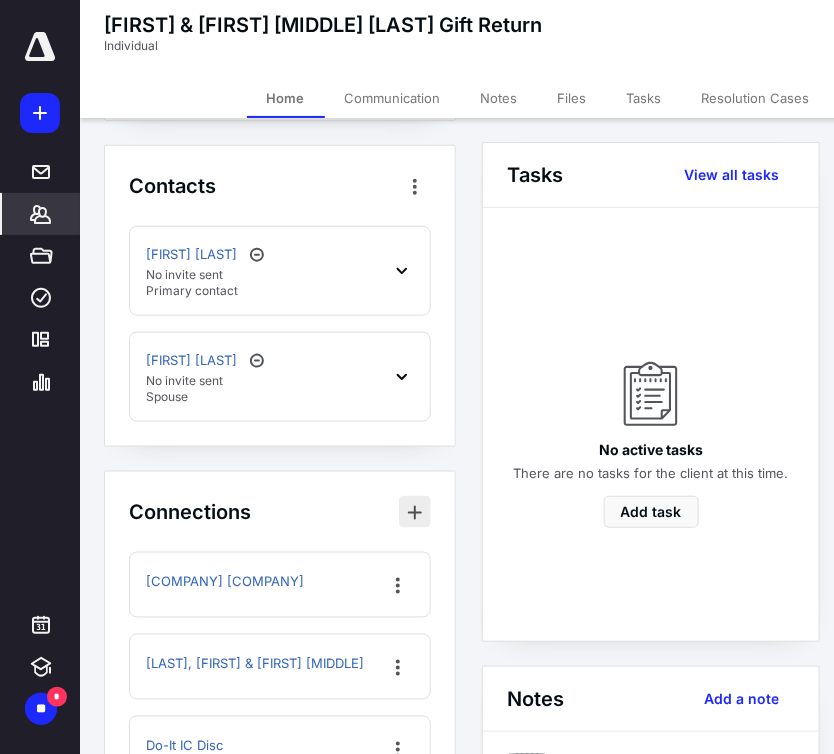 click at bounding box center (415, 512) 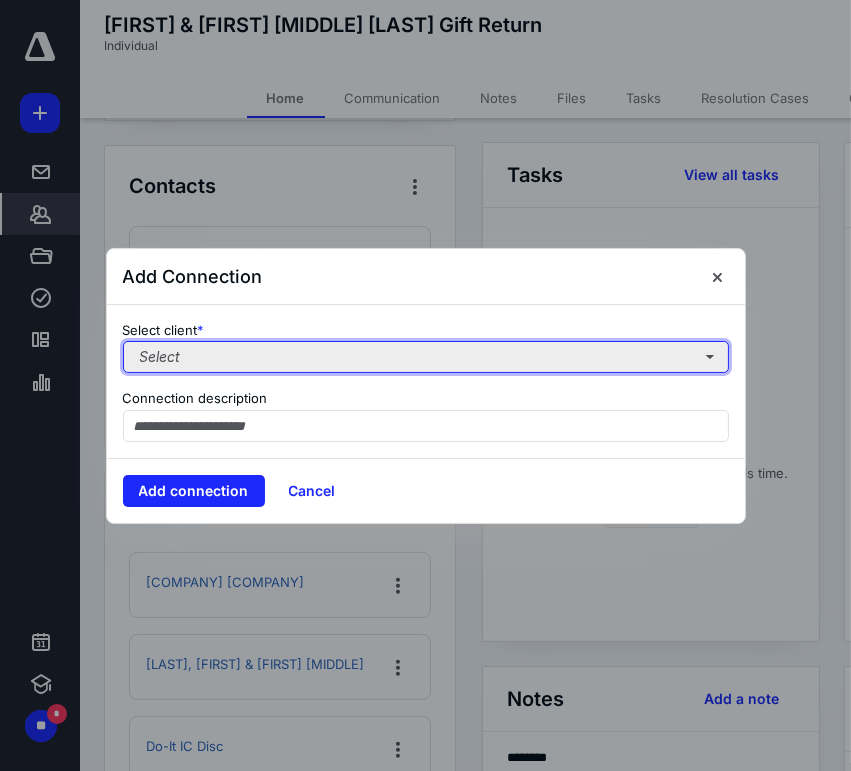 click on "Select" at bounding box center (426, 357) 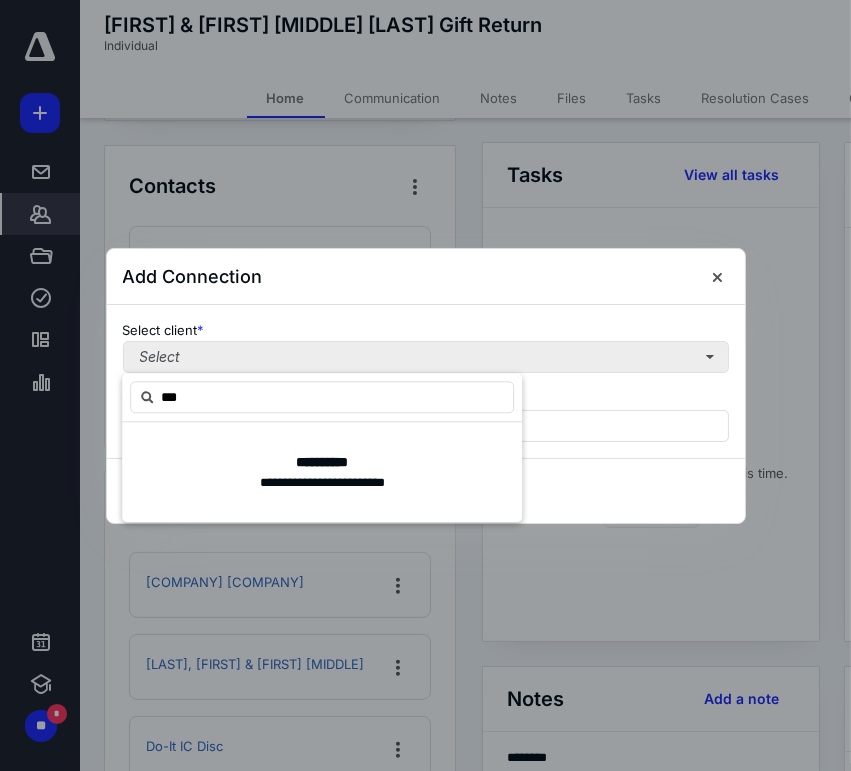 type on "****" 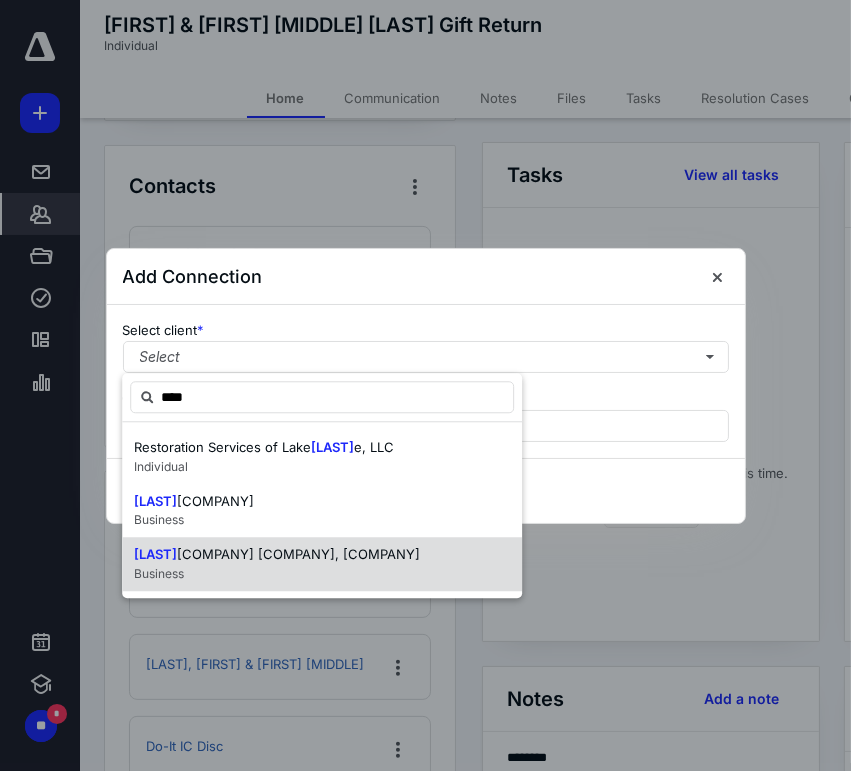 click on "[LAST] [LAST], [TITLE]" at bounding box center (322, 564) 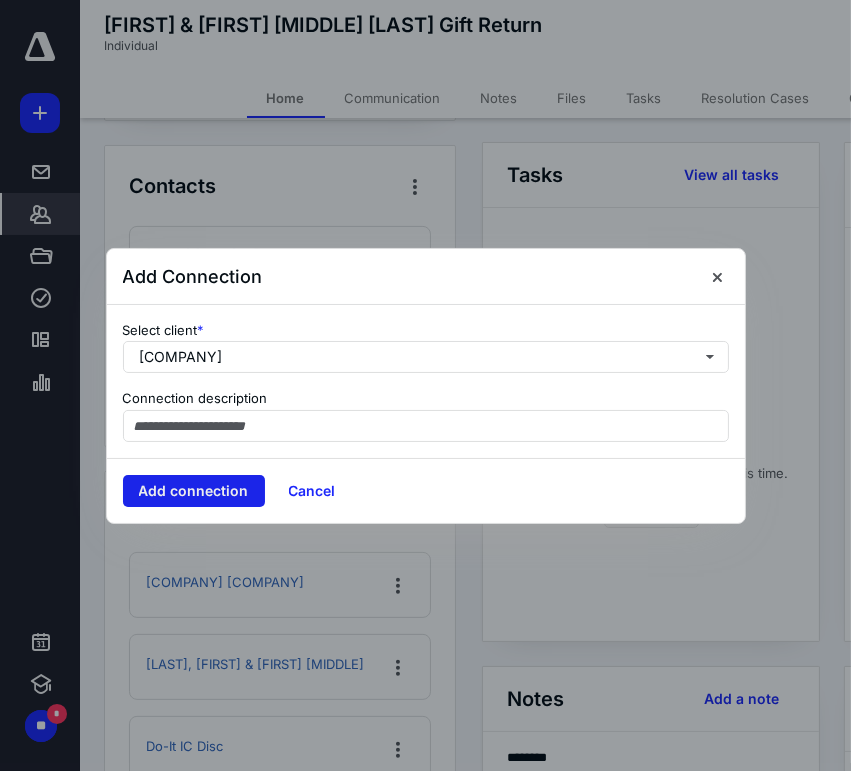 click on "Add connection" at bounding box center (194, 491) 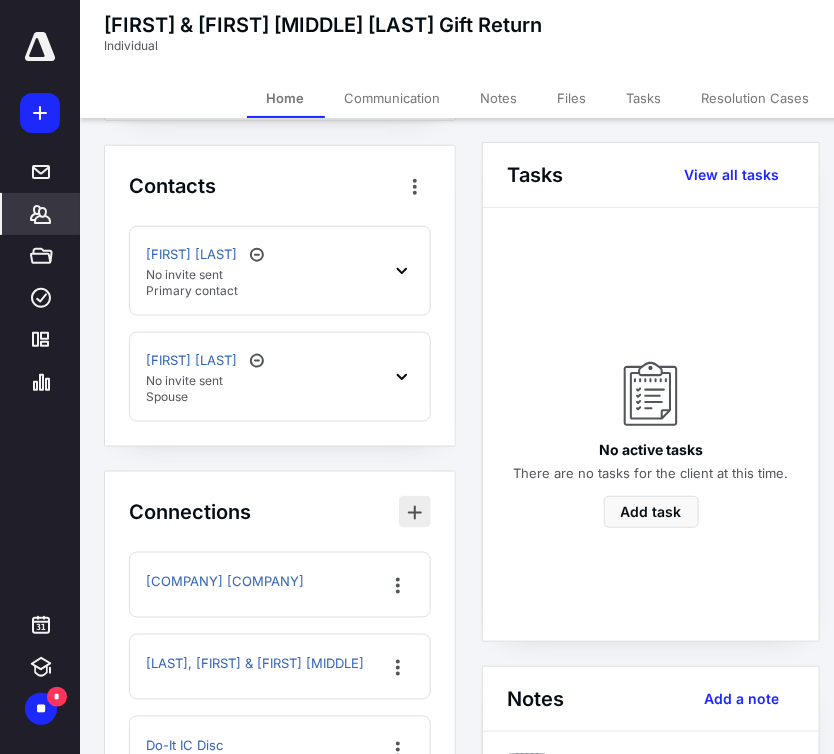 click at bounding box center (415, 512) 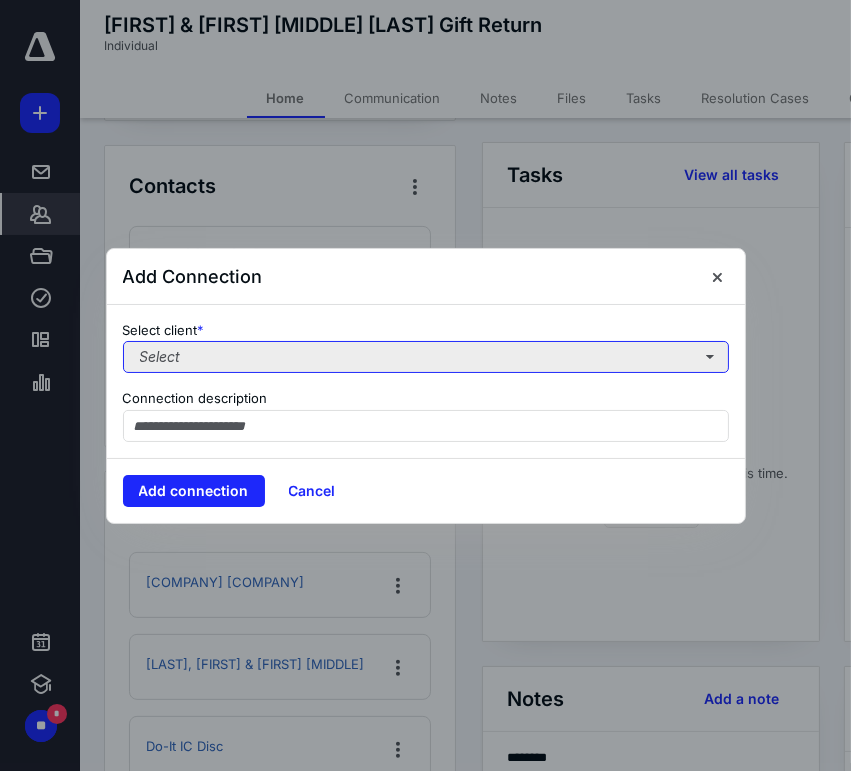 click on "Select" at bounding box center (426, 357) 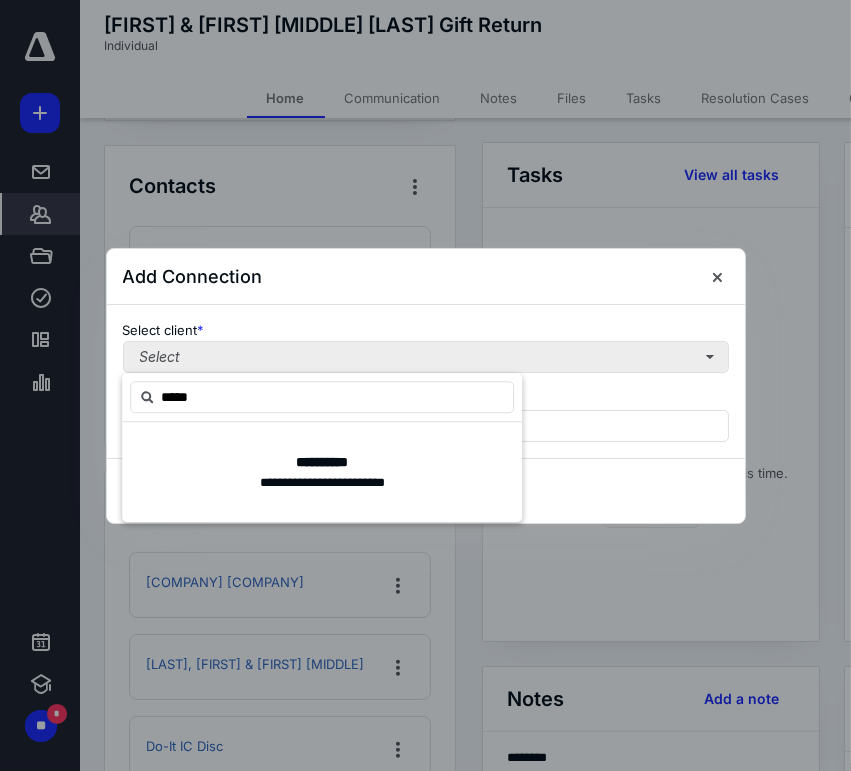 type on "******" 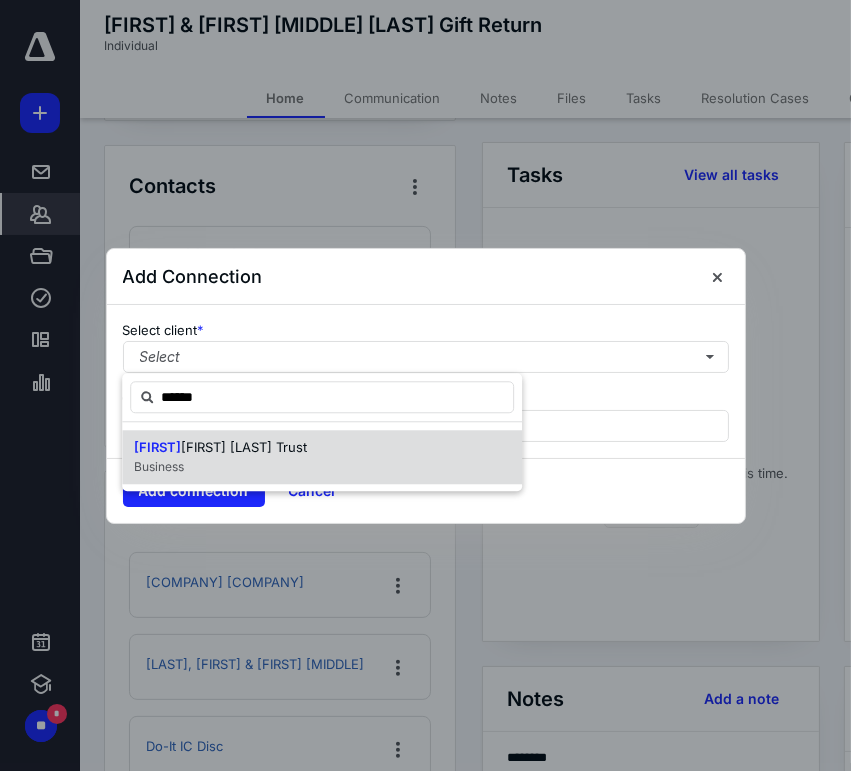 click on "Business" at bounding box center [220, 467] 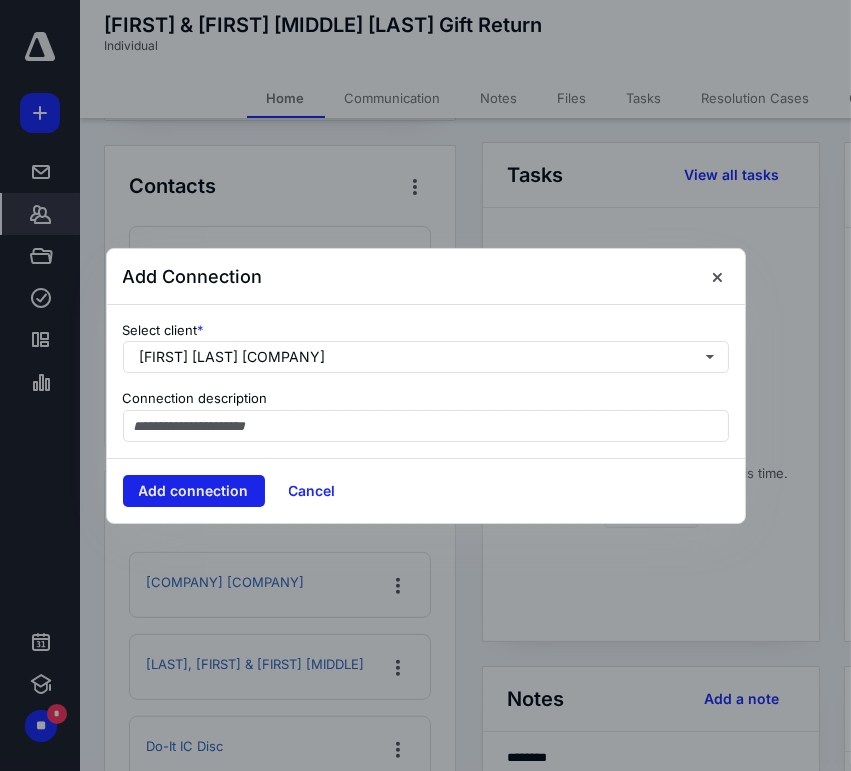 click on "Add connection" at bounding box center [194, 491] 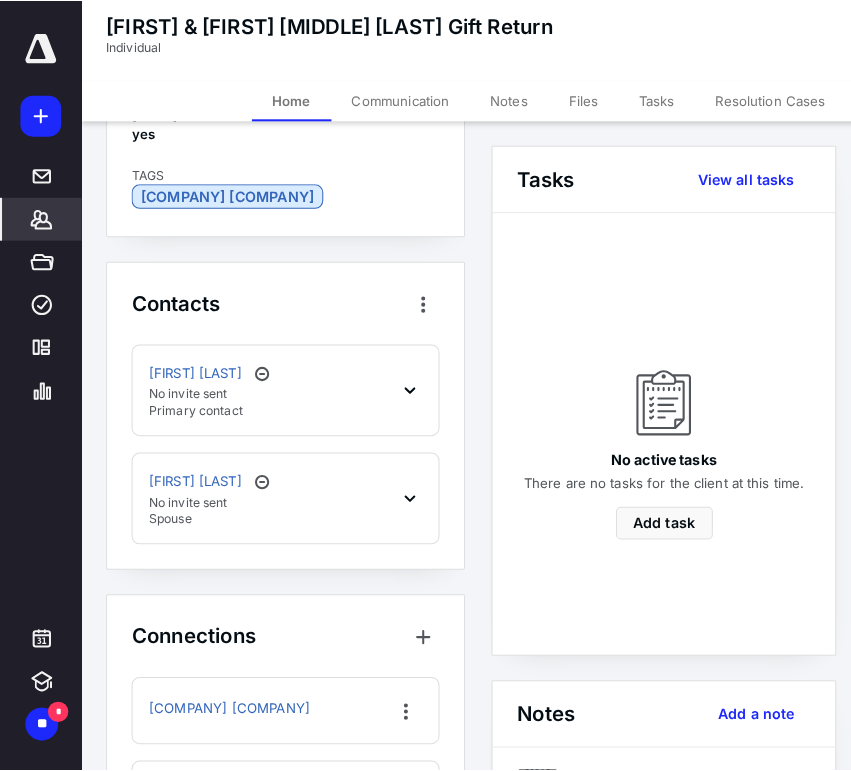 scroll, scrollTop: 0, scrollLeft: 0, axis: both 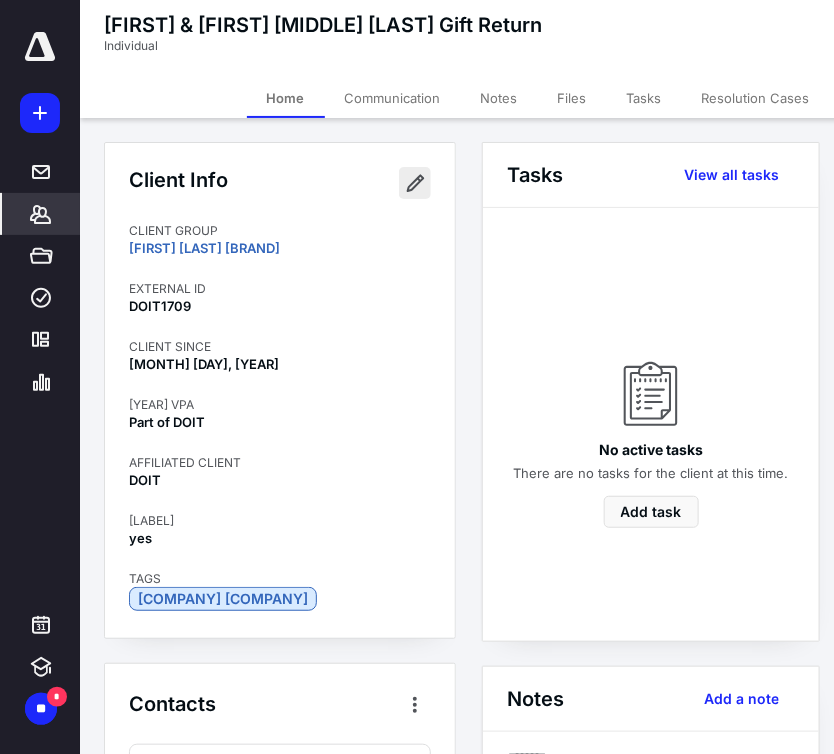 click at bounding box center (415, 183) 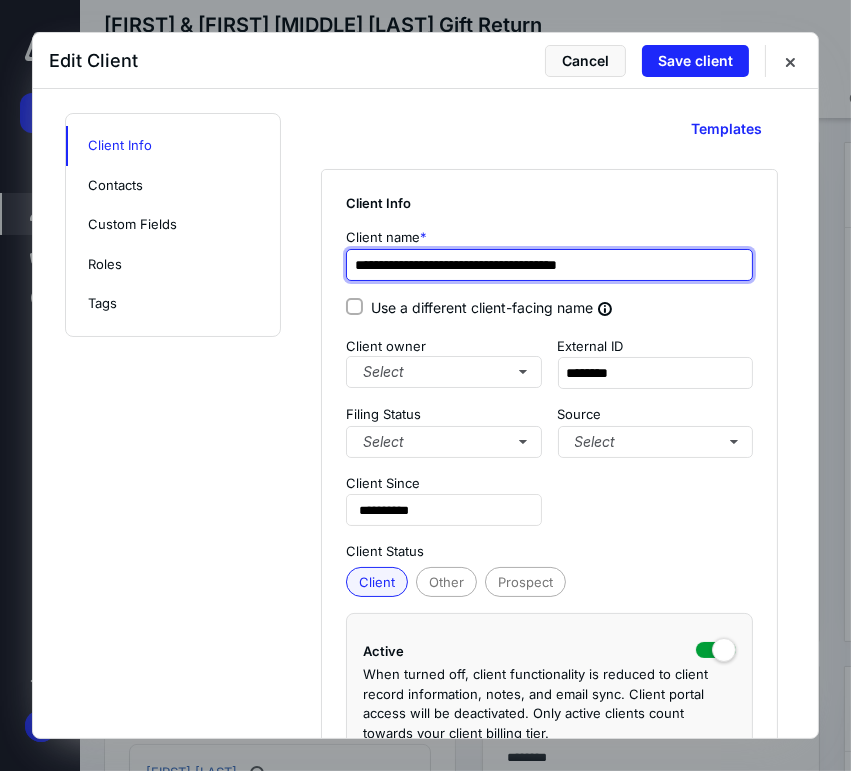 click on "**********" at bounding box center (549, 265) 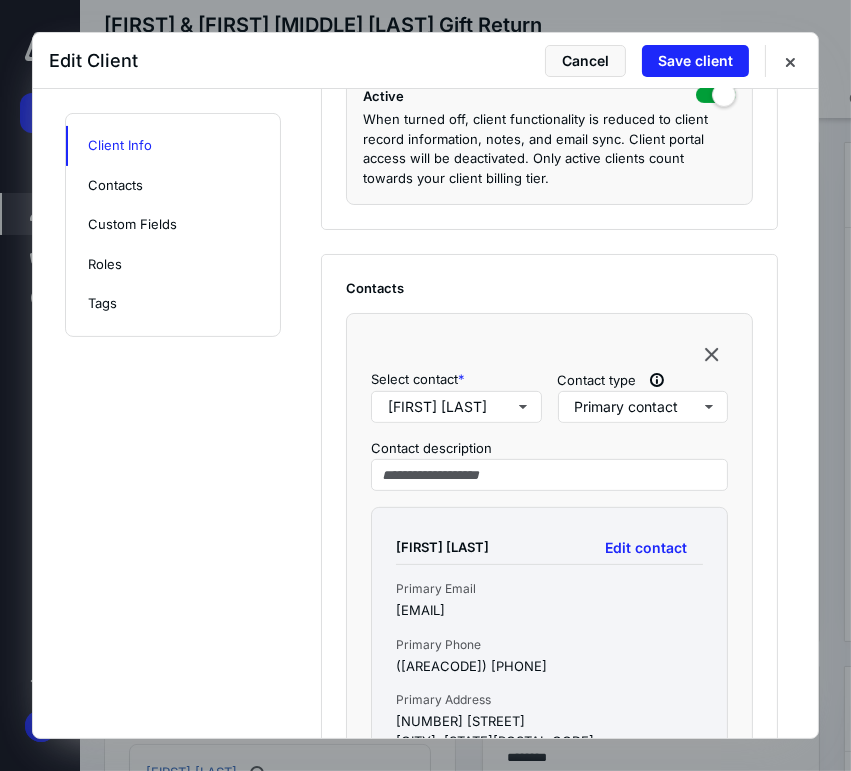 scroll, scrollTop: 777, scrollLeft: 0, axis: vertical 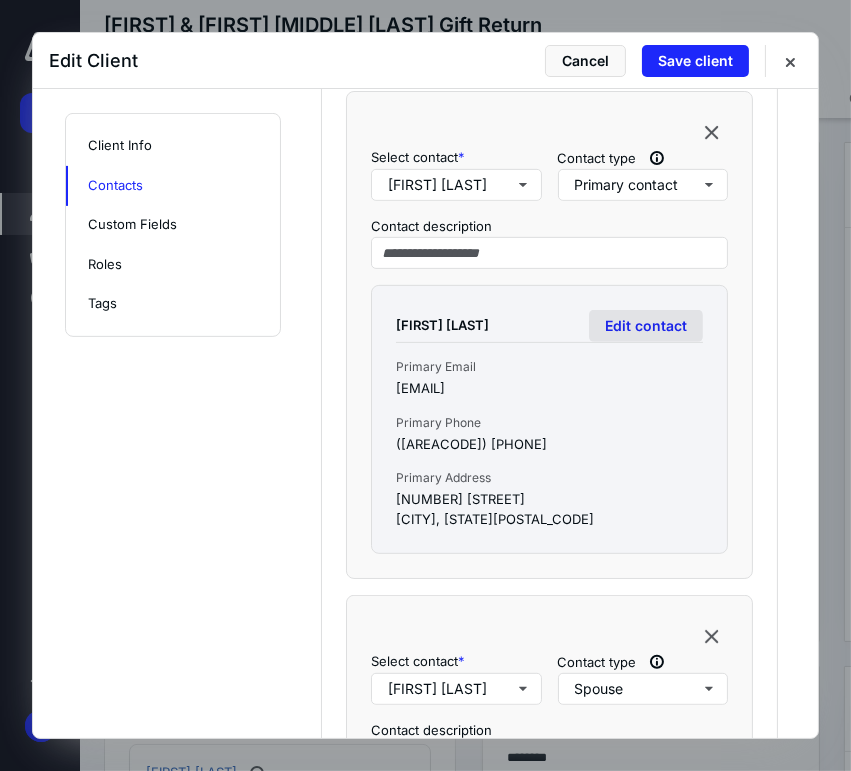 type on "**********" 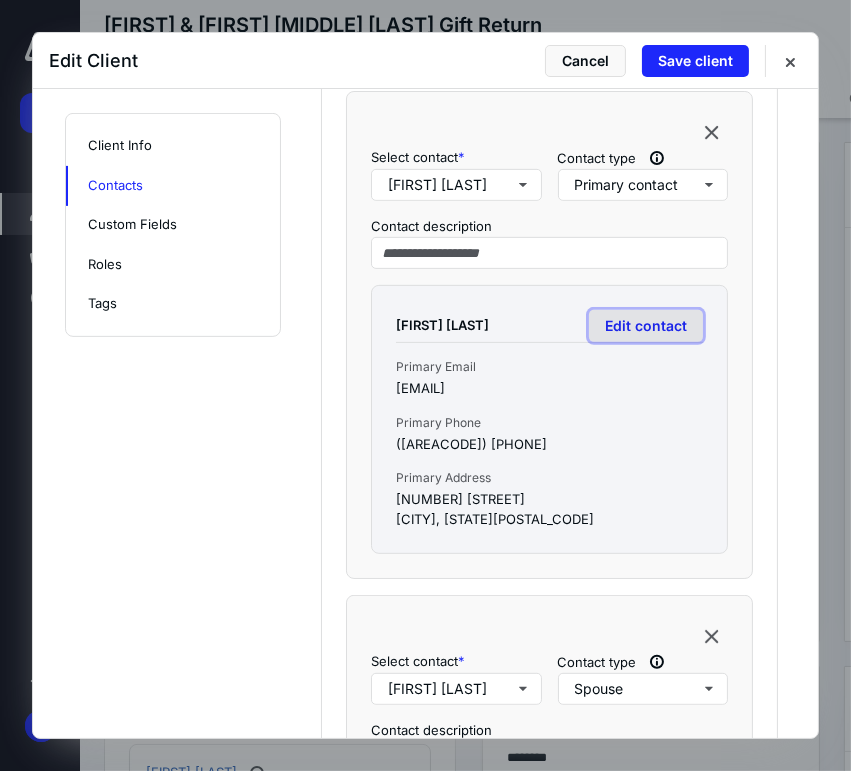 click on "Edit contact" at bounding box center (646, 326) 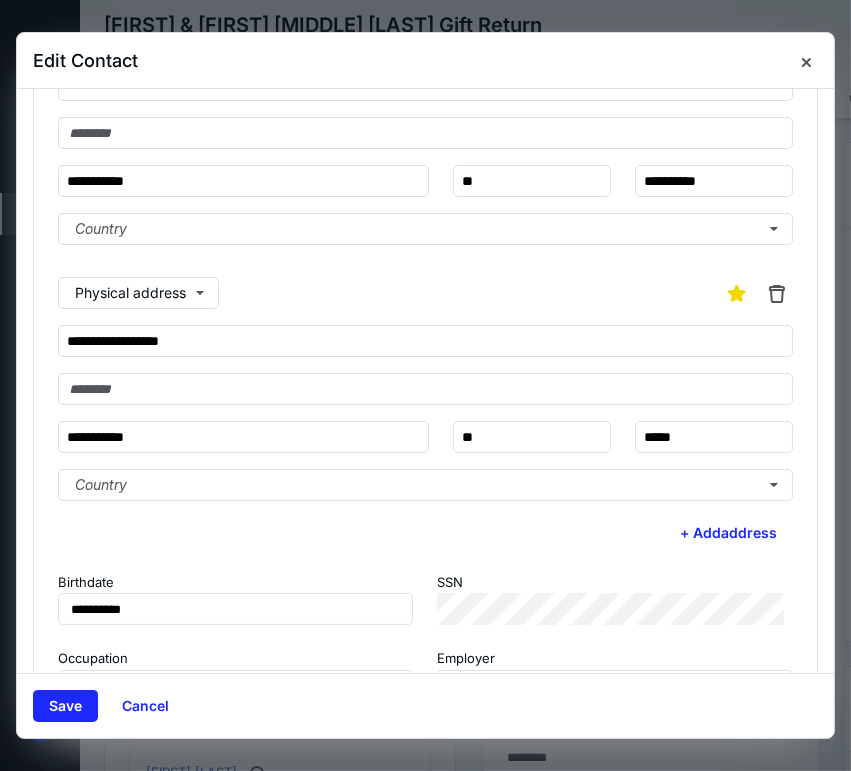 scroll, scrollTop: 513, scrollLeft: 0, axis: vertical 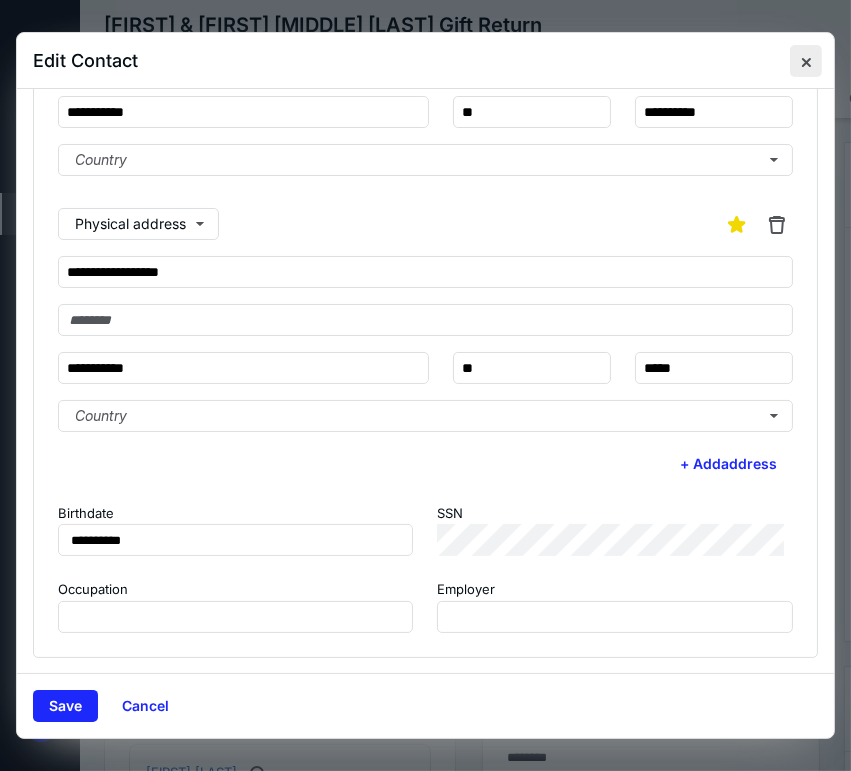 click at bounding box center (806, 61) 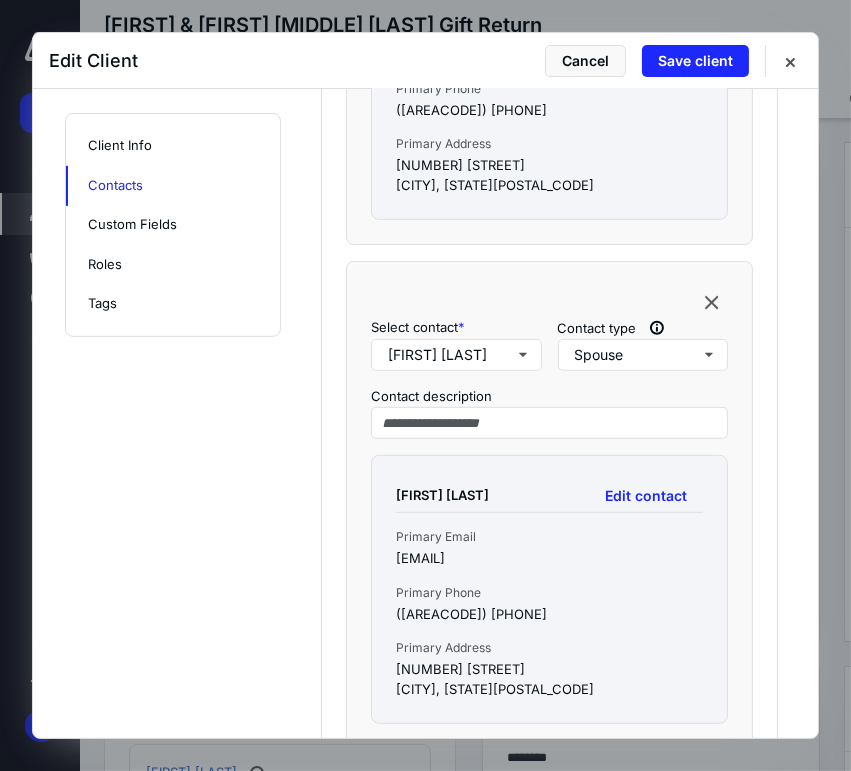 scroll, scrollTop: 1222, scrollLeft: 0, axis: vertical 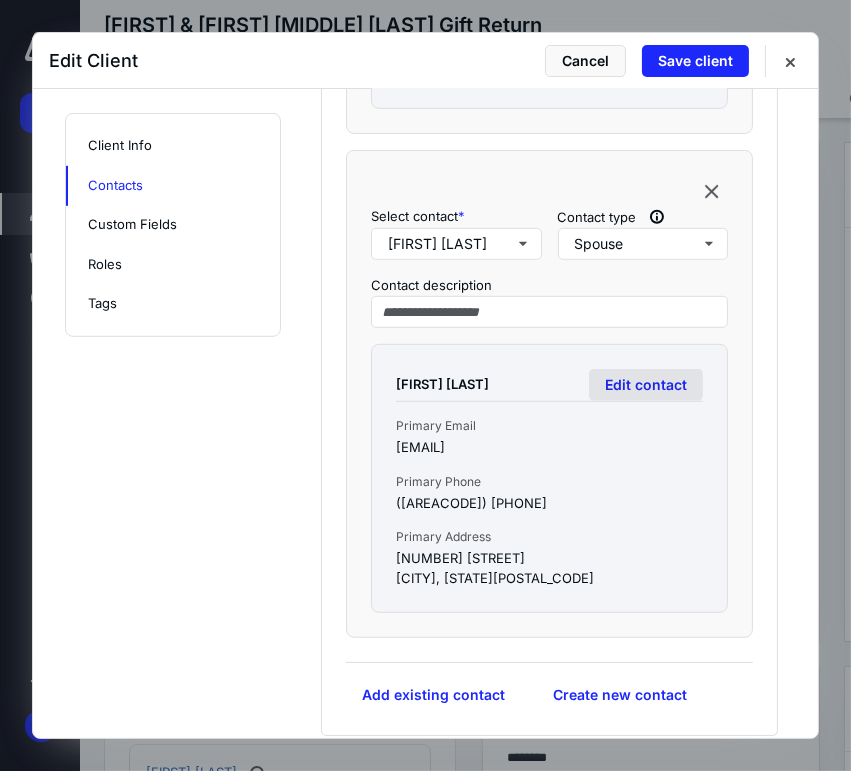 click on "Edit contact" at bounding box center [646, 385] 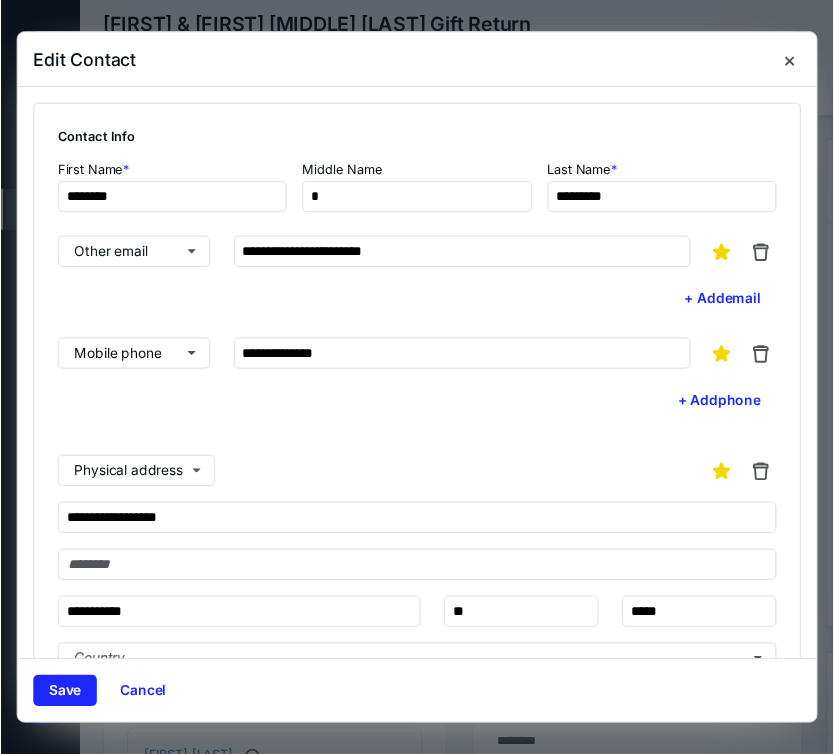 scroll, scrollTop: 257, scrollLeft: 0, axis: vertical 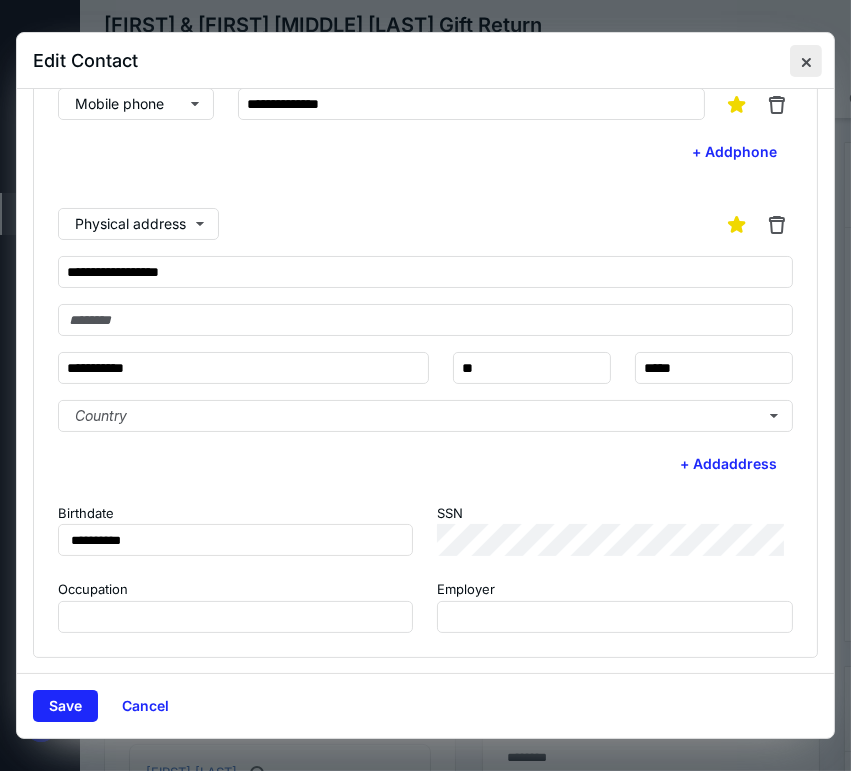 click at bounding box center (806, 61) 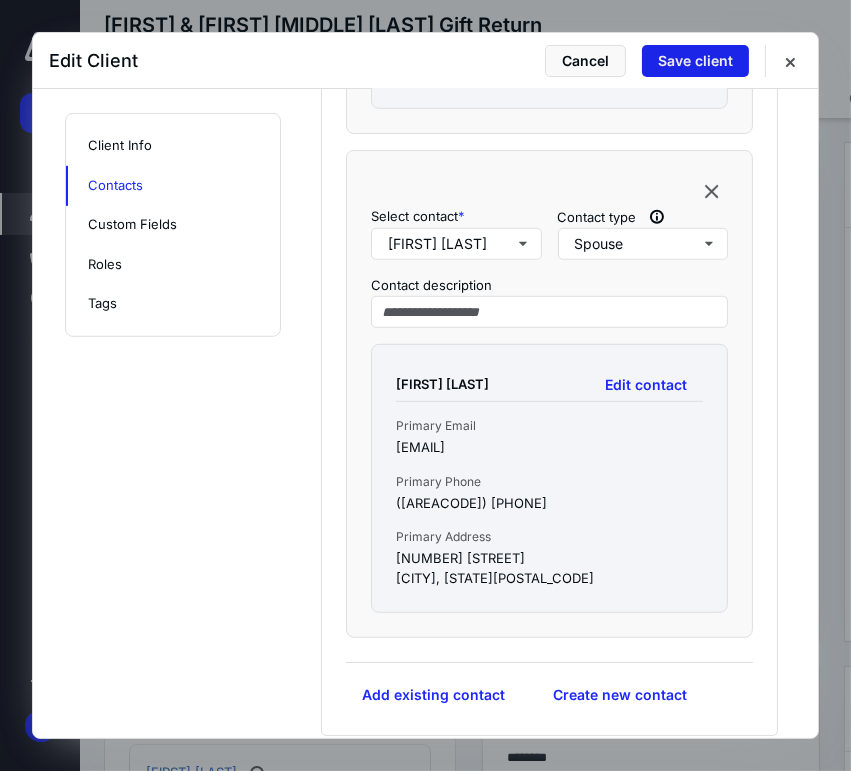click on "Save client" at bounding box center [695, 61] 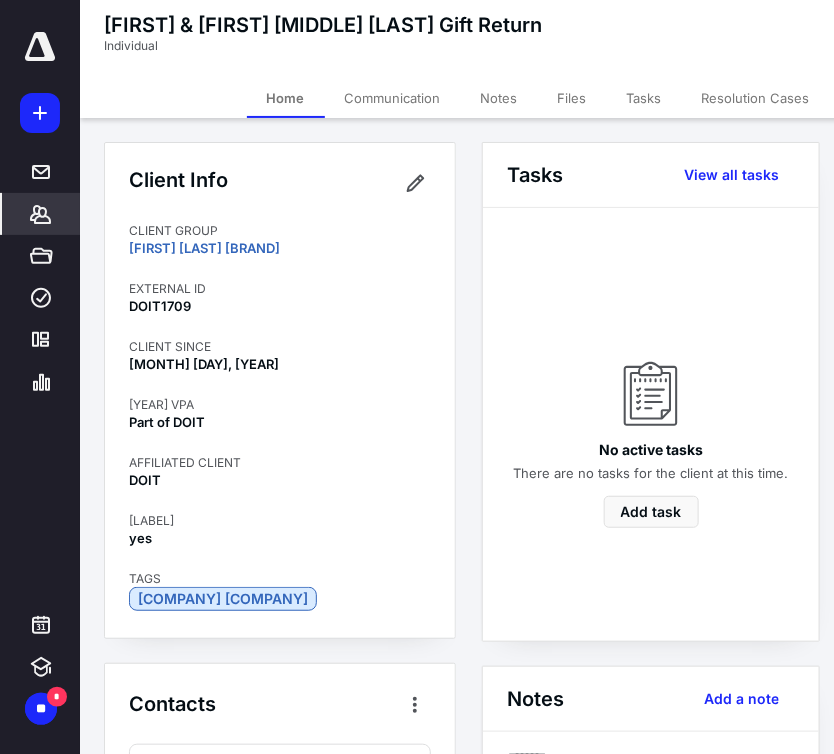 click 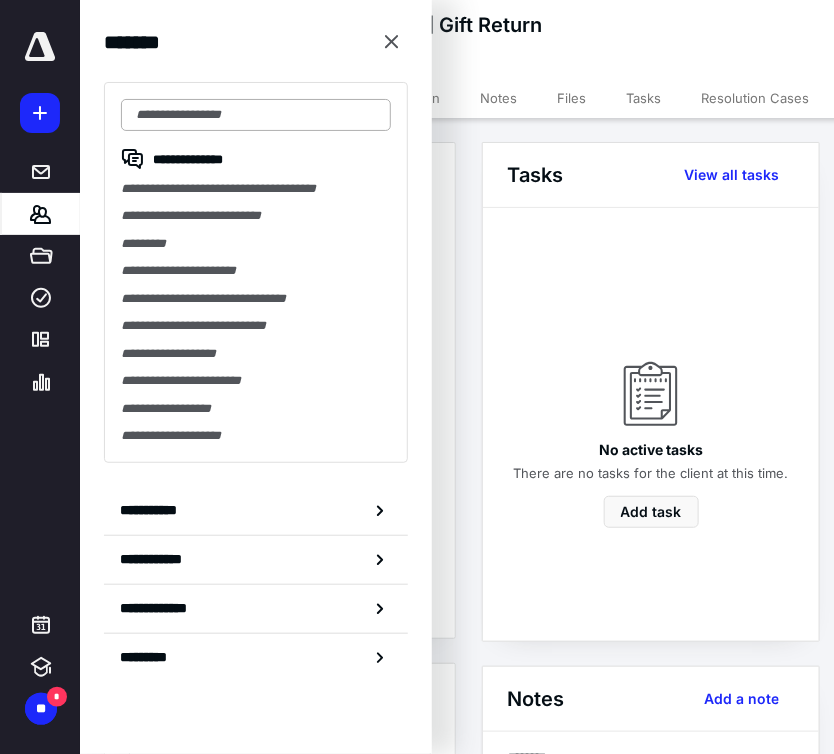 click at bounding box center (256, 115) 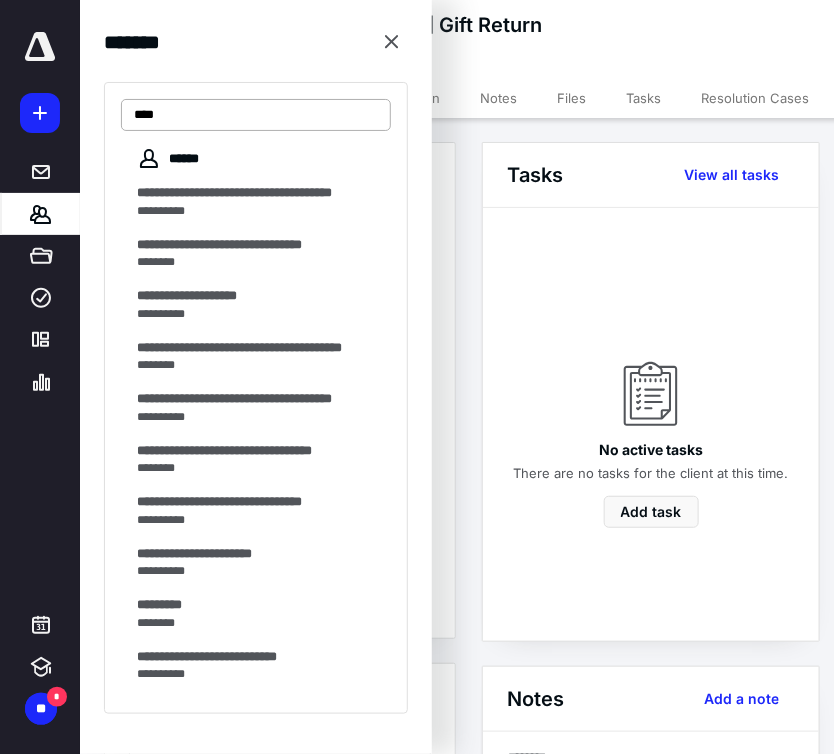 type on "****" 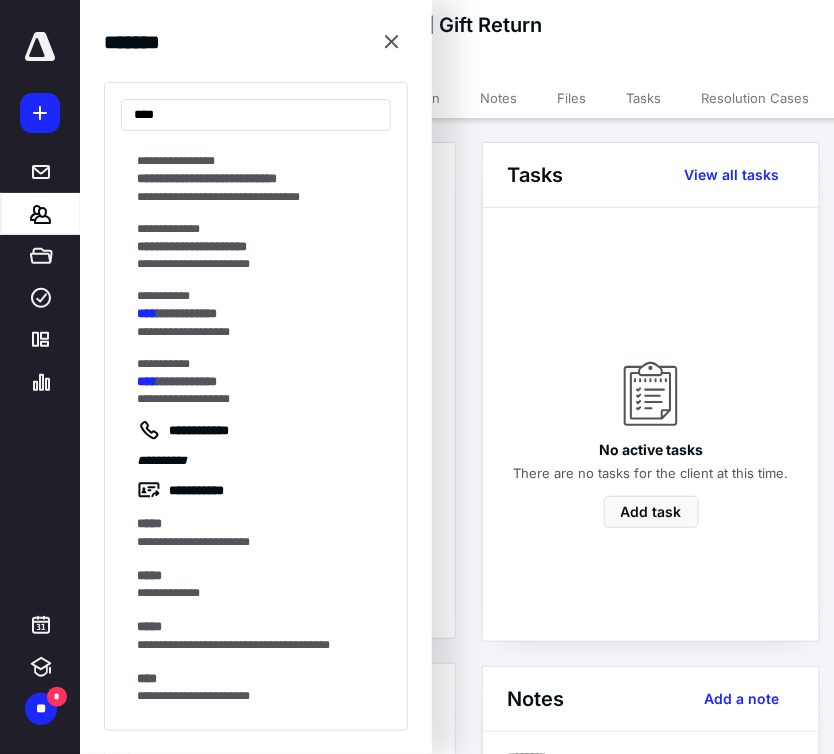 scroll, scrollTop: 3821, scrollLeft: 0, axis: vertical 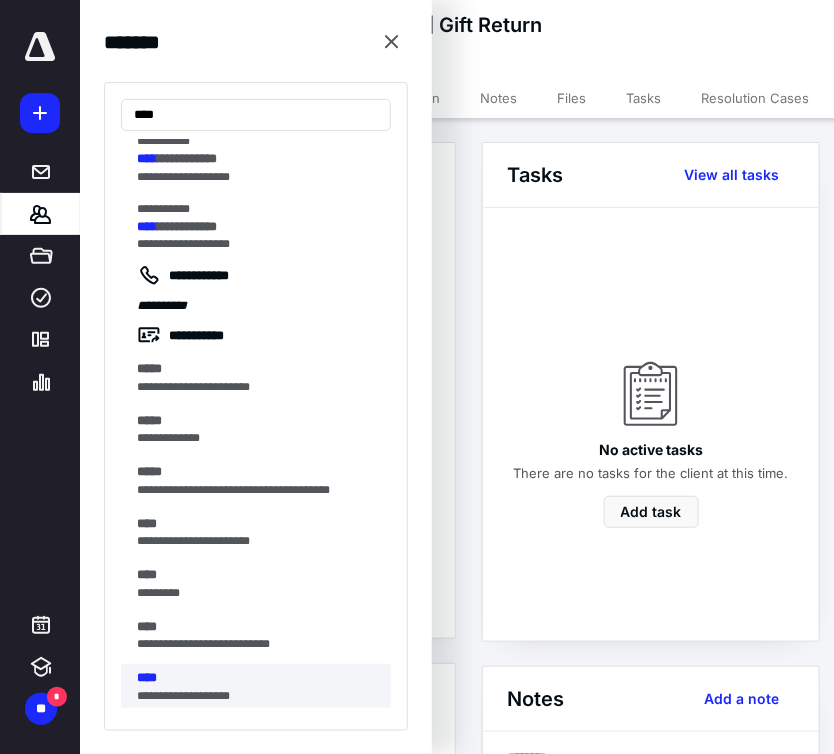 click on "****" at bounding box center (258, 678) 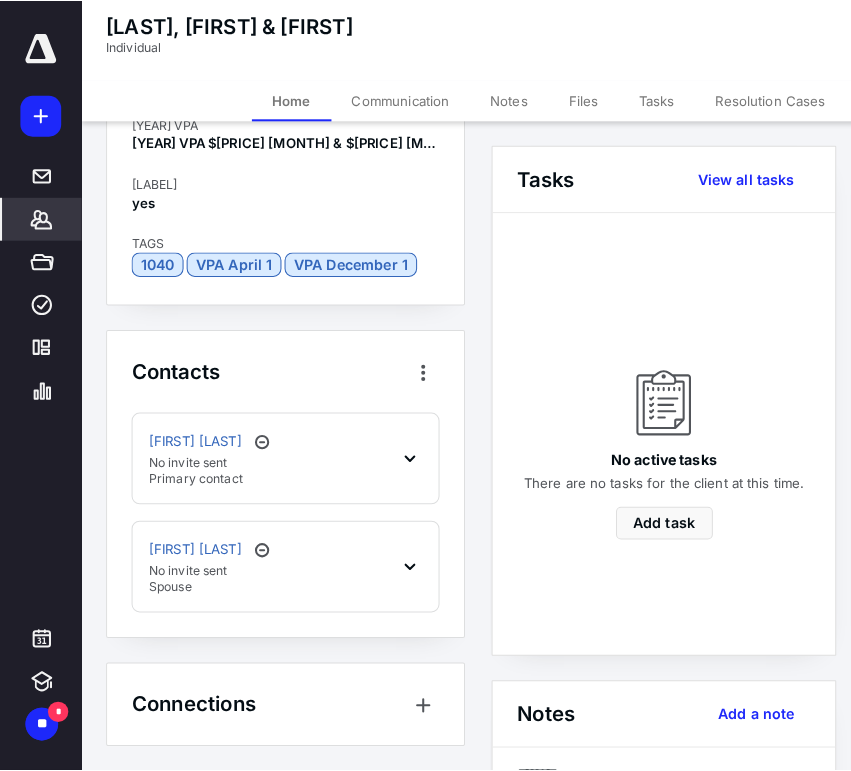 scroll, scrollTop: 0, scrollLeft: 0, axis: both 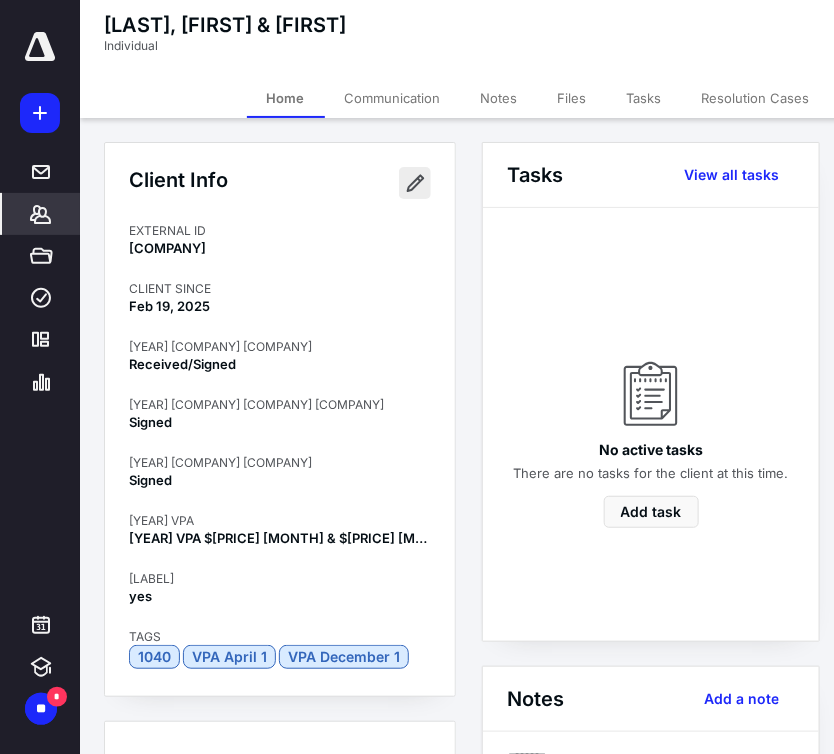 click at bounding box center (415, 183) 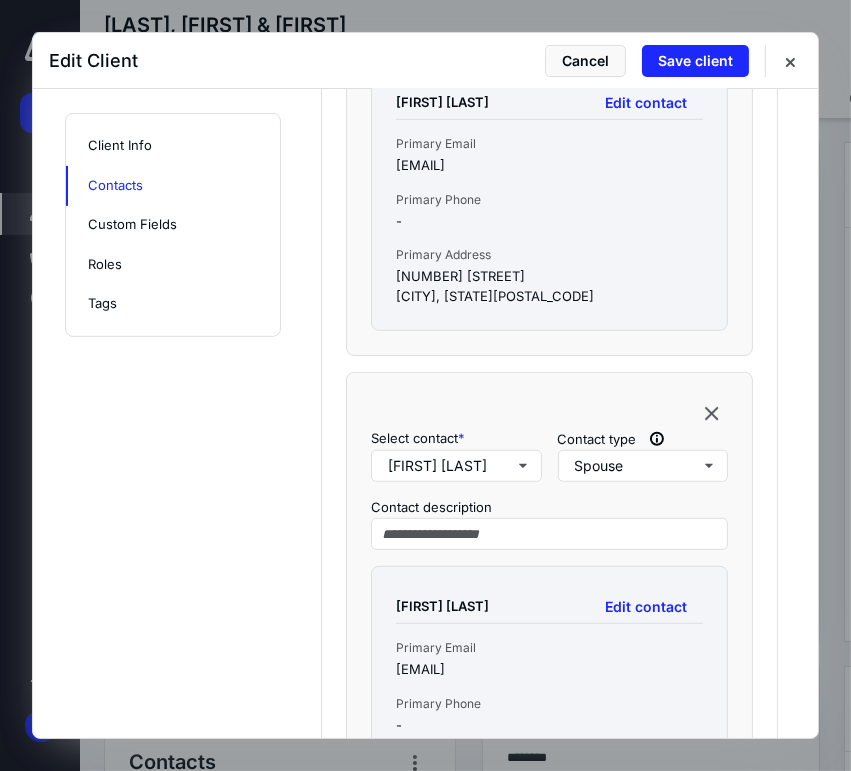 scroll, scrollTop: 888, scrollLeft: 0, axis: vertical 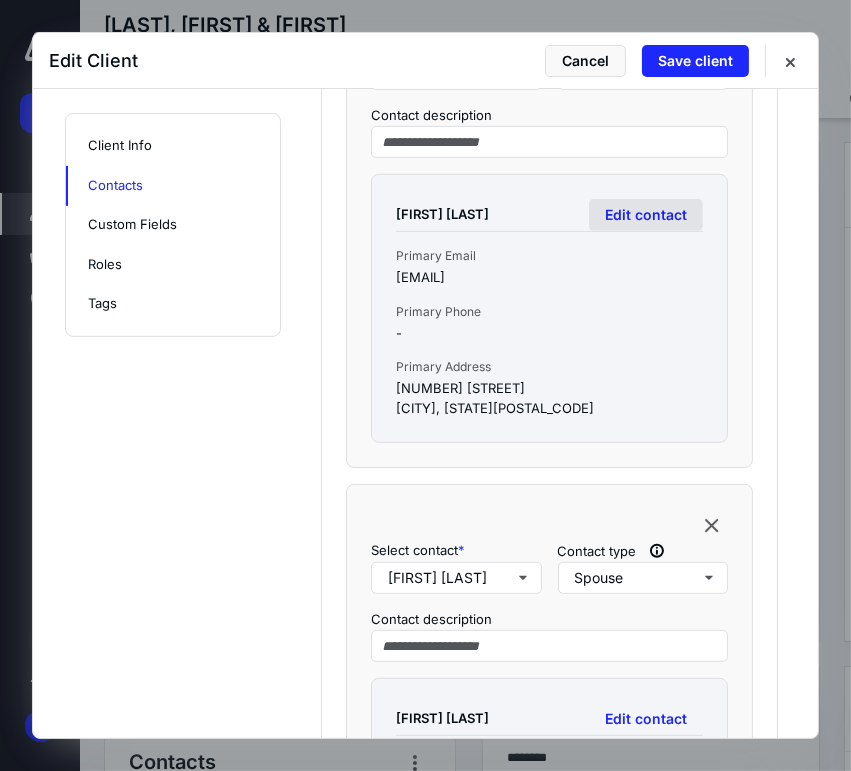 click on "Edit contact" at bounding box center (646, 215) 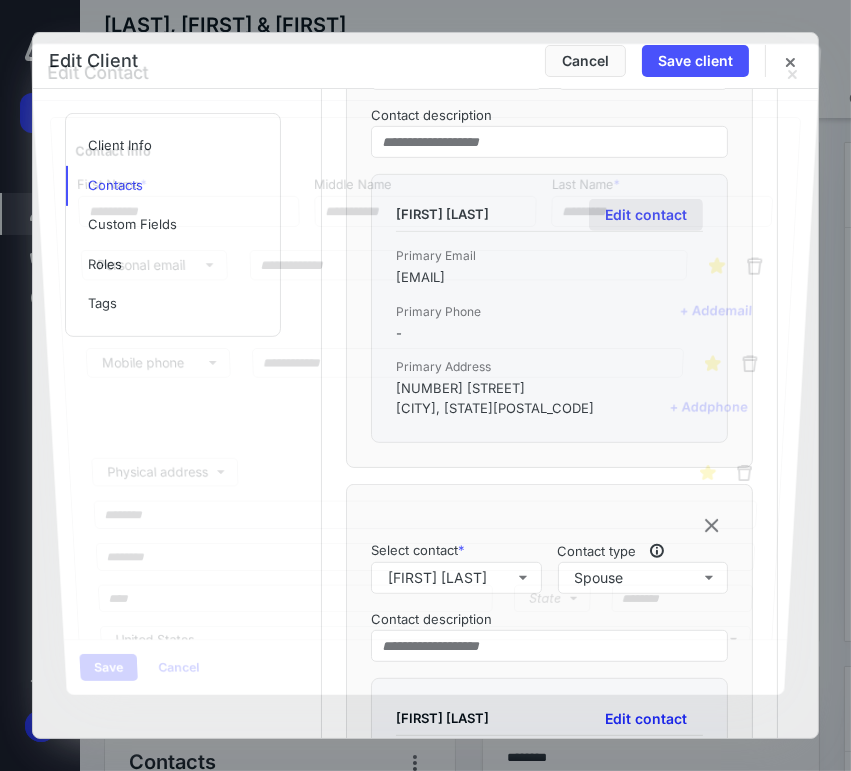 type on "*****" 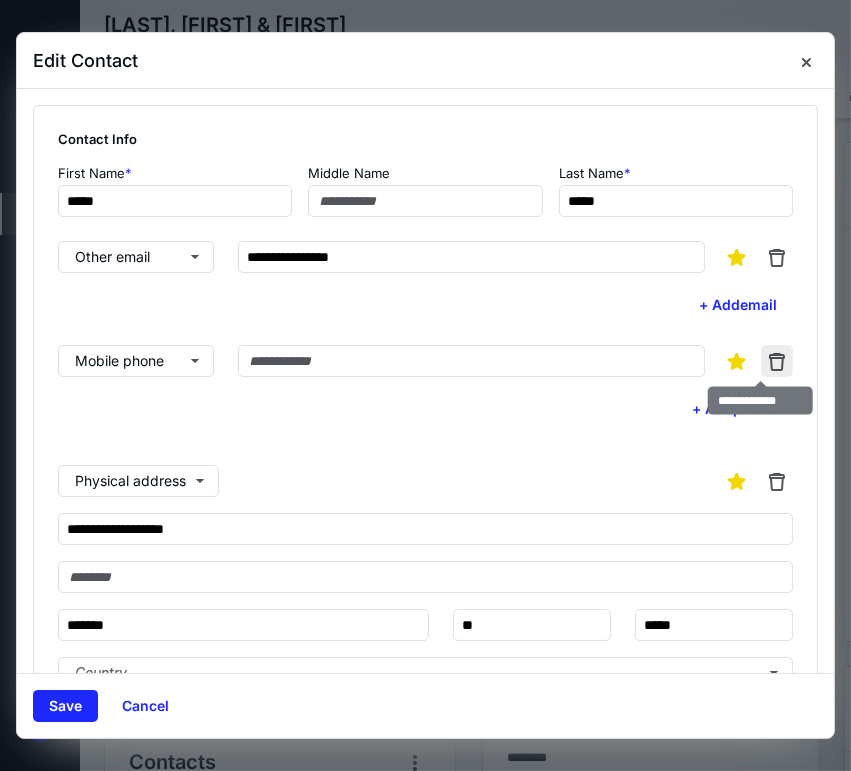 click at bounding box center (777, 361) 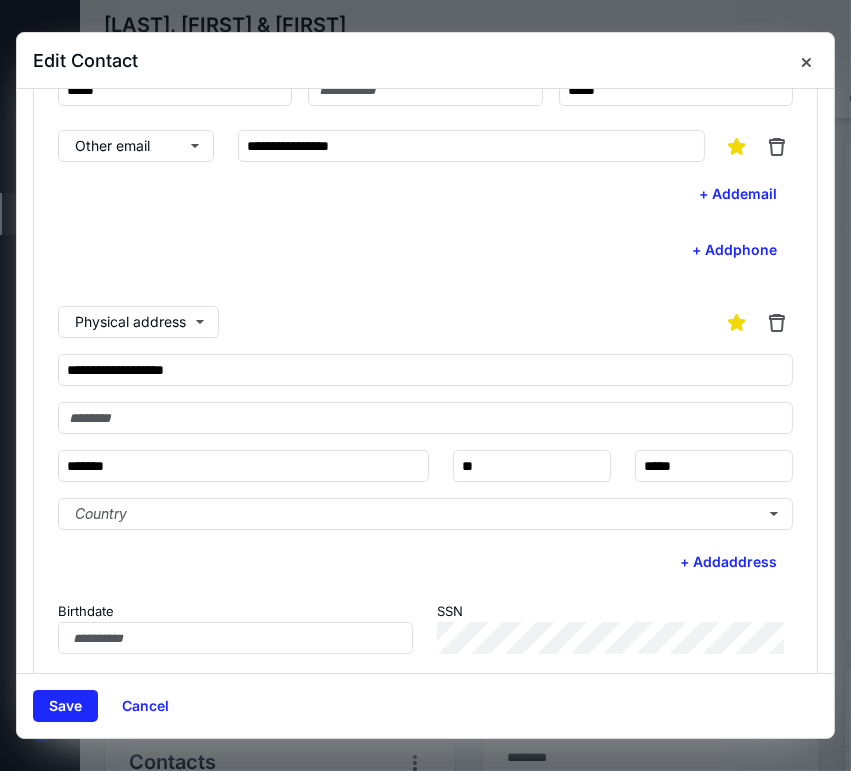 scroll, scrollTop: 208, scrollLeft: 0, axis: vertical 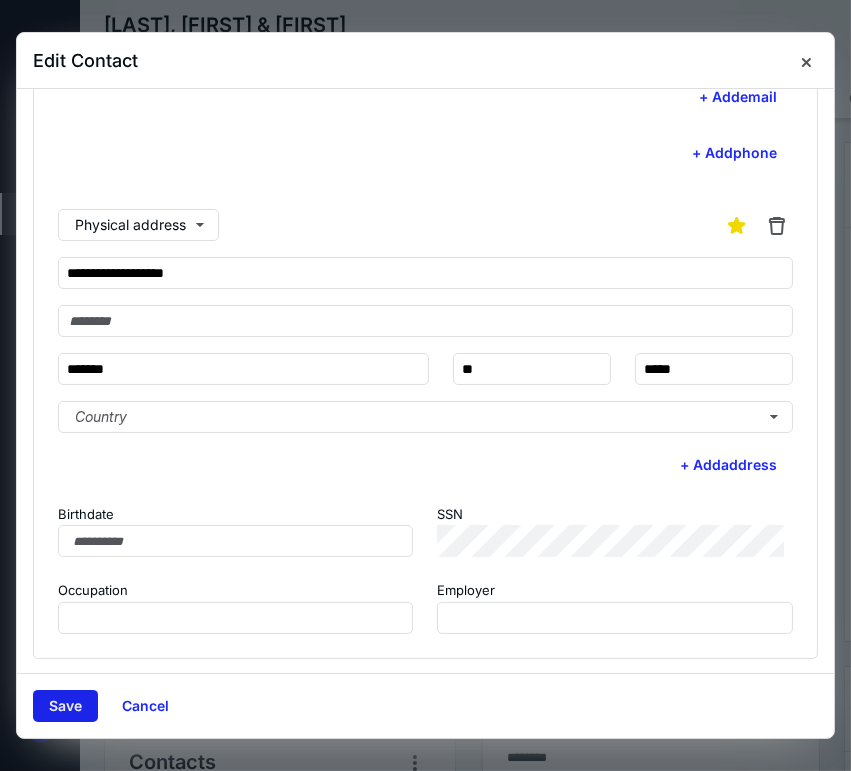 click on "Save" at bounding box center (65, 706) 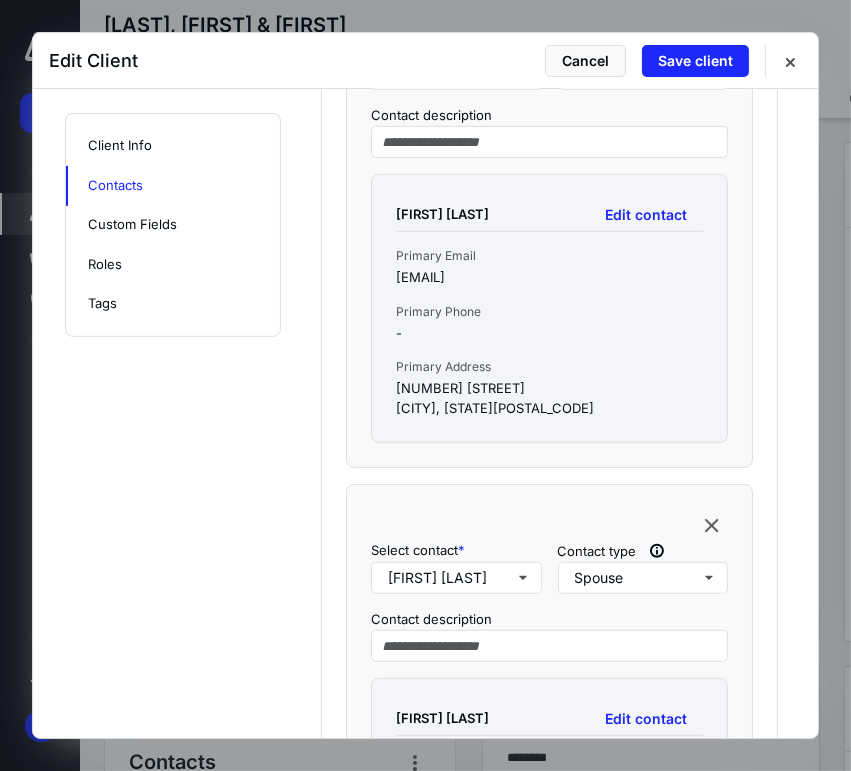 scroll, scrollTop: 1111, scrollLeft: 0, axis: vertical 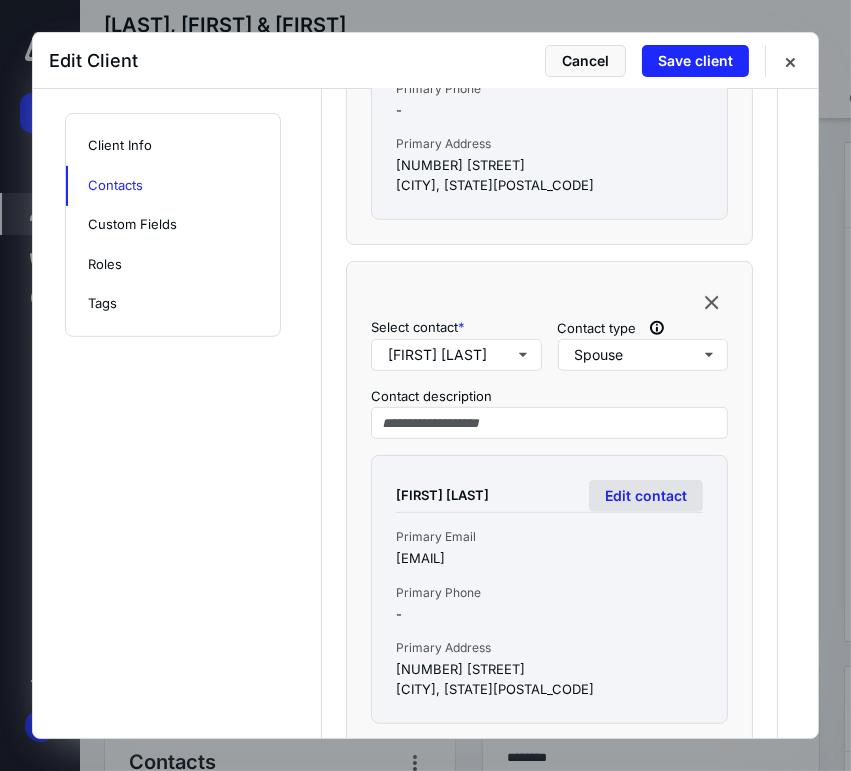 click on "Edit contact" at bounding box center (646, 496) 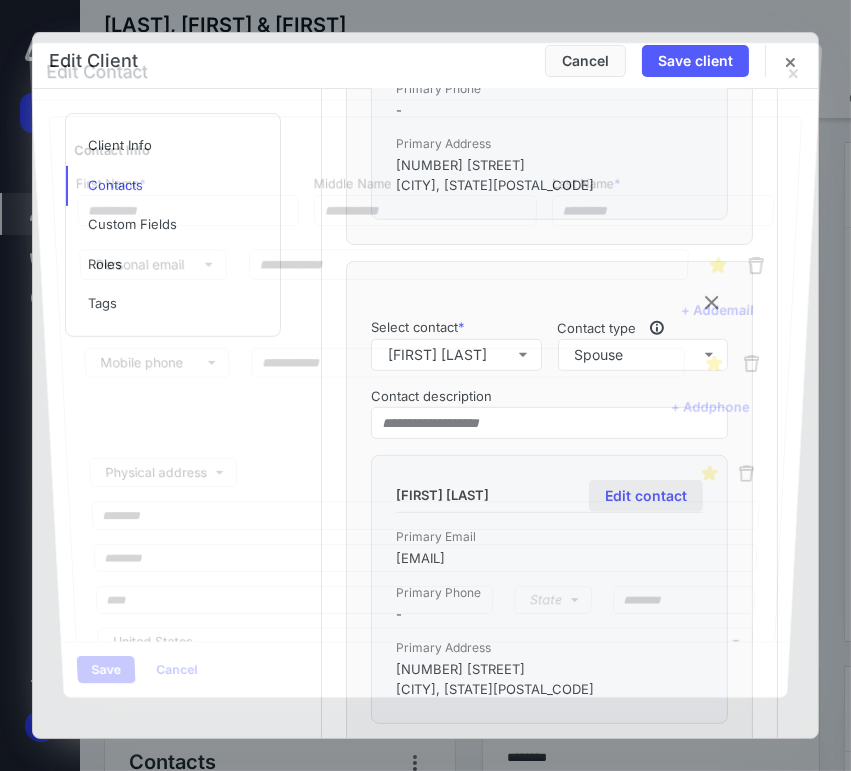 type on "*****" 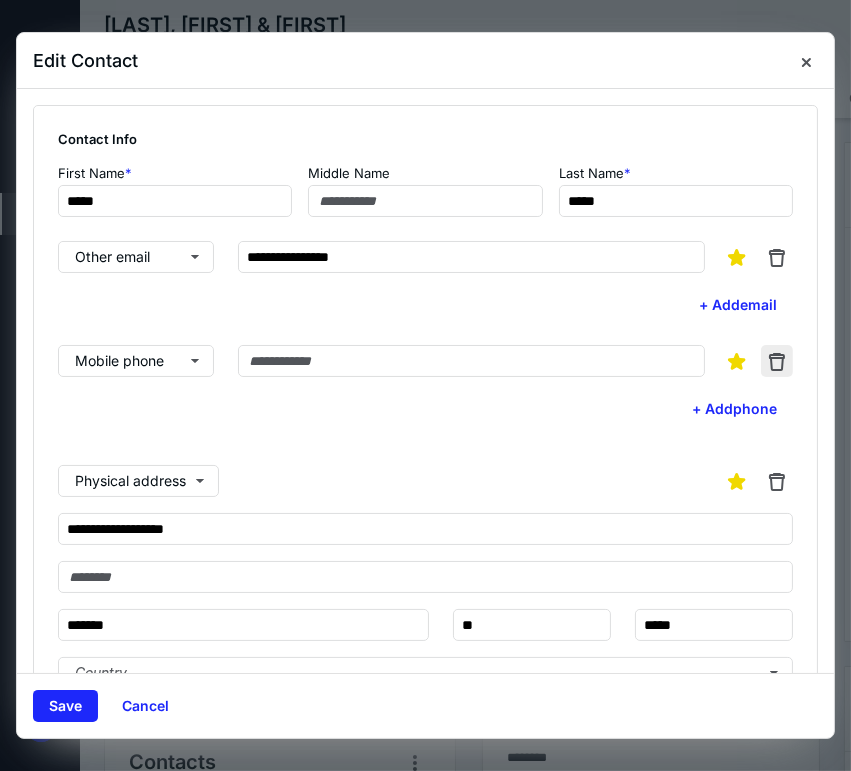 click at bounding box center [777, 361] 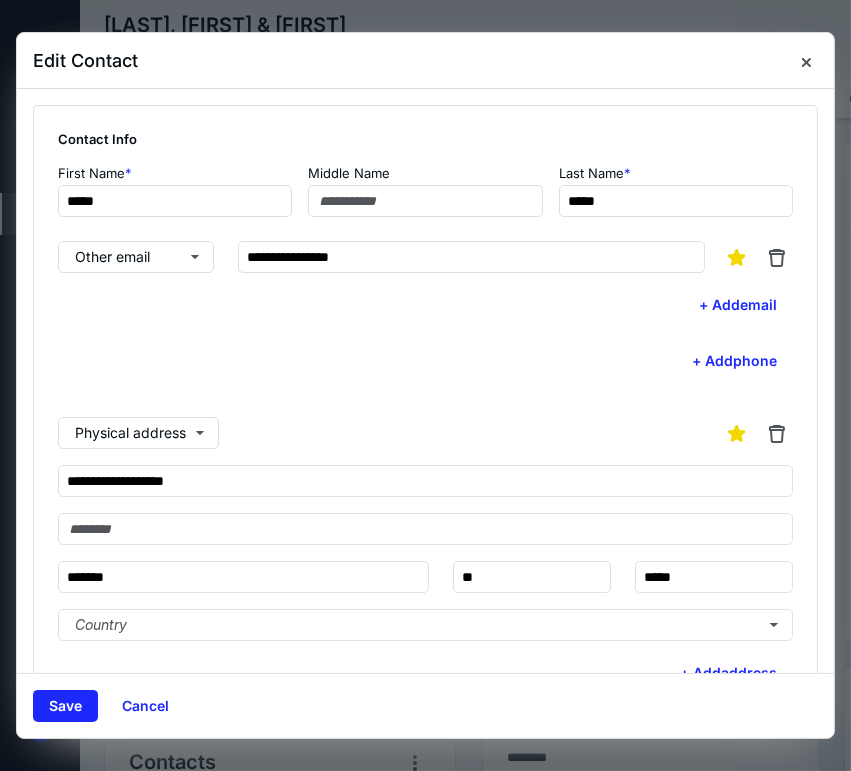 scroll, scrollTop: 208, scrollLeft: 0, axis: vertical 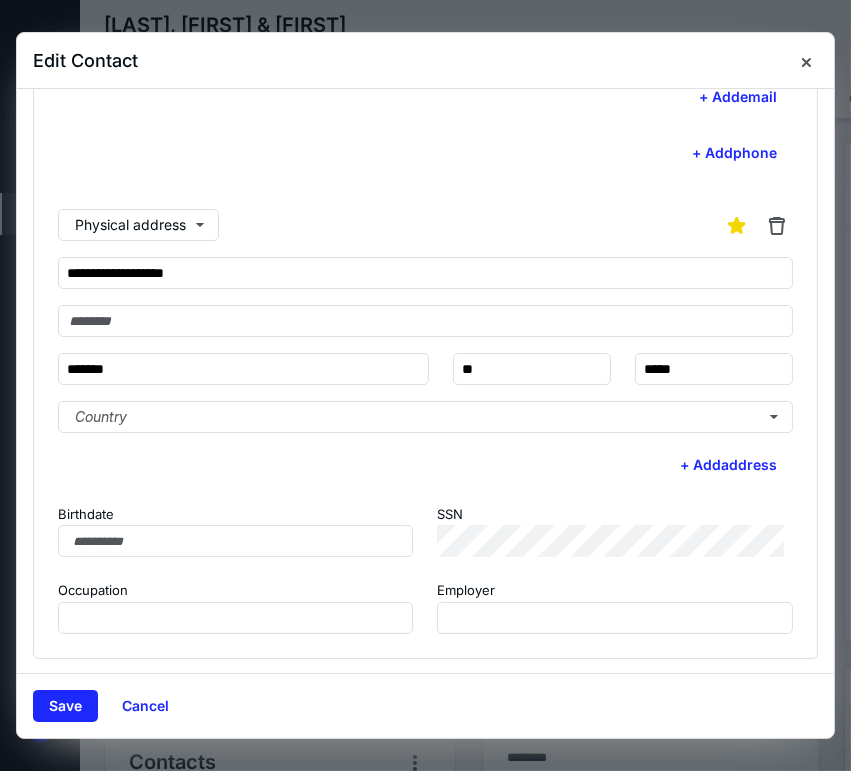 click on "Save Cancel" at bounding box center (425, 705) 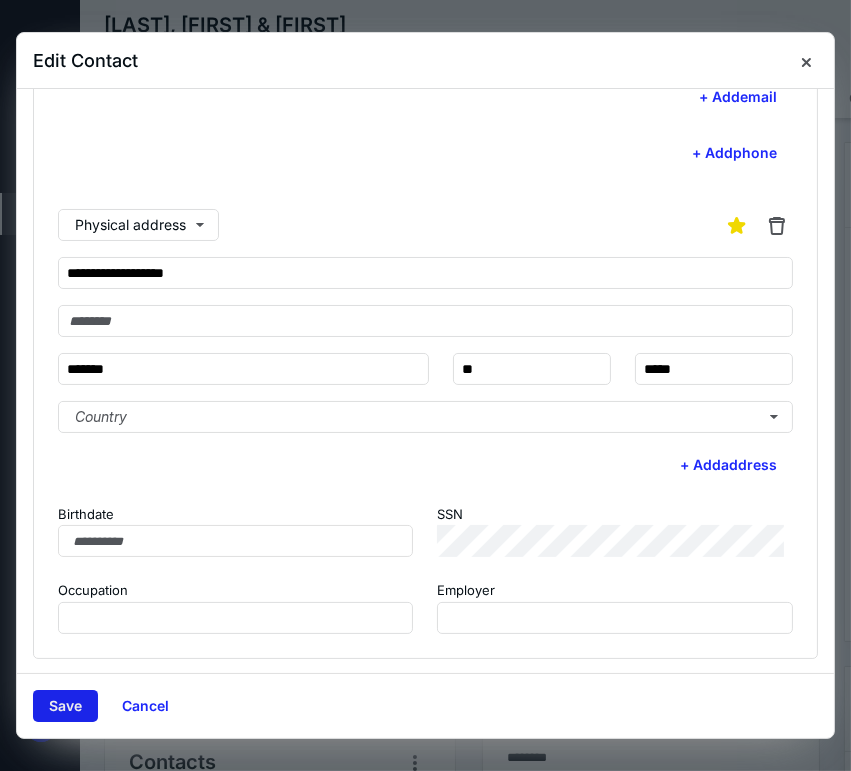 click on "Save" at bounding box center (65, 706) 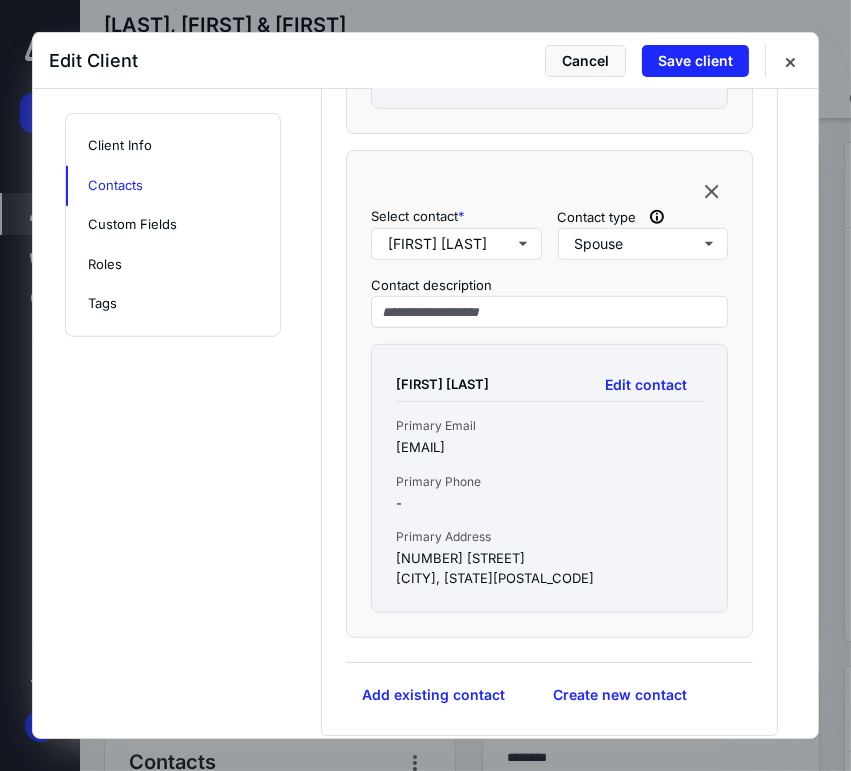 scroll, scrollTop: 1111, scrollLeft: 0, axis: vertical 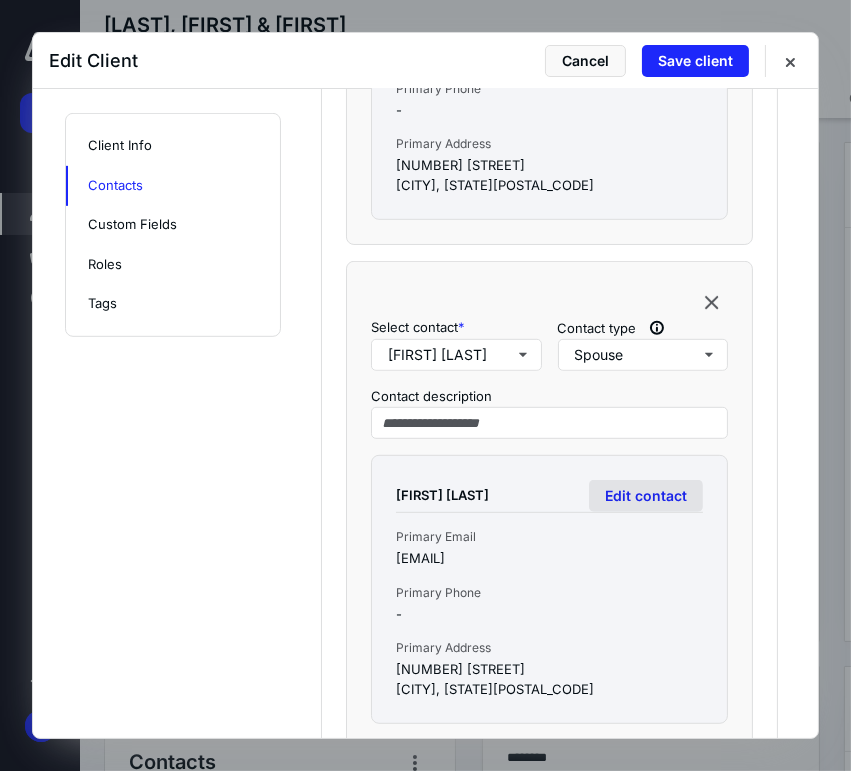 click on "Edit contact" at bounding box center (646, 496) 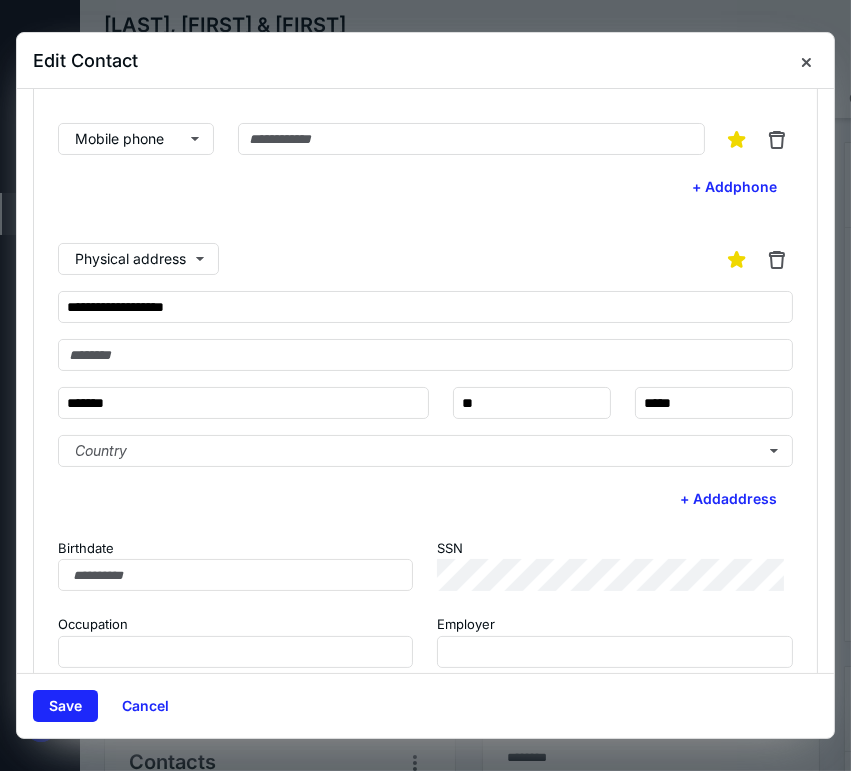 scroll, scrollTop: 257, scrollLeft: 0, axis: vertical 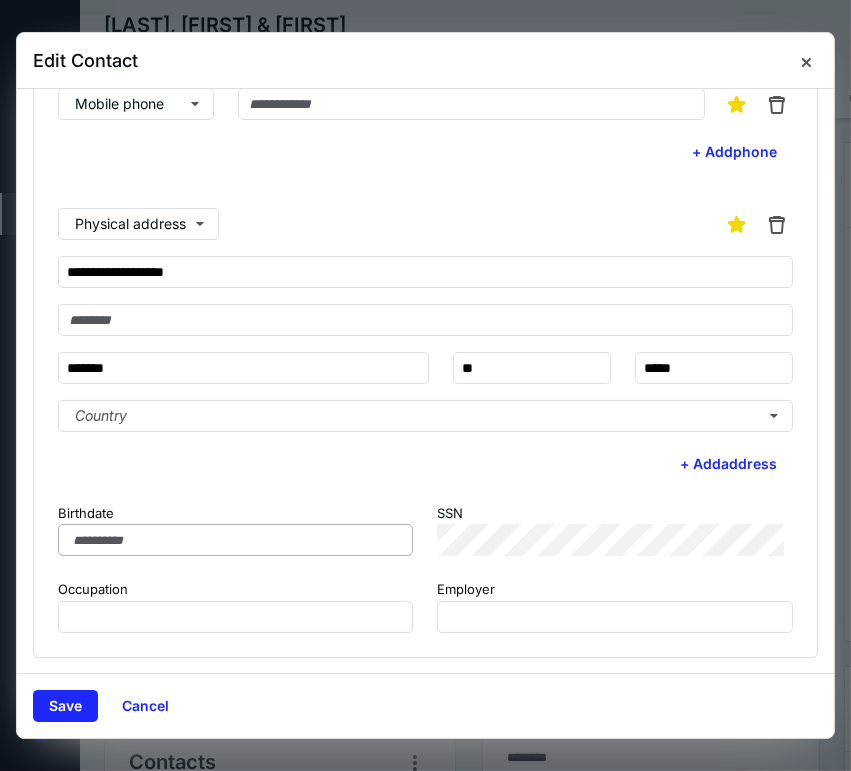 click on "Birthdate SSN Occupation Employer" at bounding box center [425, 568] 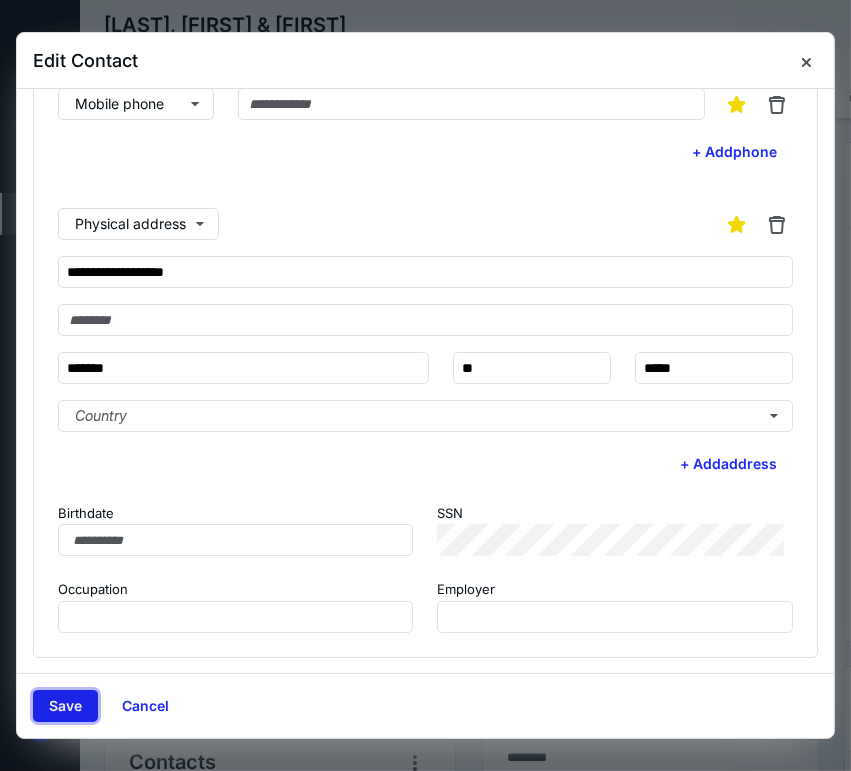 click on "Save" at bounding box center (65, 706) 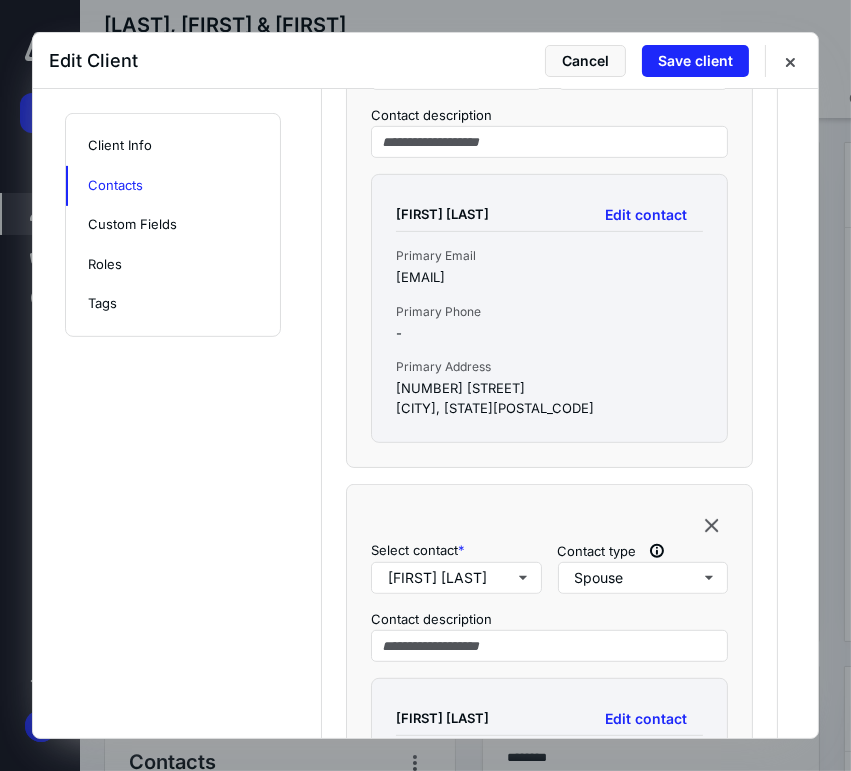 scroll, scrollTop: 777, scrollLeft: 0, axis: vertical 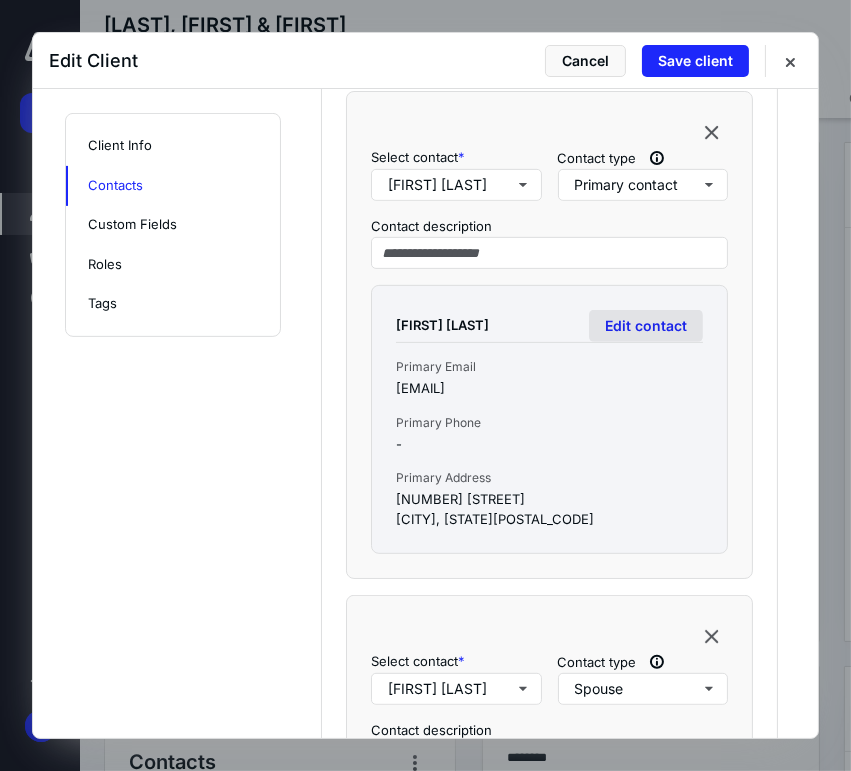 click on "Edit contact" at bounding box center [646, 326] 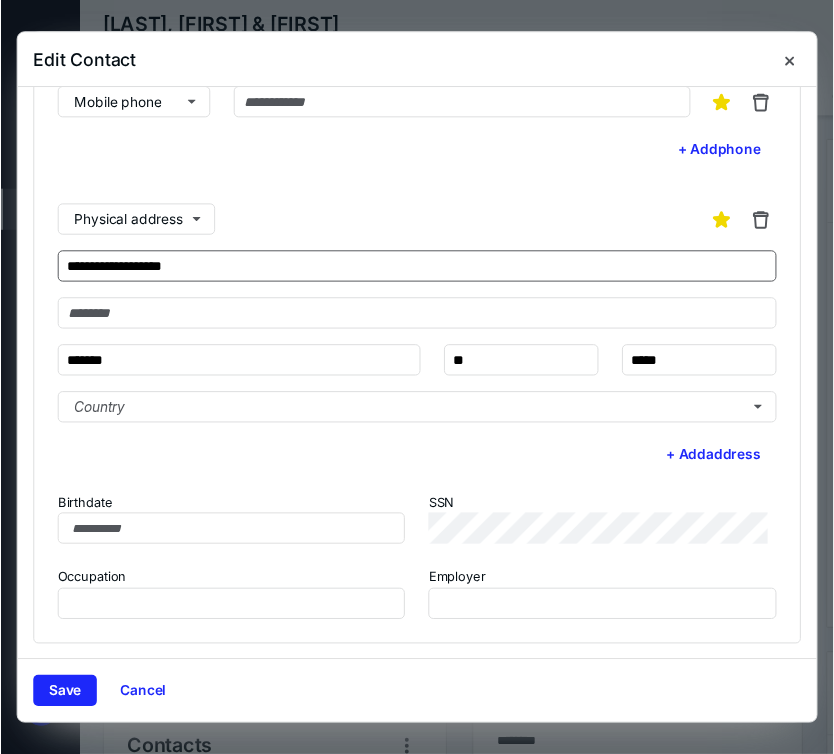 scroll, scrollTop: 0, scrollLeft: 0, axis: both 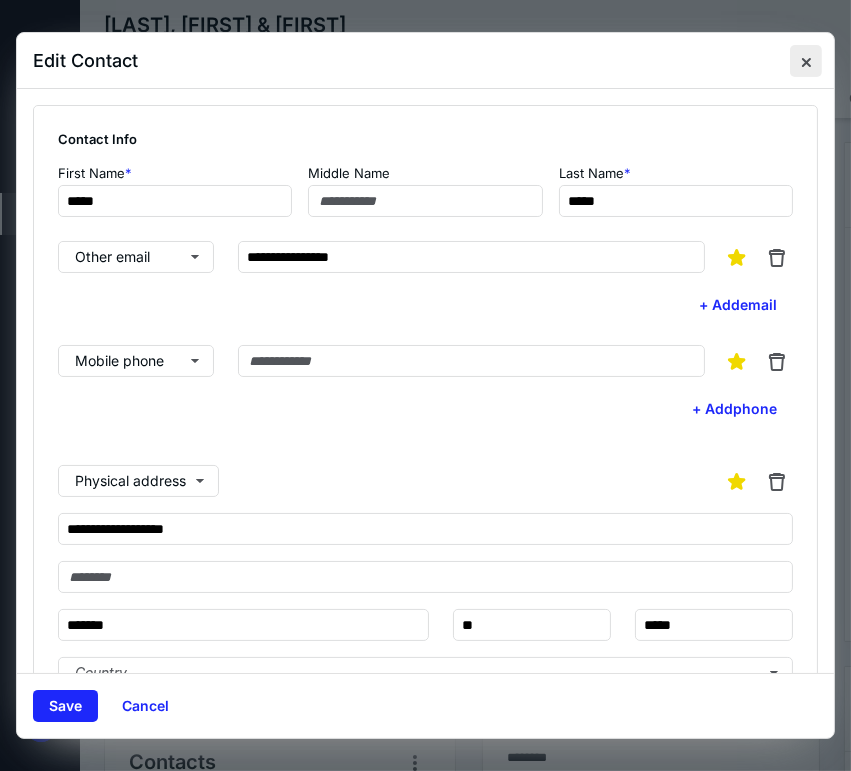 click at bounding box center [806, 61] 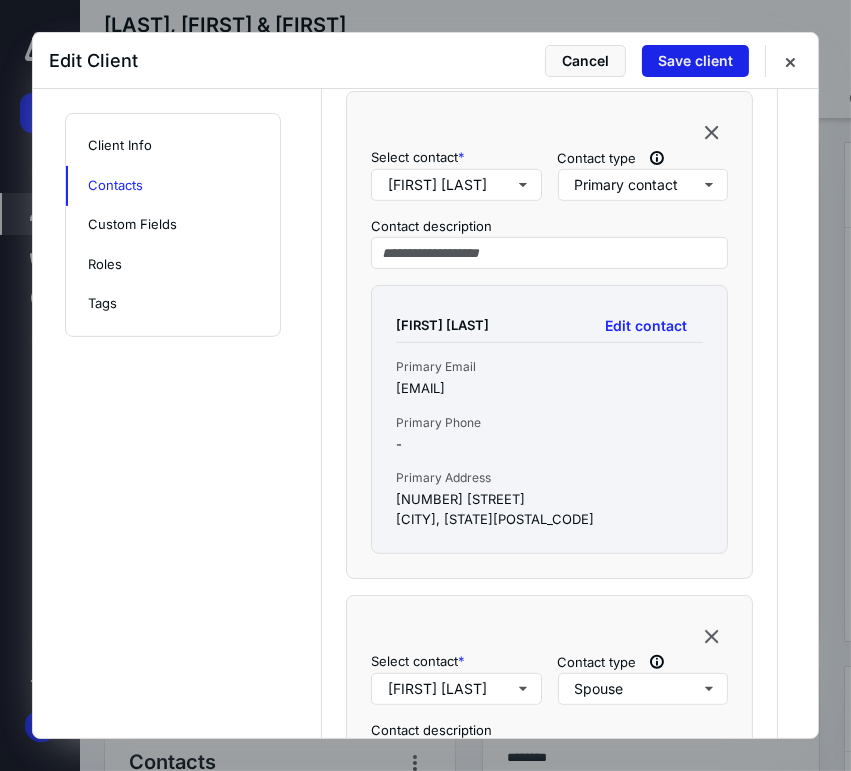 click on "Save client" at bounding box center [695, 61] 